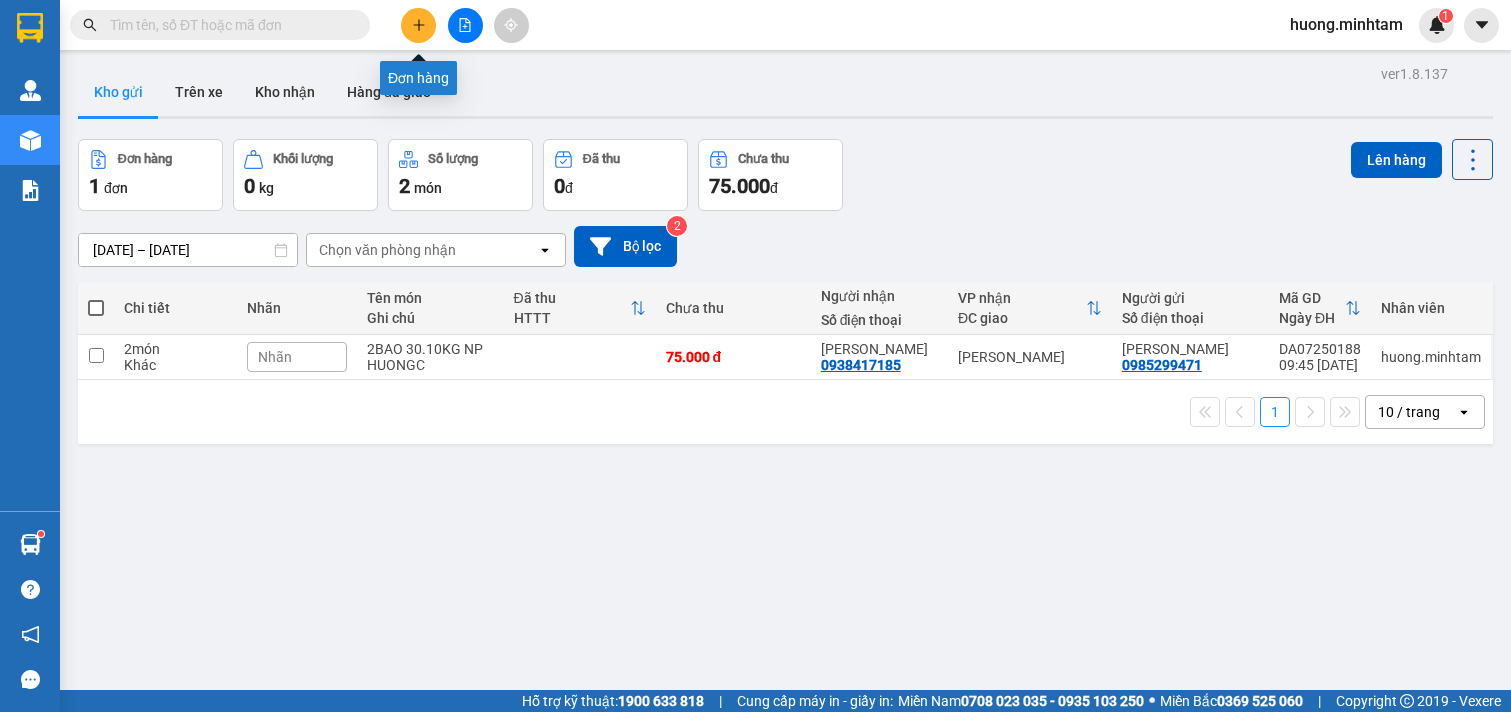 scroll, scrollTop: 0, scrollLeft: 0, axis: both 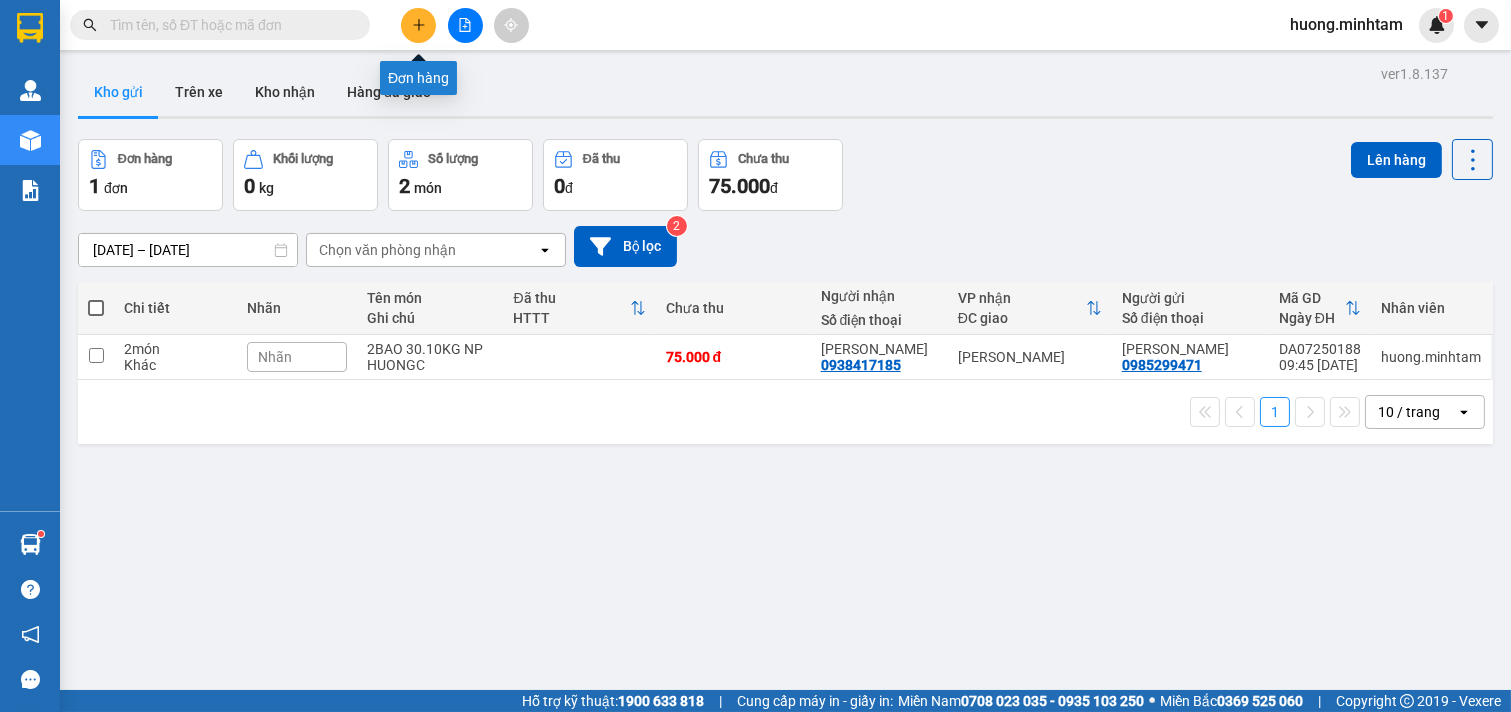 click 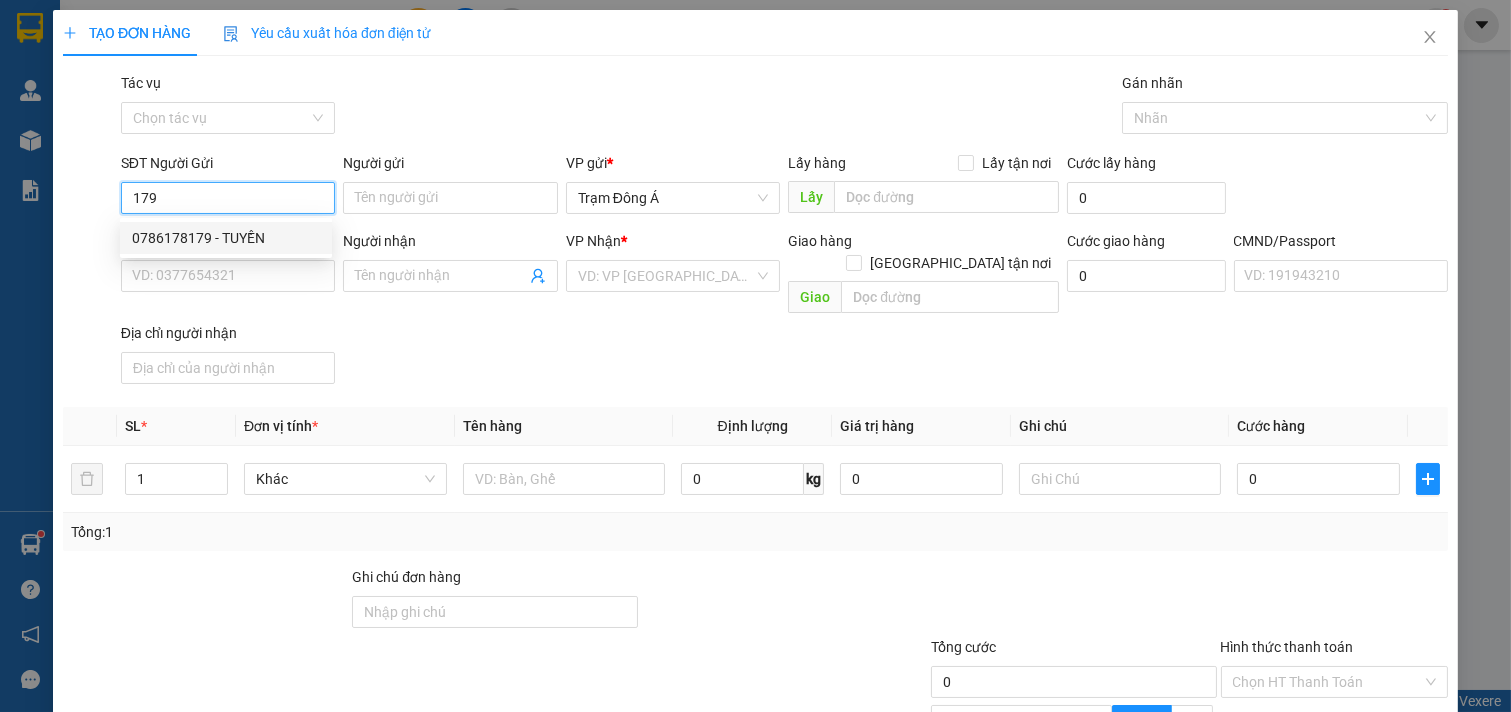 drag, startPoint x: 188, startPoint y: 235, endPoint x: 544, endPoint y: 316, distance: 365.0986 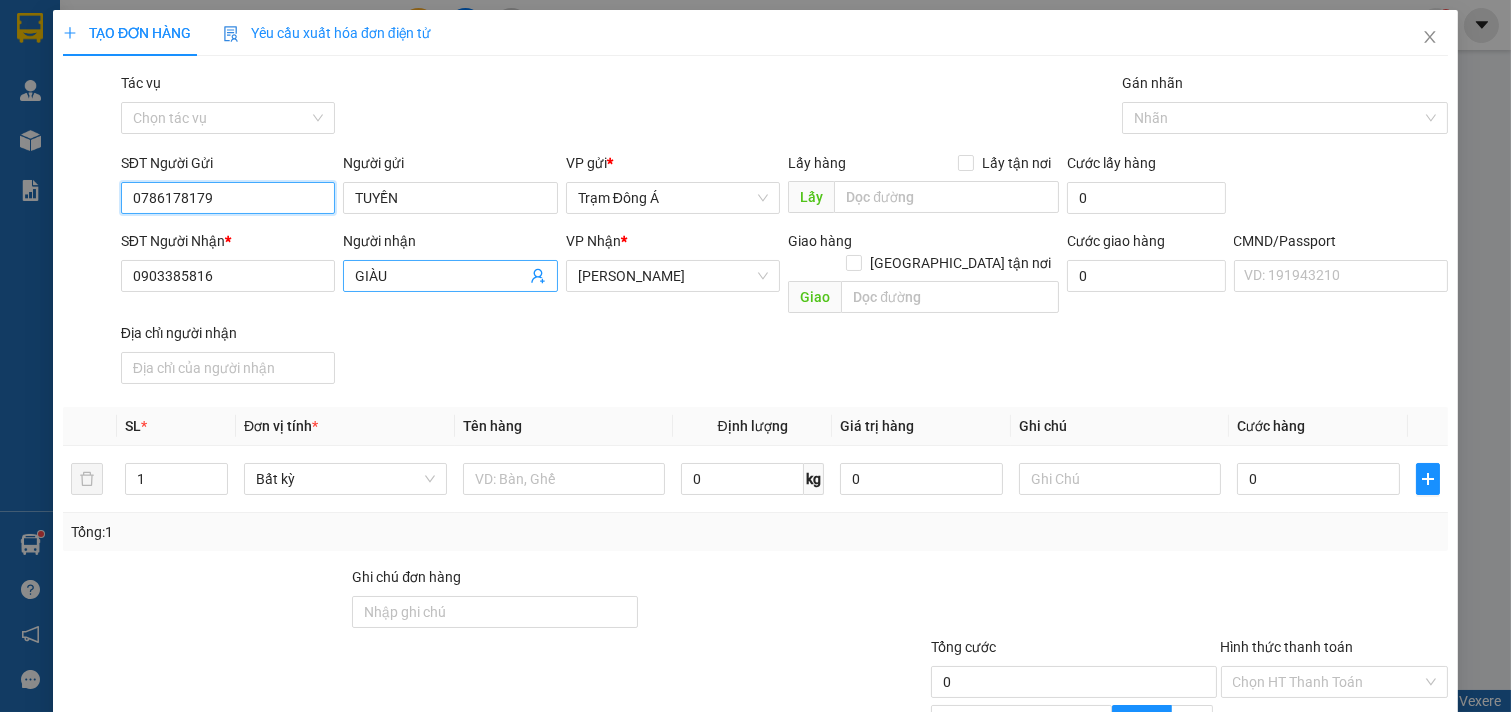 type on "0786178179" 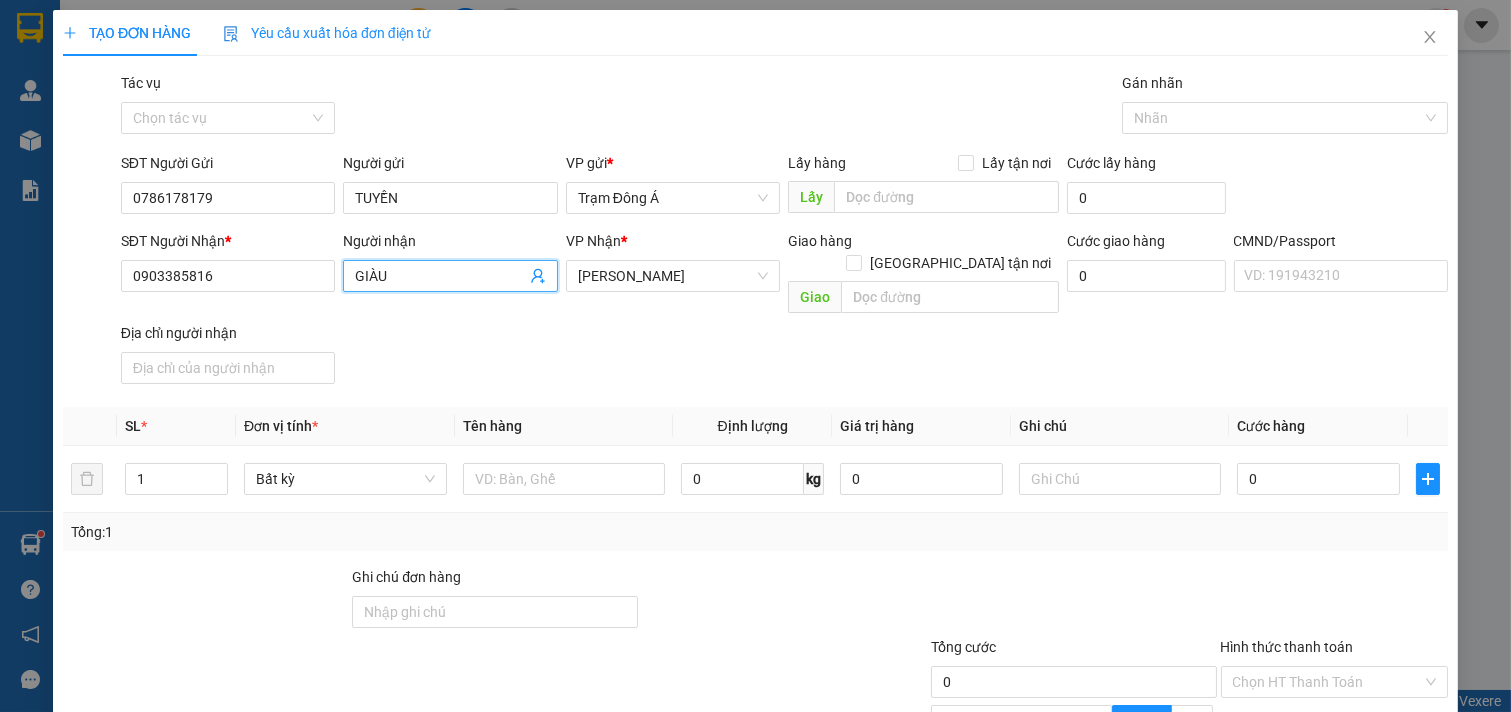 click 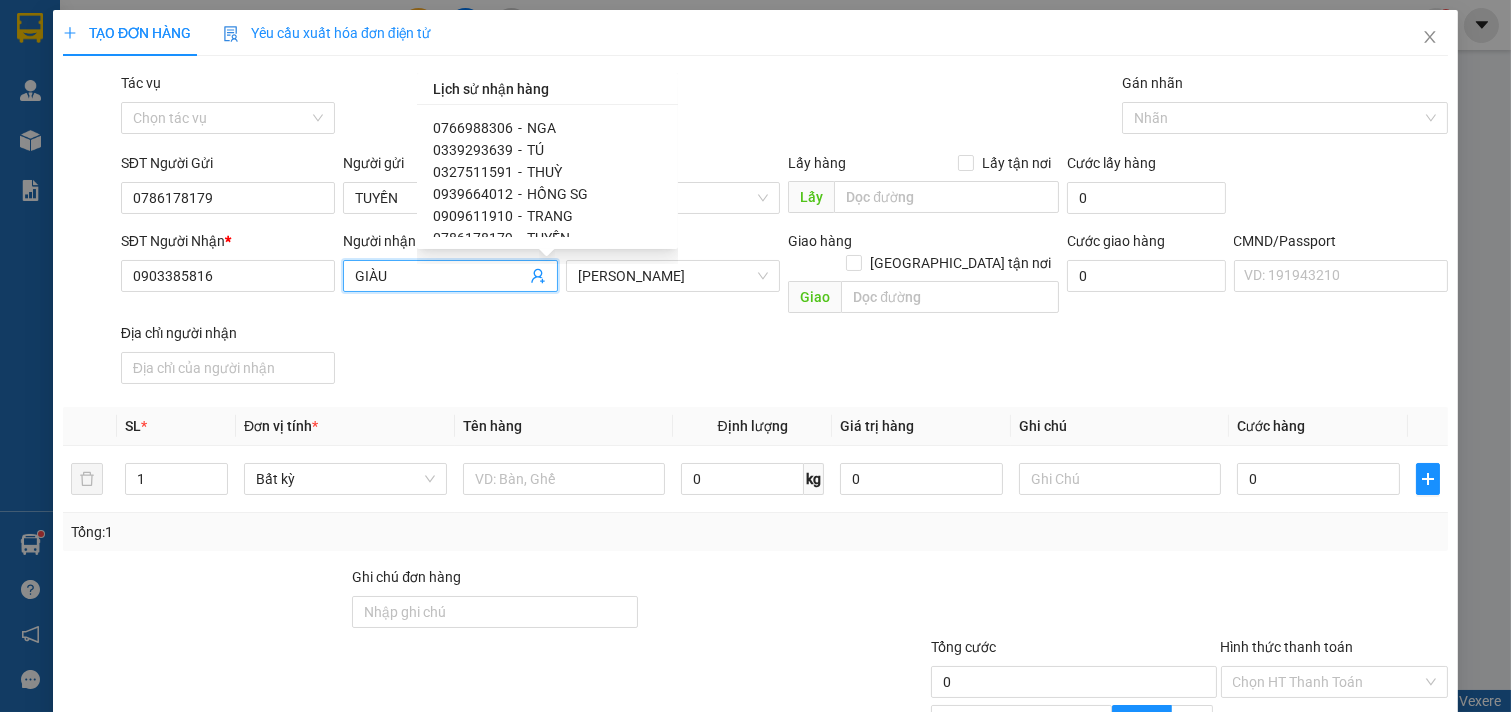 scroll, scrollTop: 182, scrollLeft: 0, axis: vertical 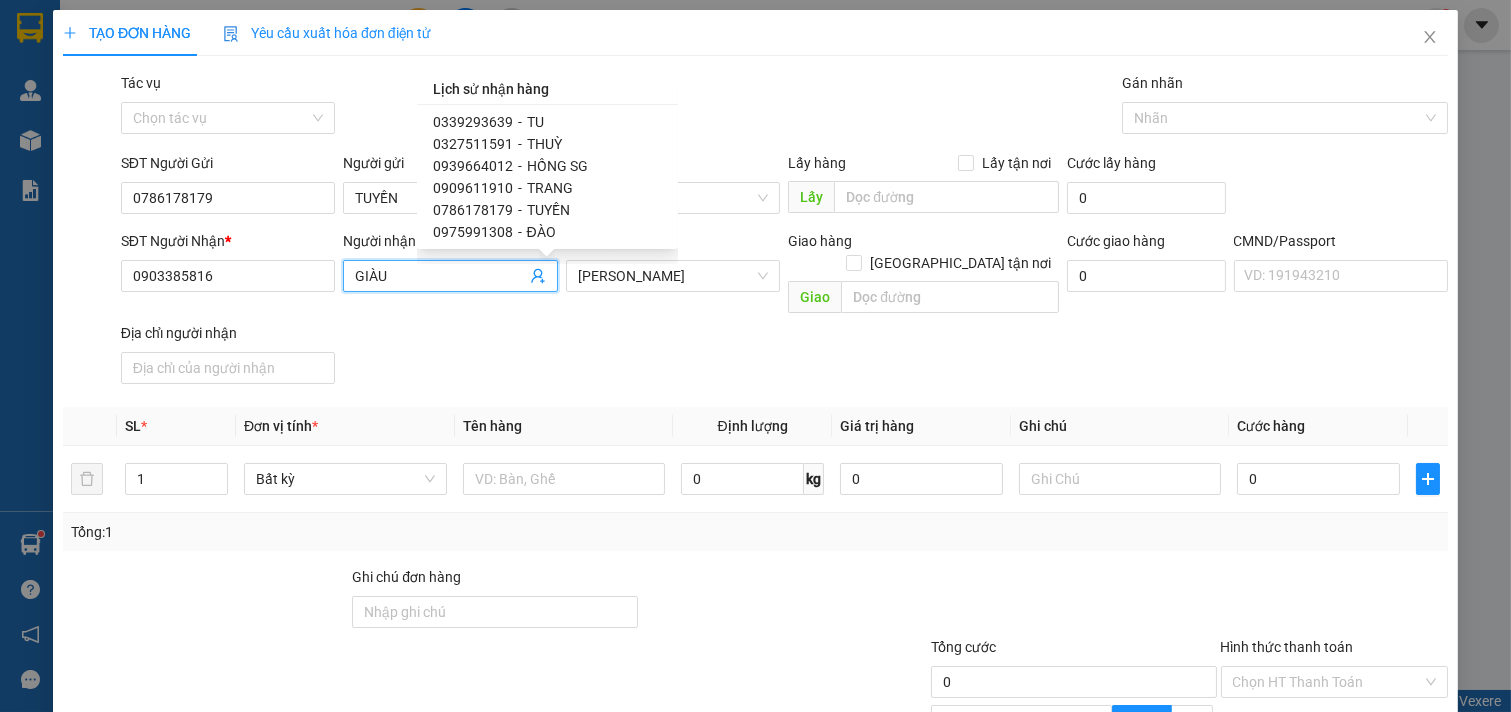 click on "0909611910" at bounding box center (473, 188) 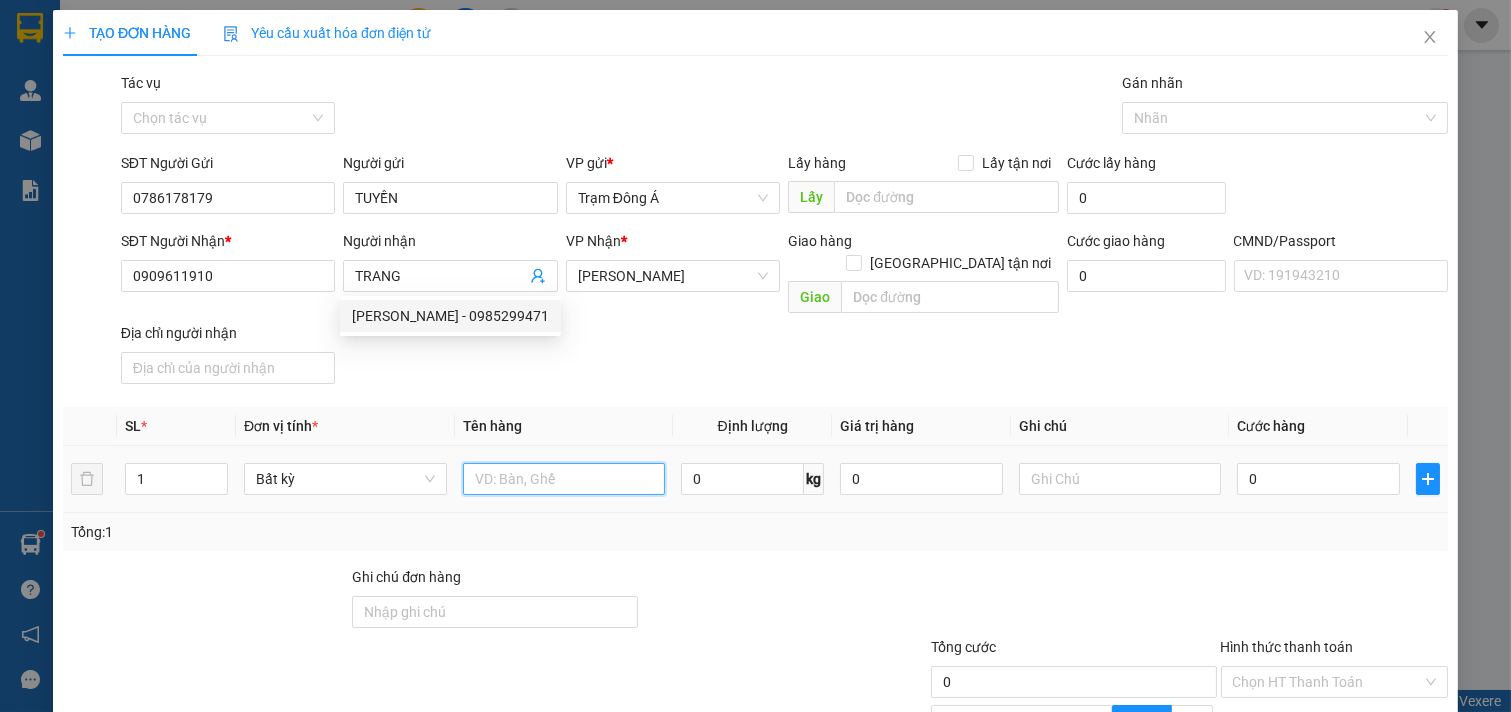click at bounding box center (564, 479) 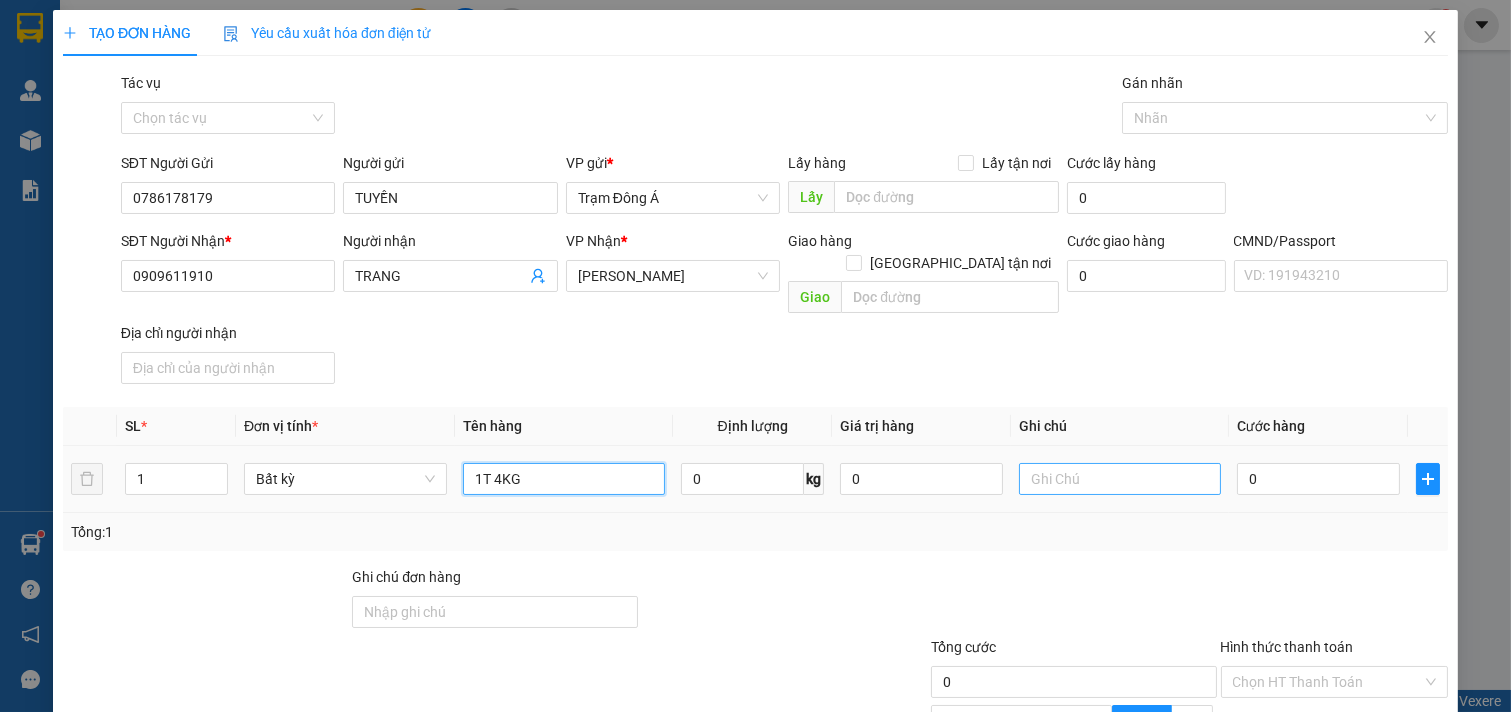 type on "1T 4KG" 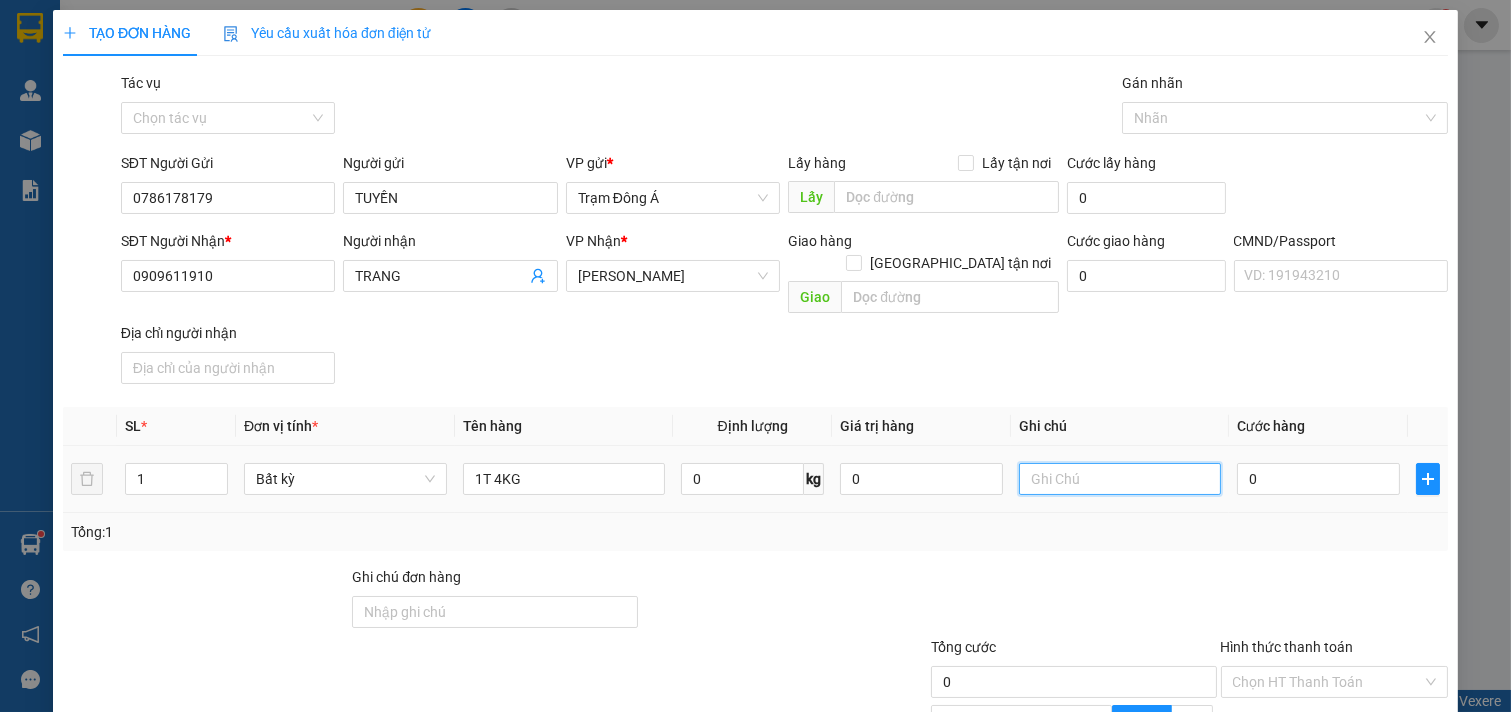 click at bounding box center [1120, 479] 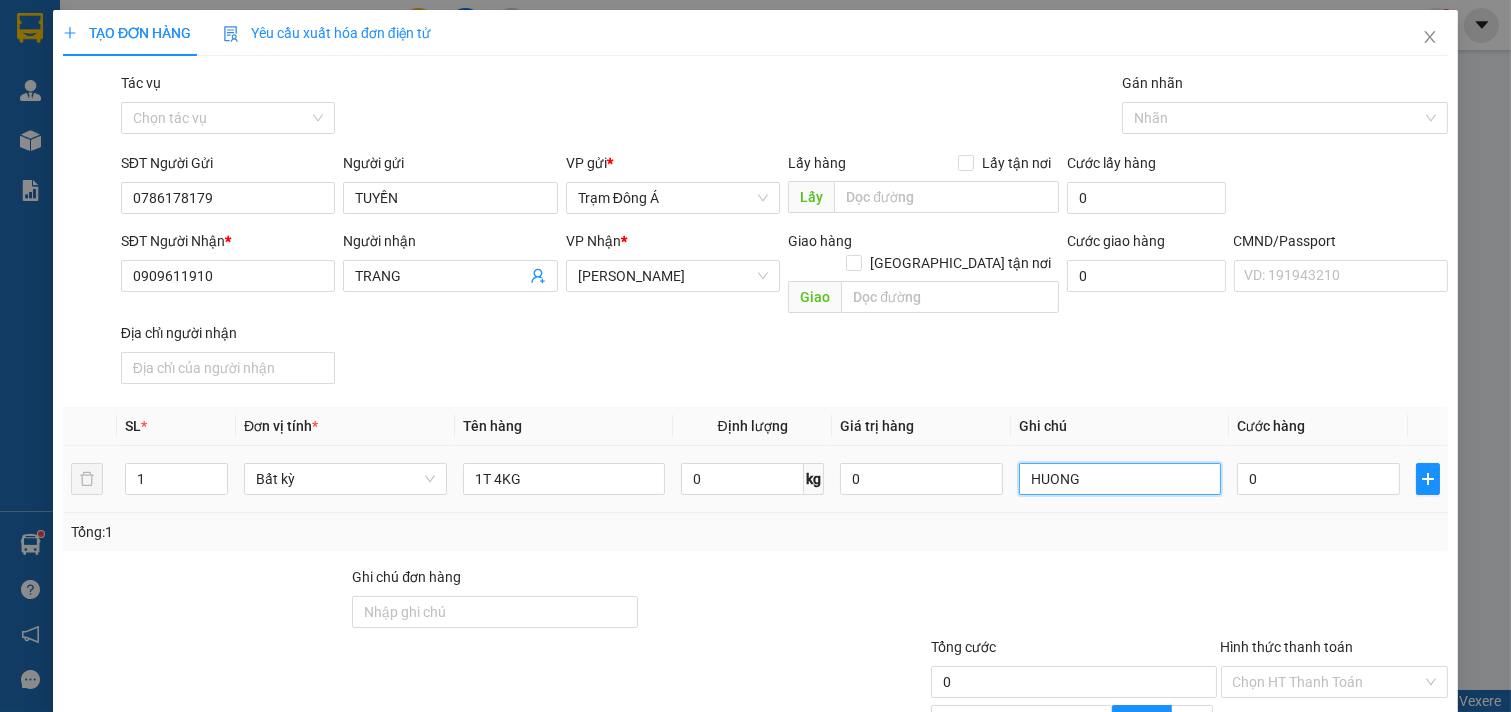type on "HUONG" 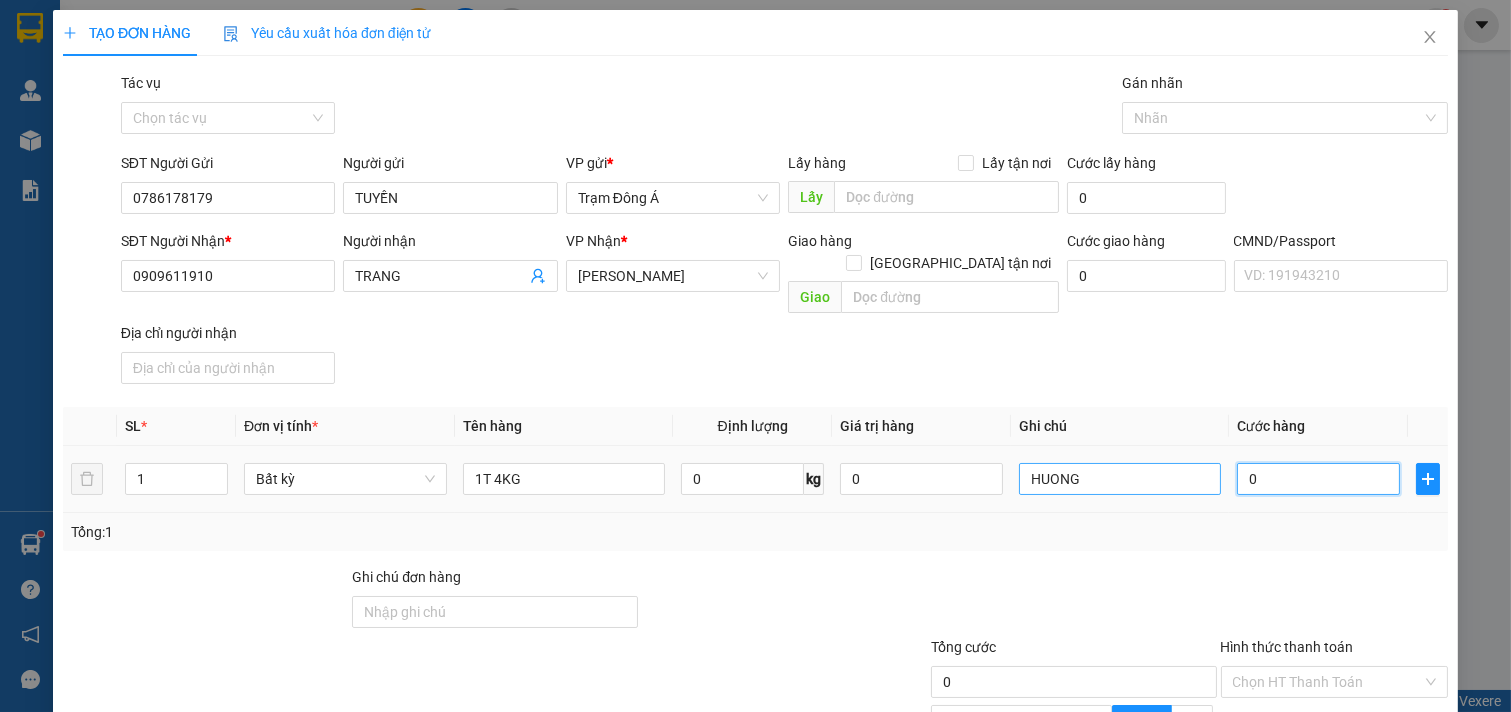 type on "2" 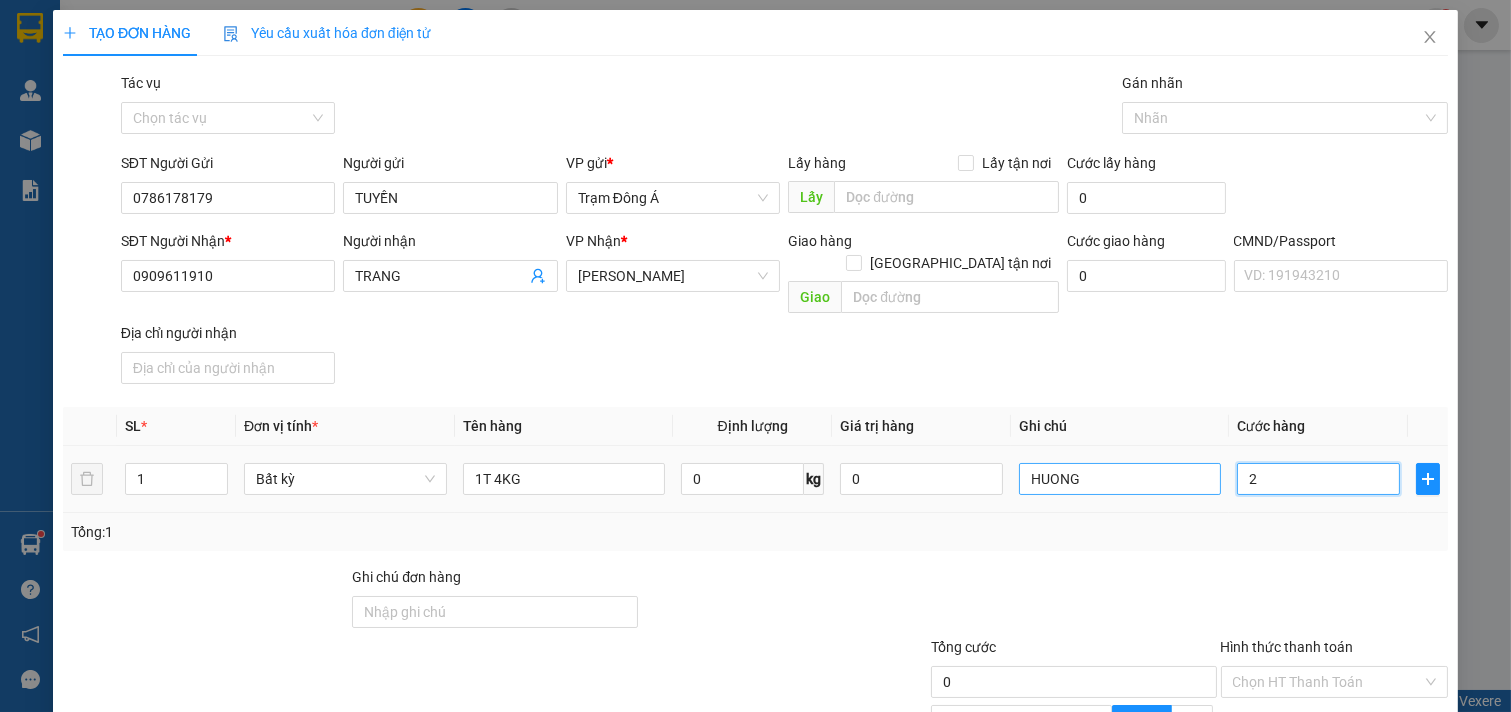 type on "2" 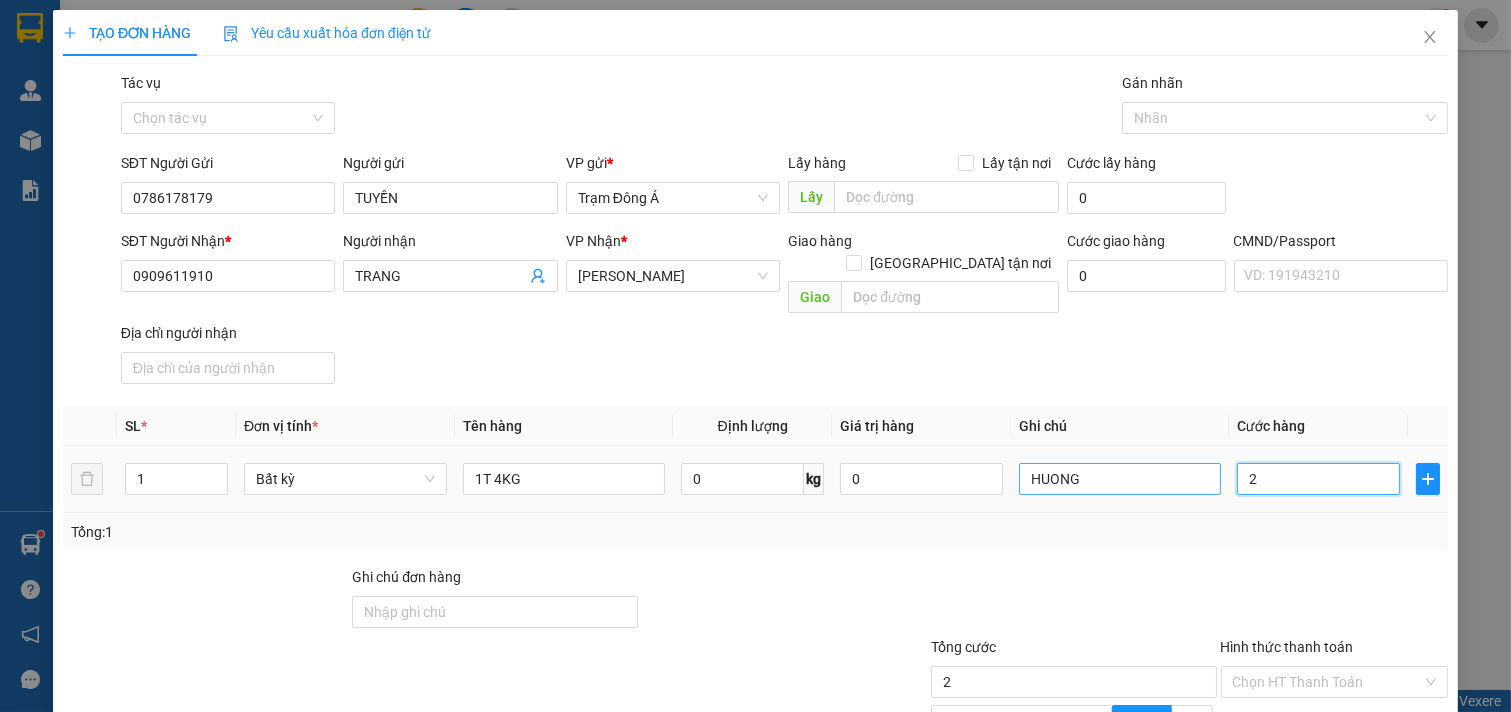 type on "20" 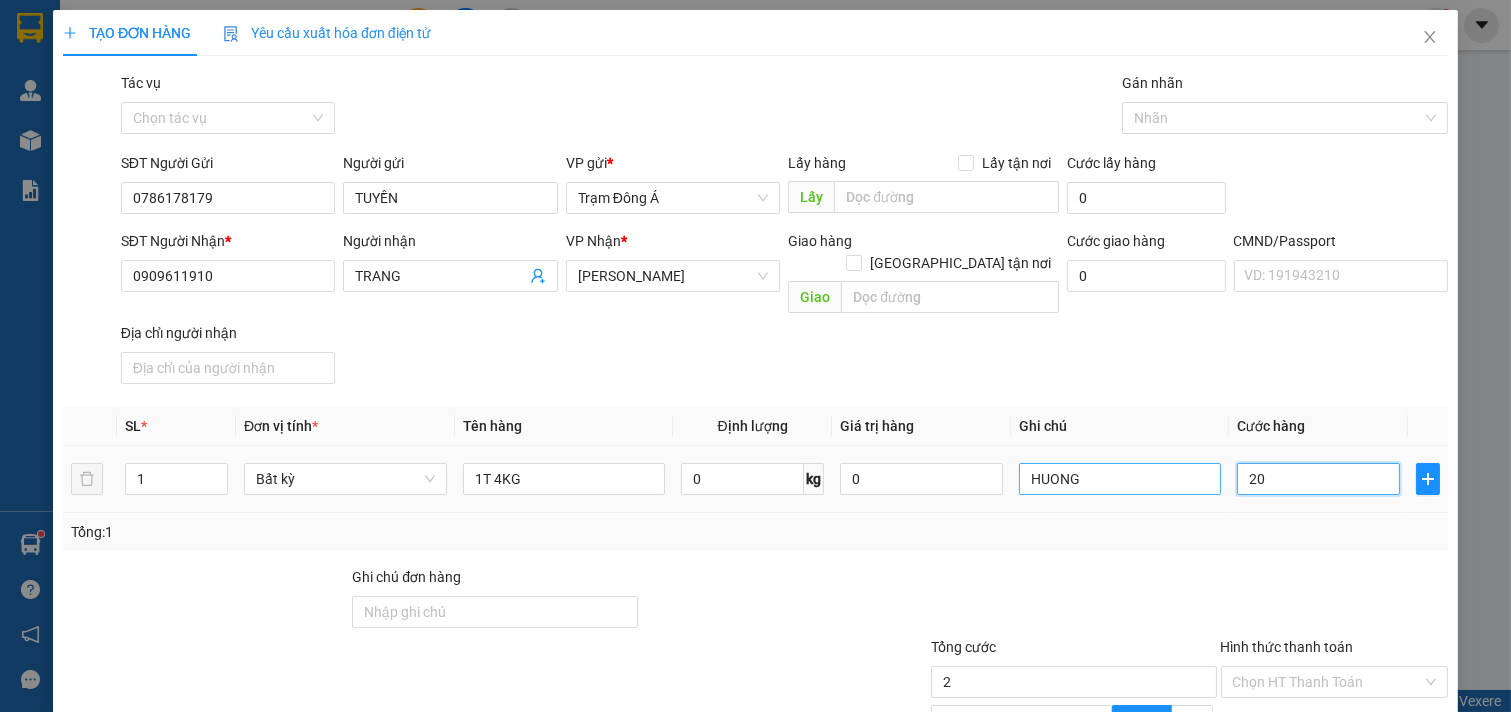 type on "20" 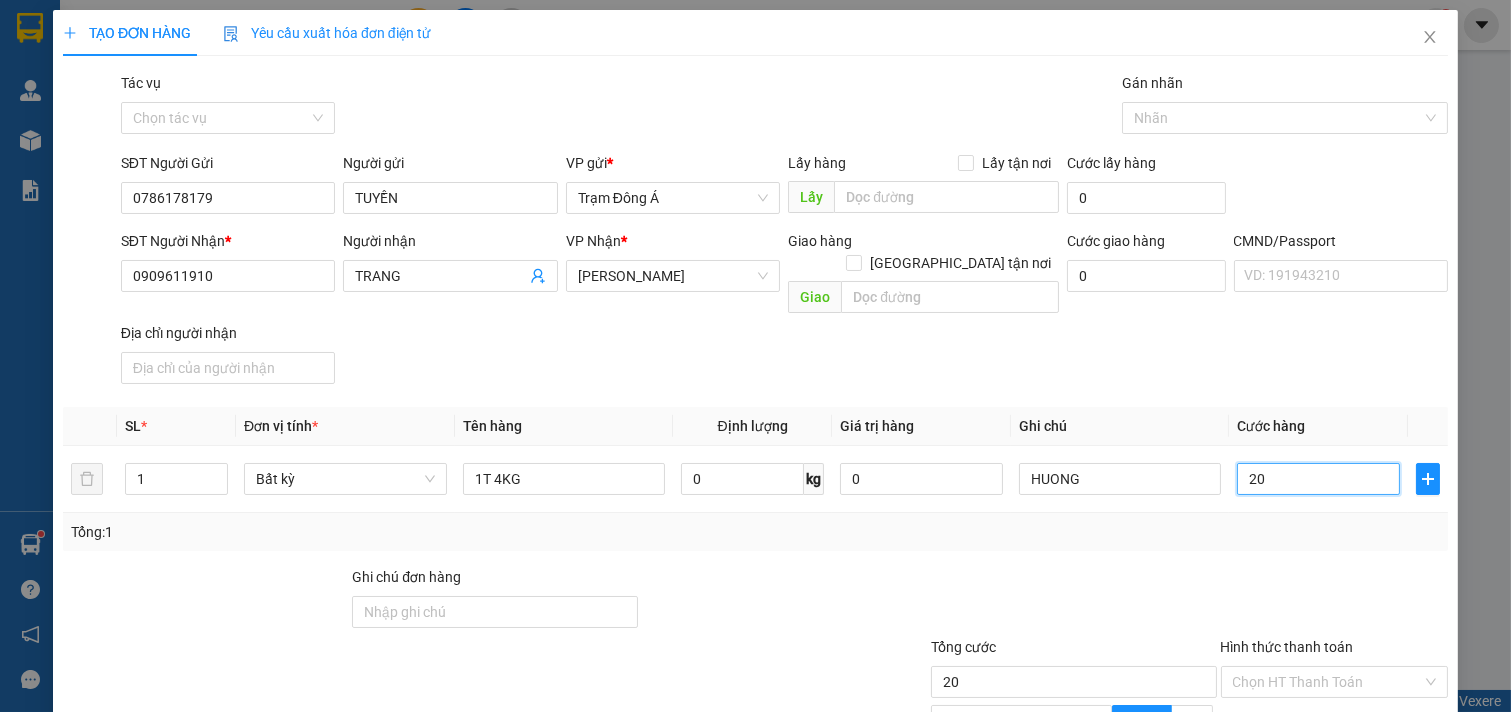 scroll, scrollTop: 200, scrollLeft: 0, axis: vertical 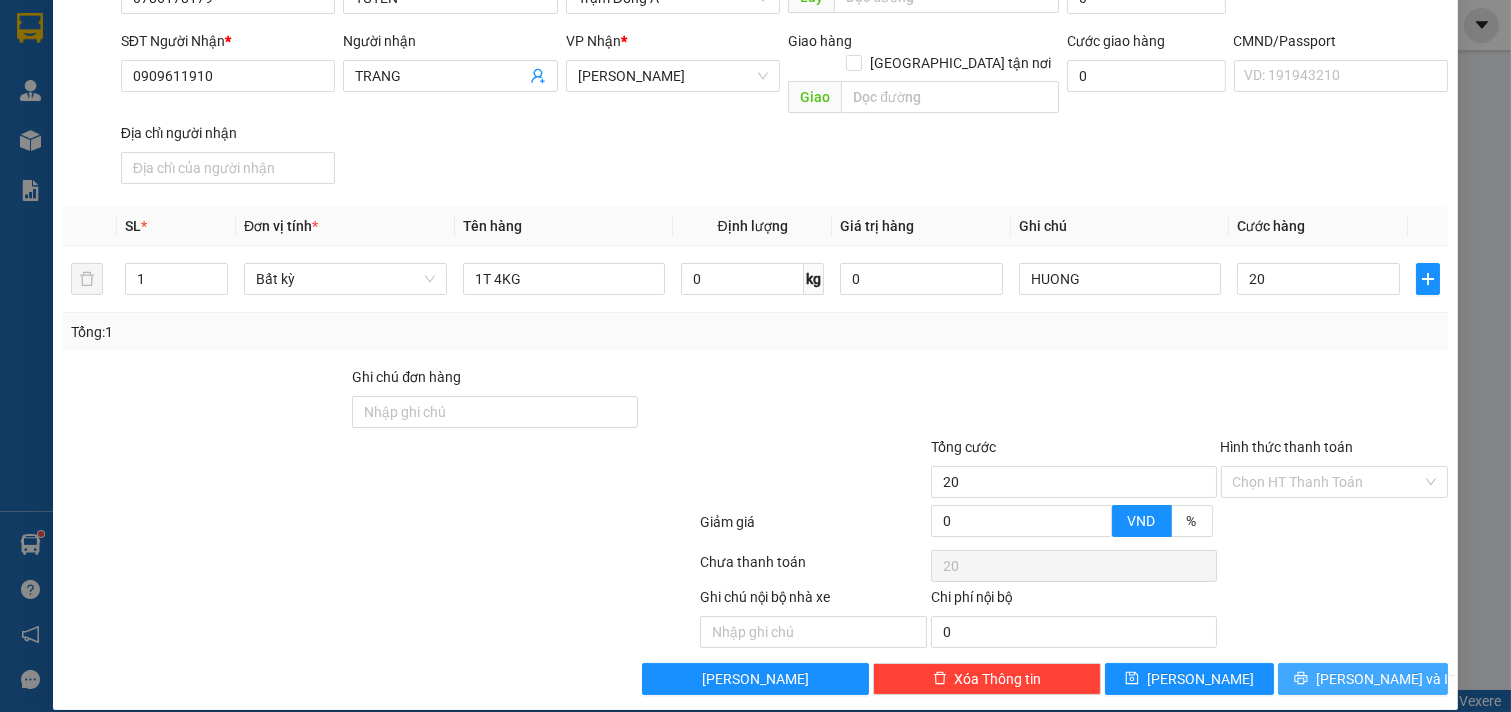 type on "20.000" 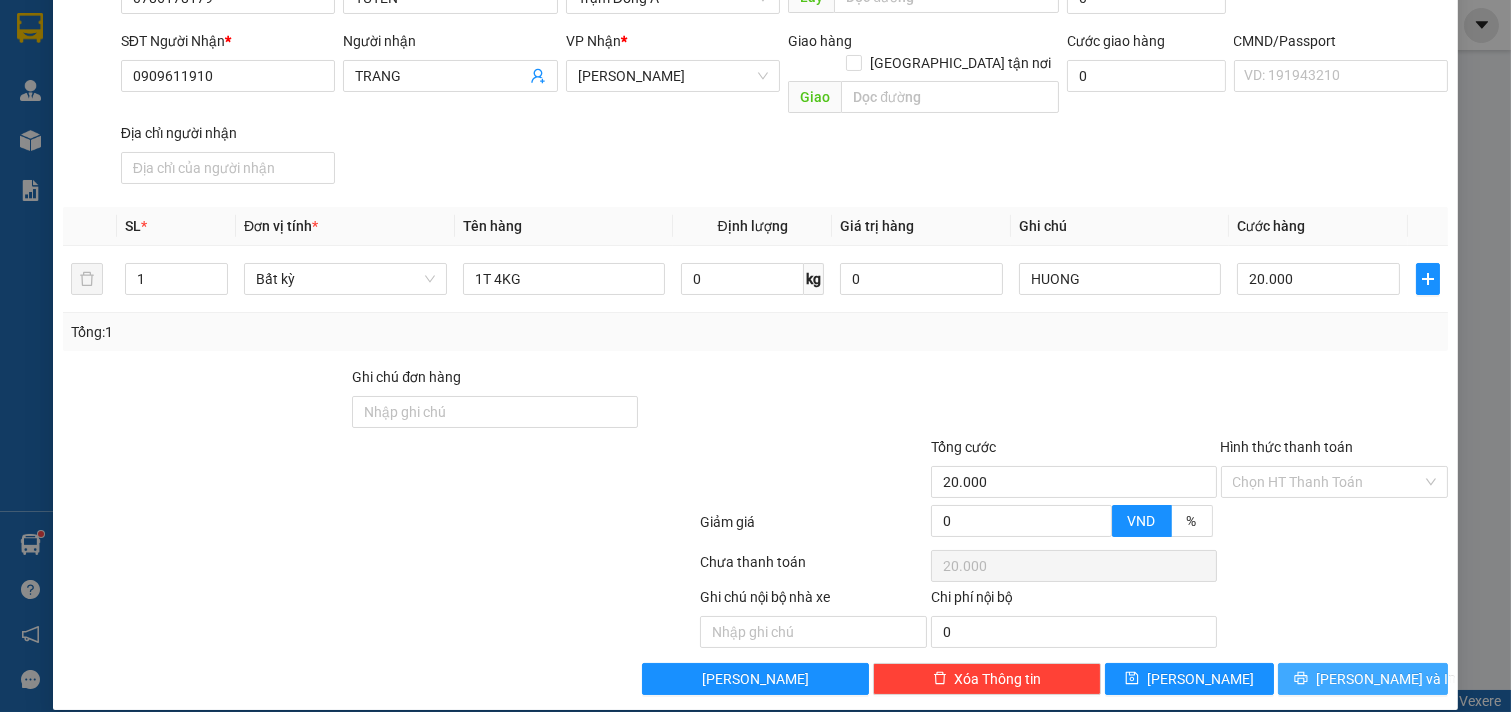 drag, startPoint x: 1350, startPoint y: 658, endPoint x: 480, endPoint y: 406, distance: 905.76154 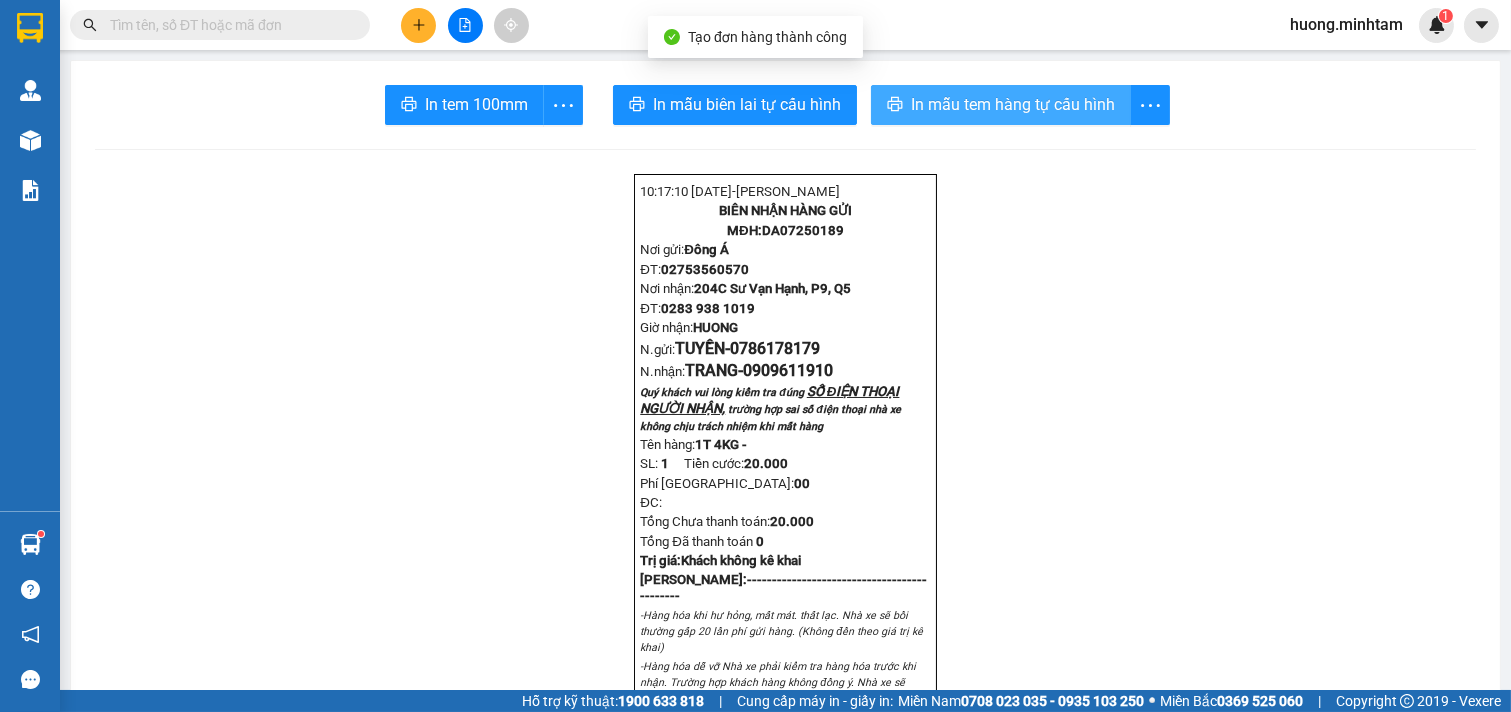 click on "In mẫu tem hàng tự cấu hình" at bounding box center [1013, 104] 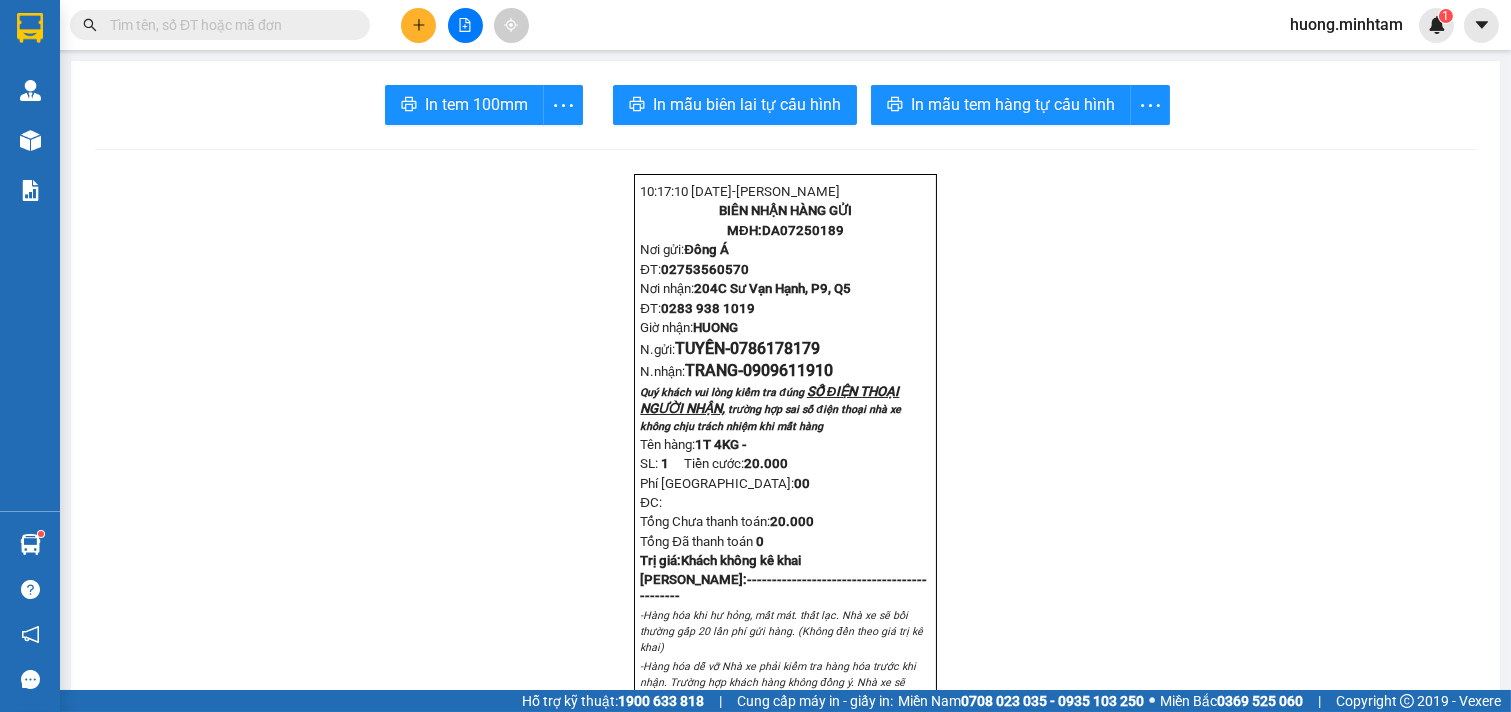 click on "In tem 100mm" at bounding box center [476, 104] 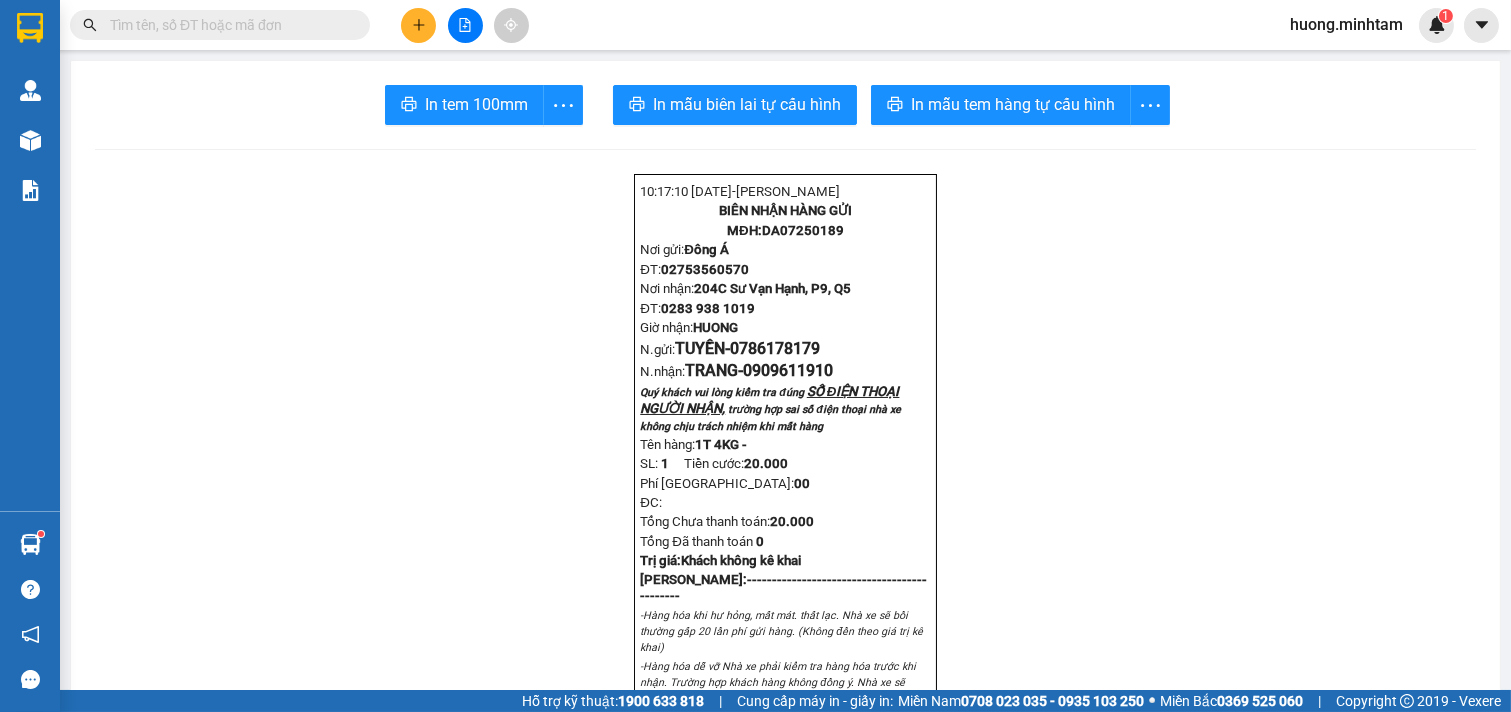 scroll, scrollTop: 0, scrollLeft: 0, axis: both 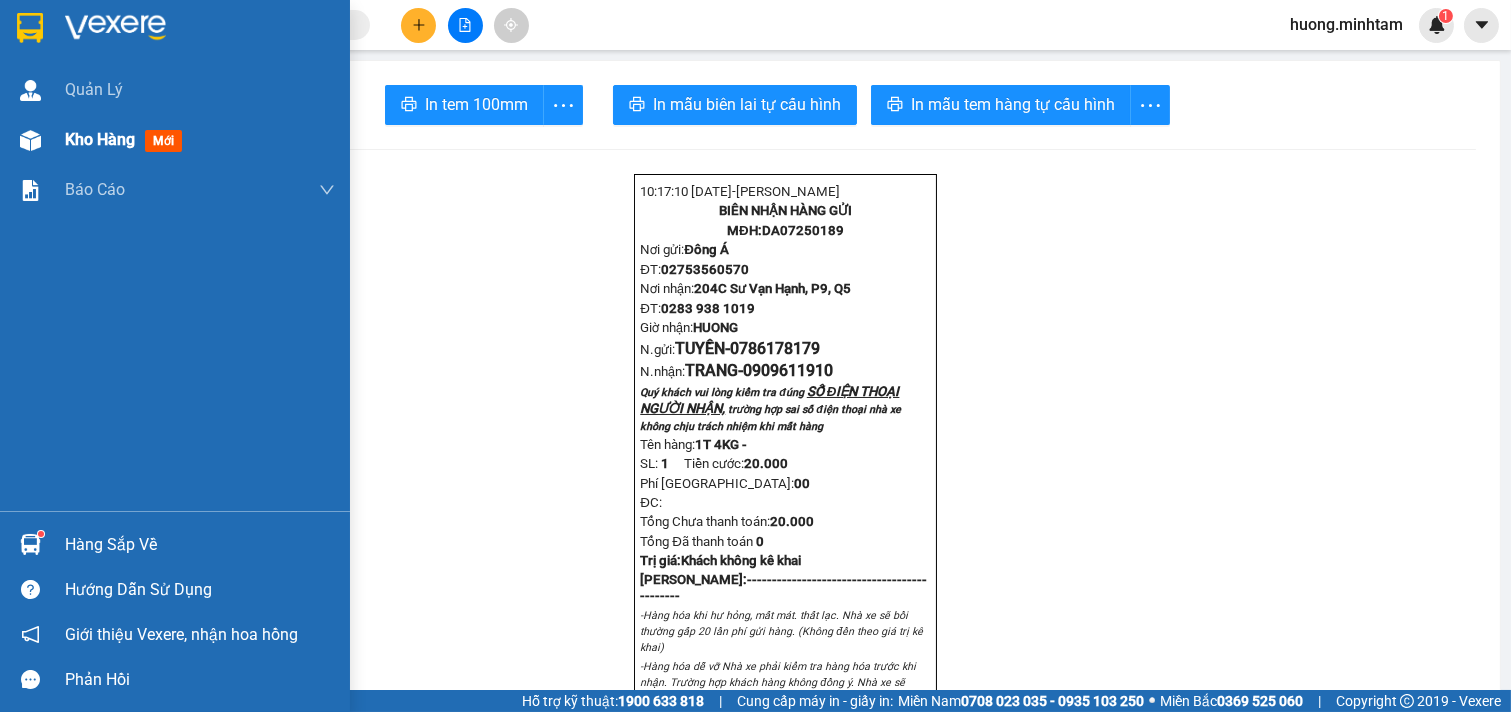 click on "Kho hàng" at bounding box center (100, 139) 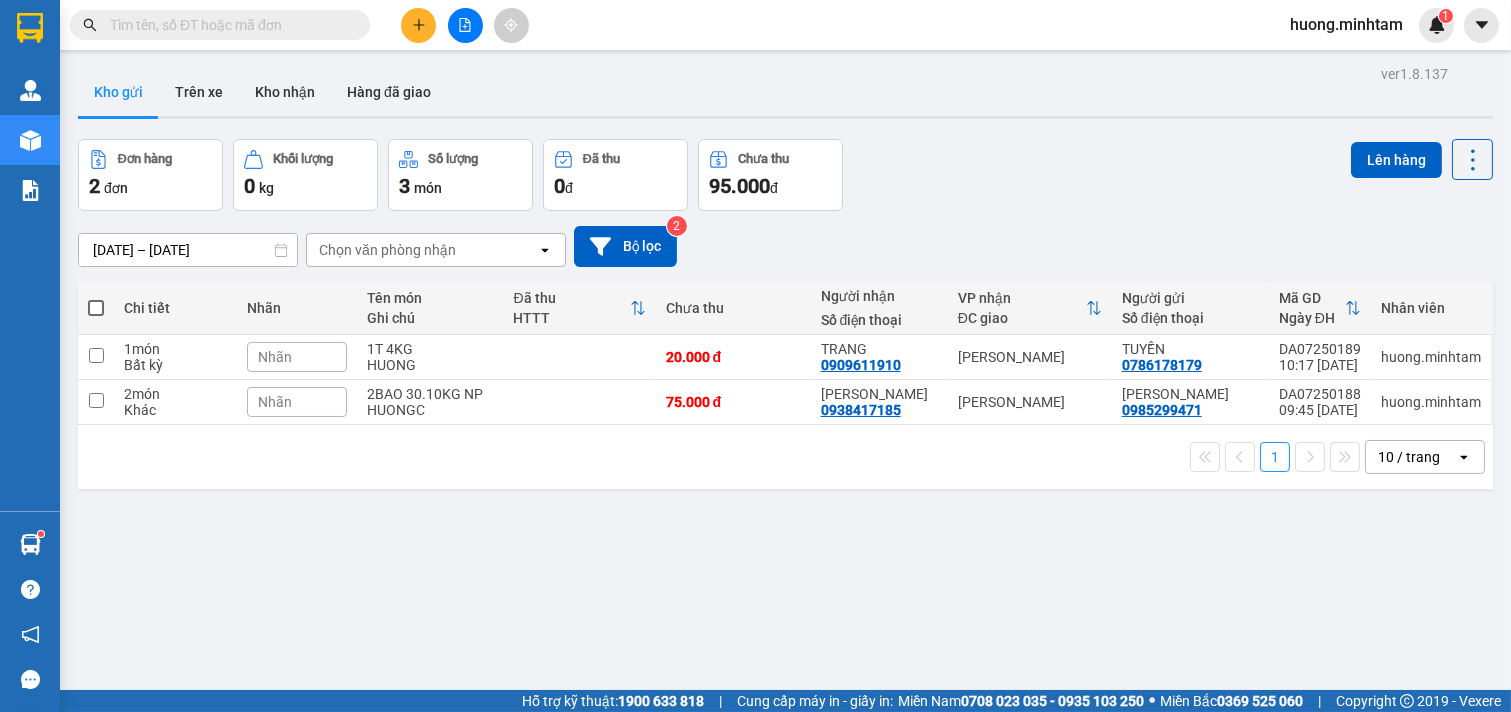 click at bounding box center [96, 308] 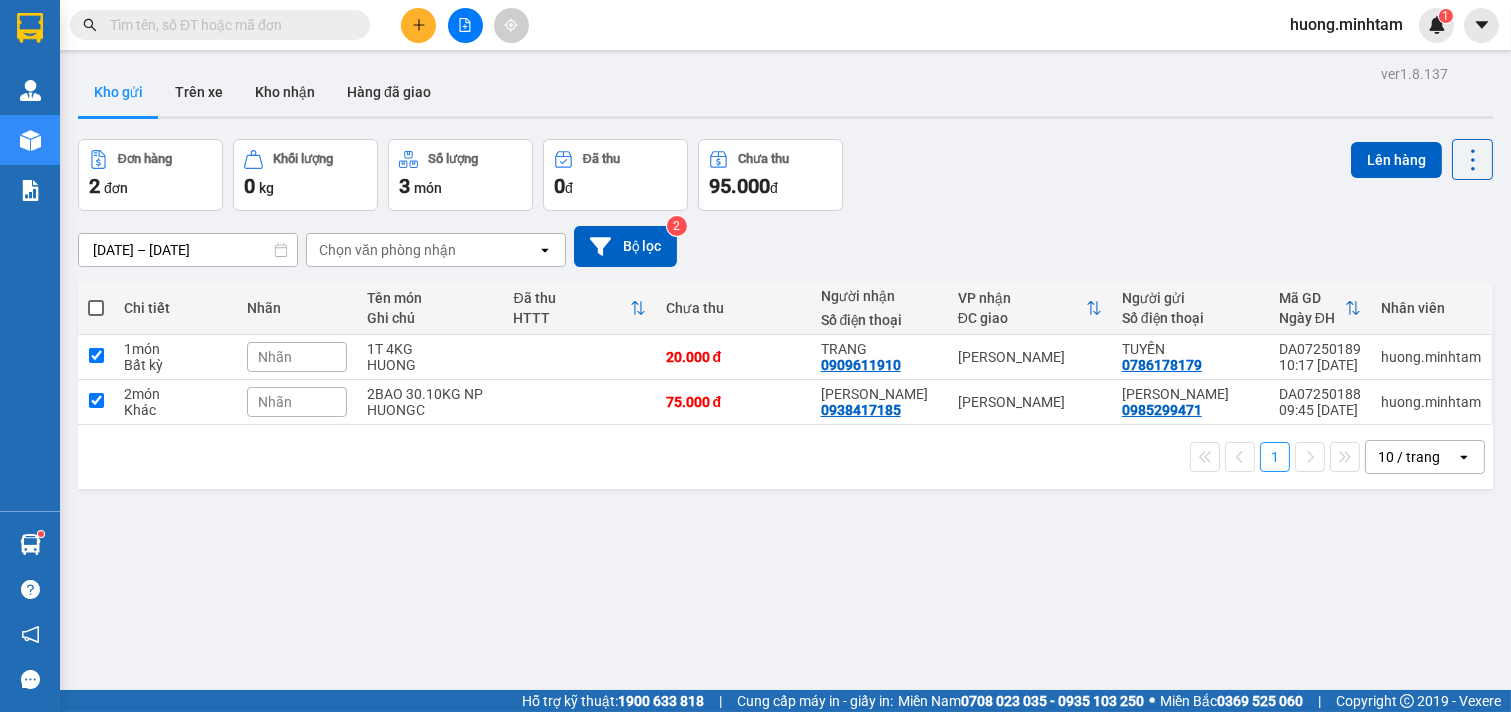 checkbox on "true" 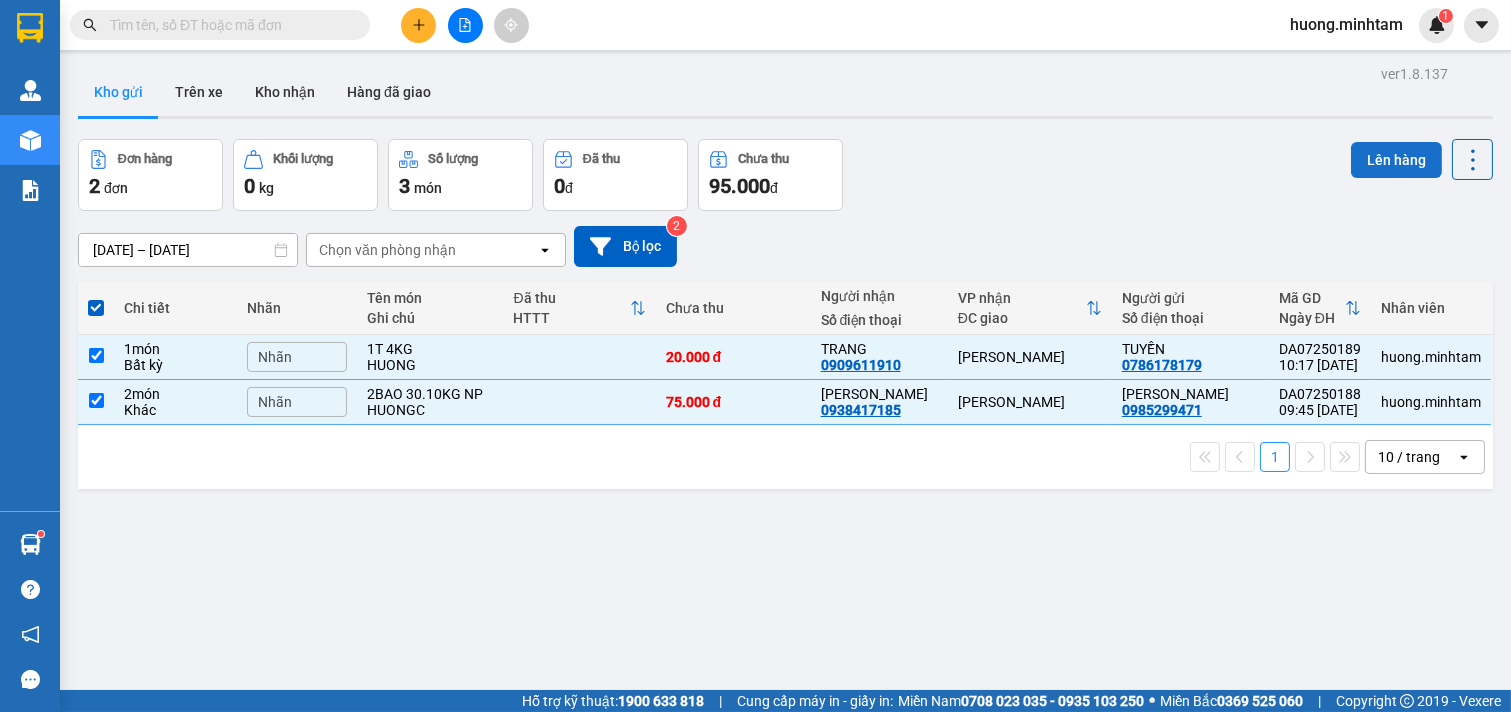 click on "Lên hàng" at bounding box center [1396, 160] 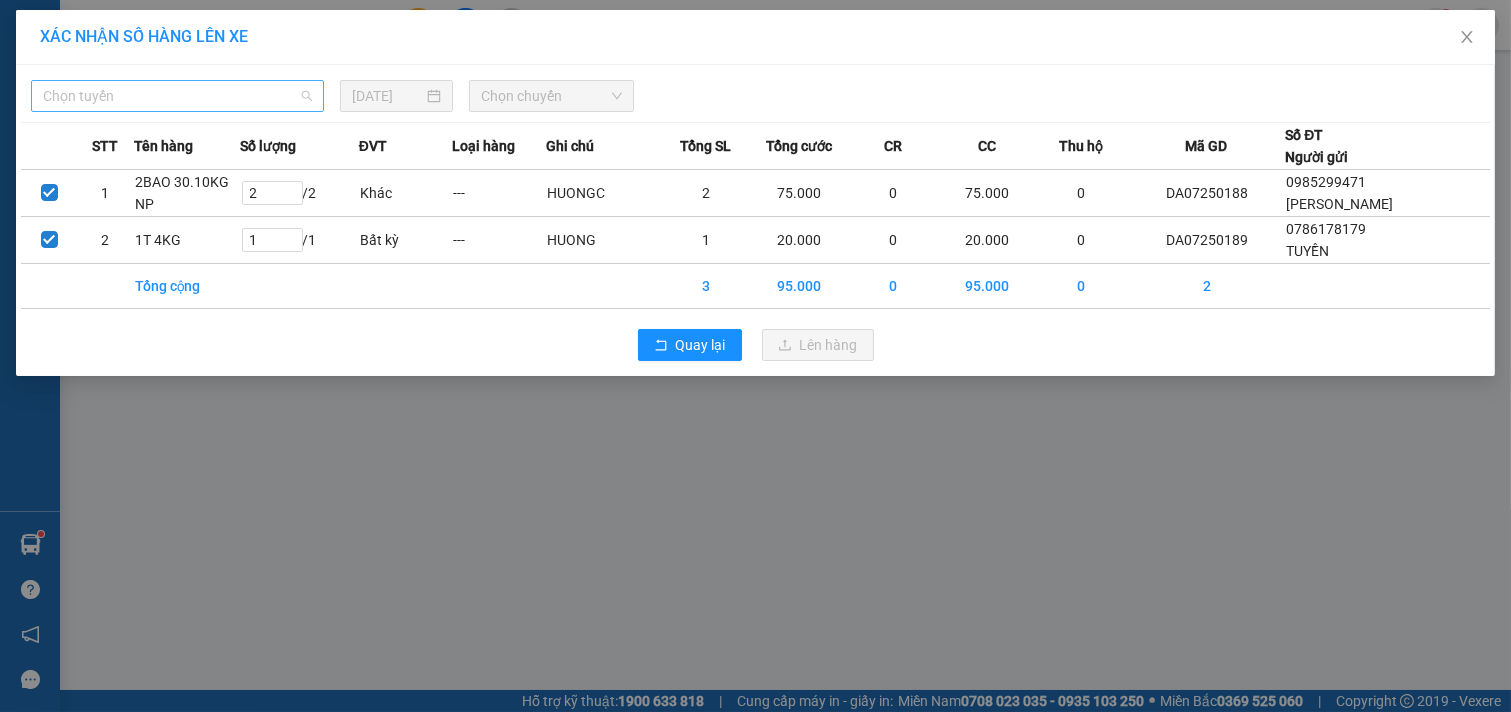 click on "Chọn tuyến" at bounding box center [177, 96] 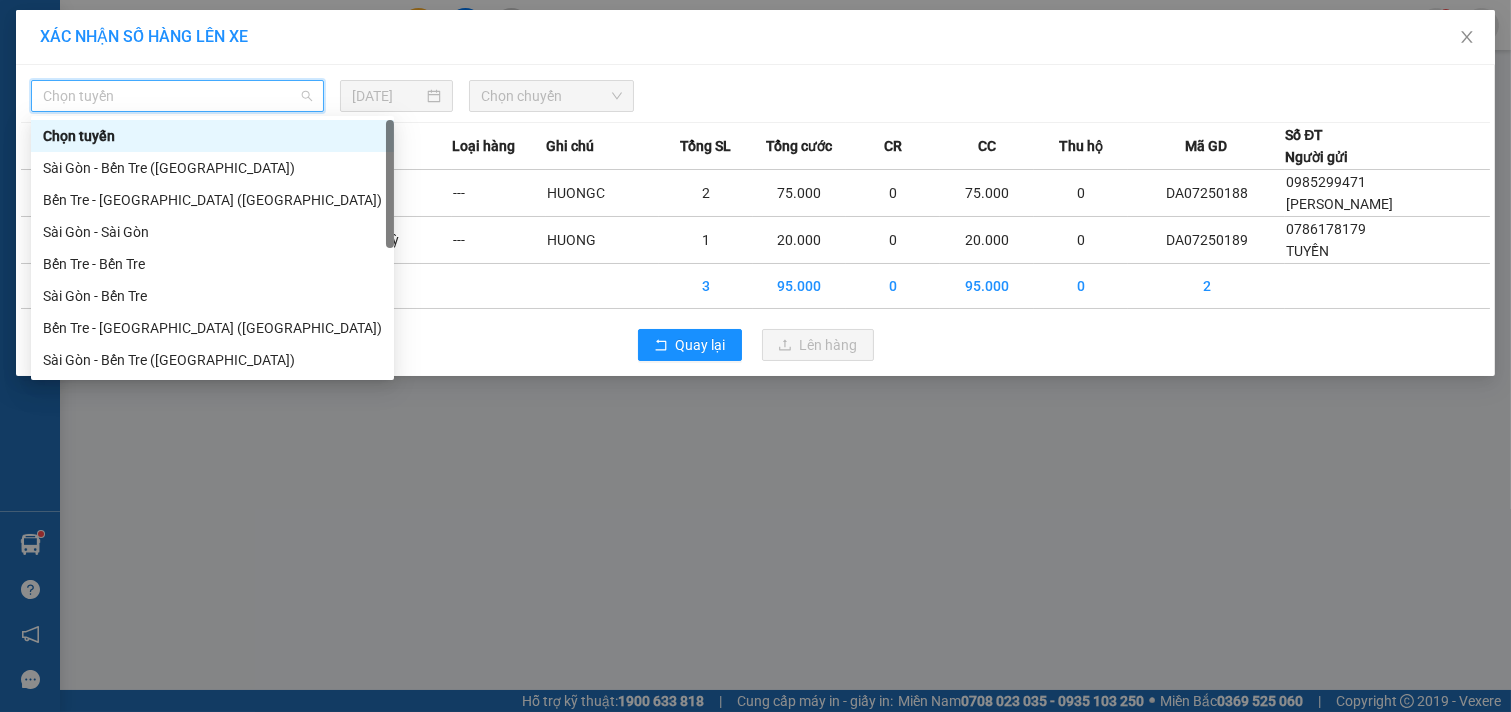 scroll, scrollTop: 32, scrollLeft: 0, axis: vertical 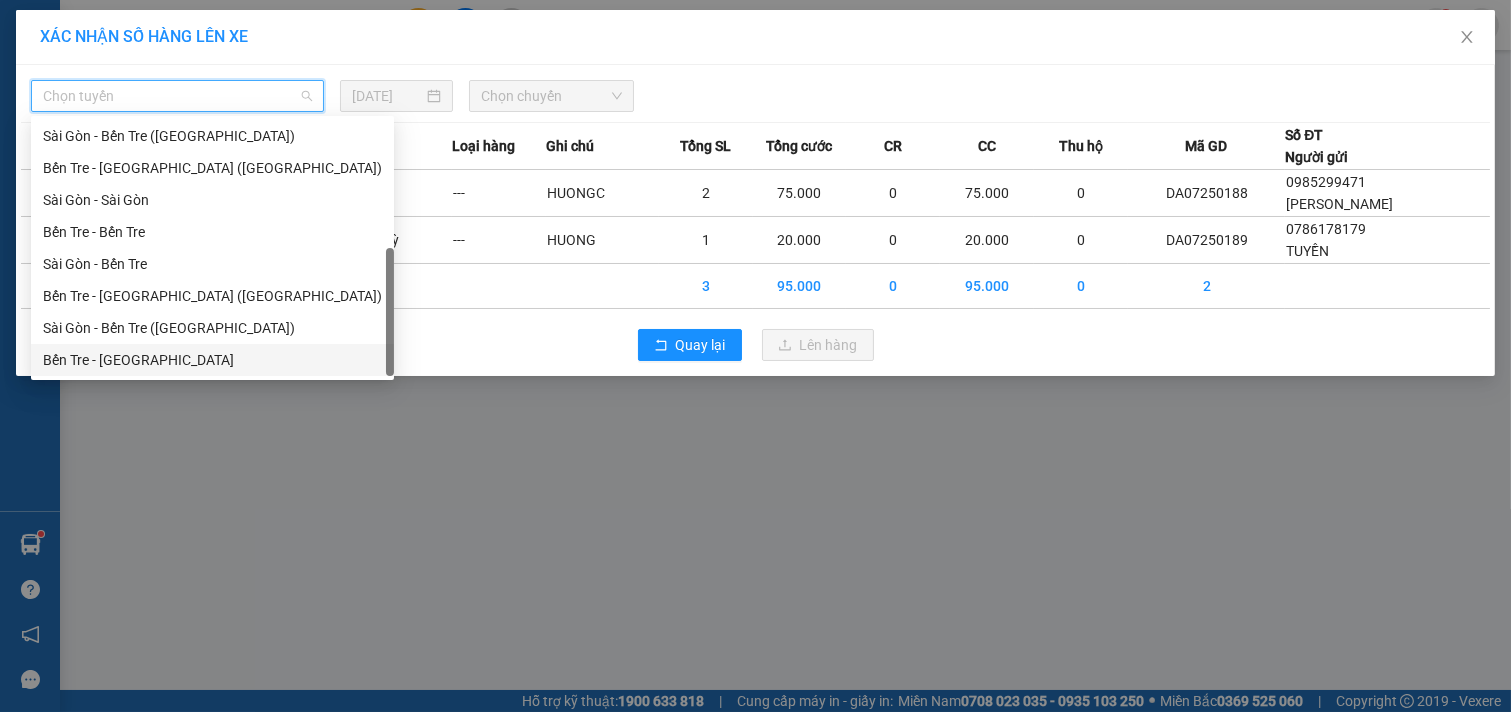 click on "Bến Tre - [GEOGRAPHIC_DATA]" at bounding box center (212, 360) 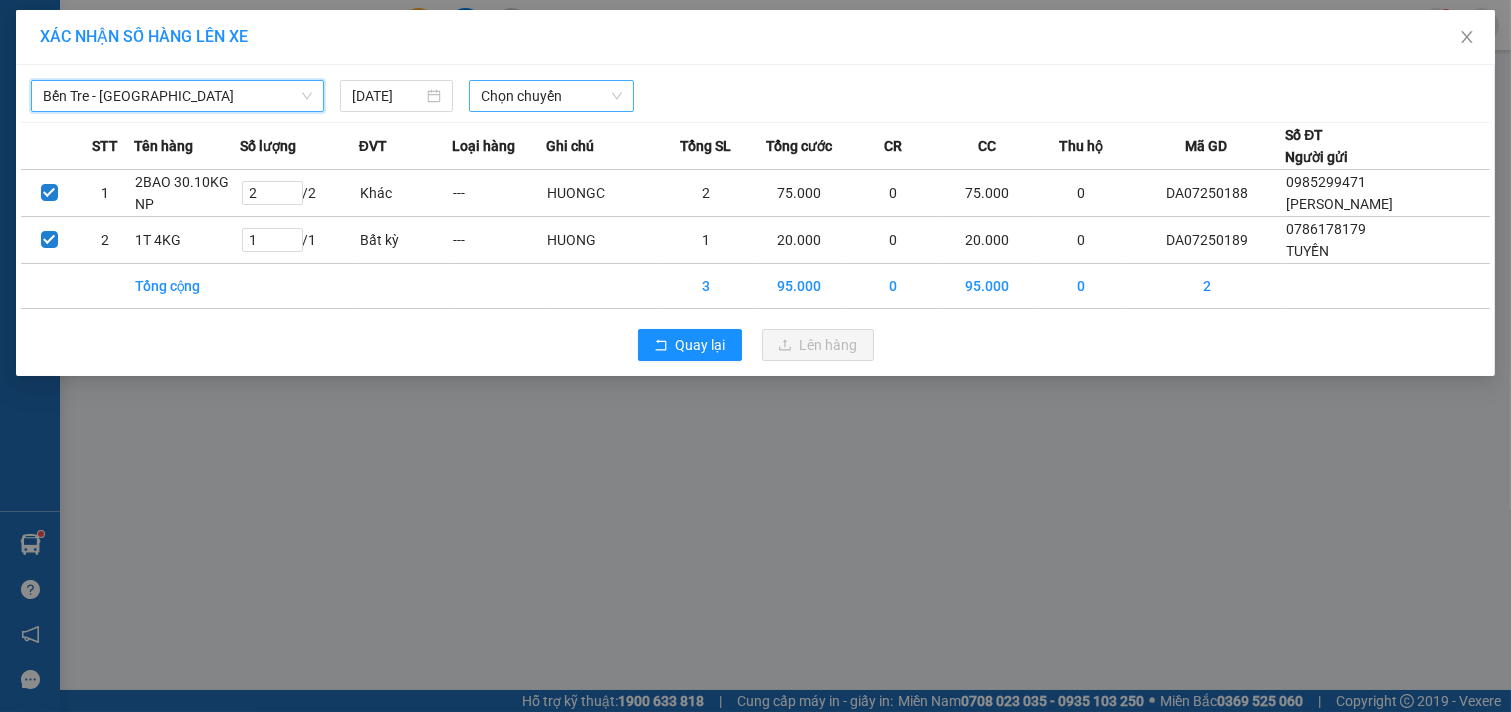 click on "Chọn chuyến" at bounding box center (551, 96) 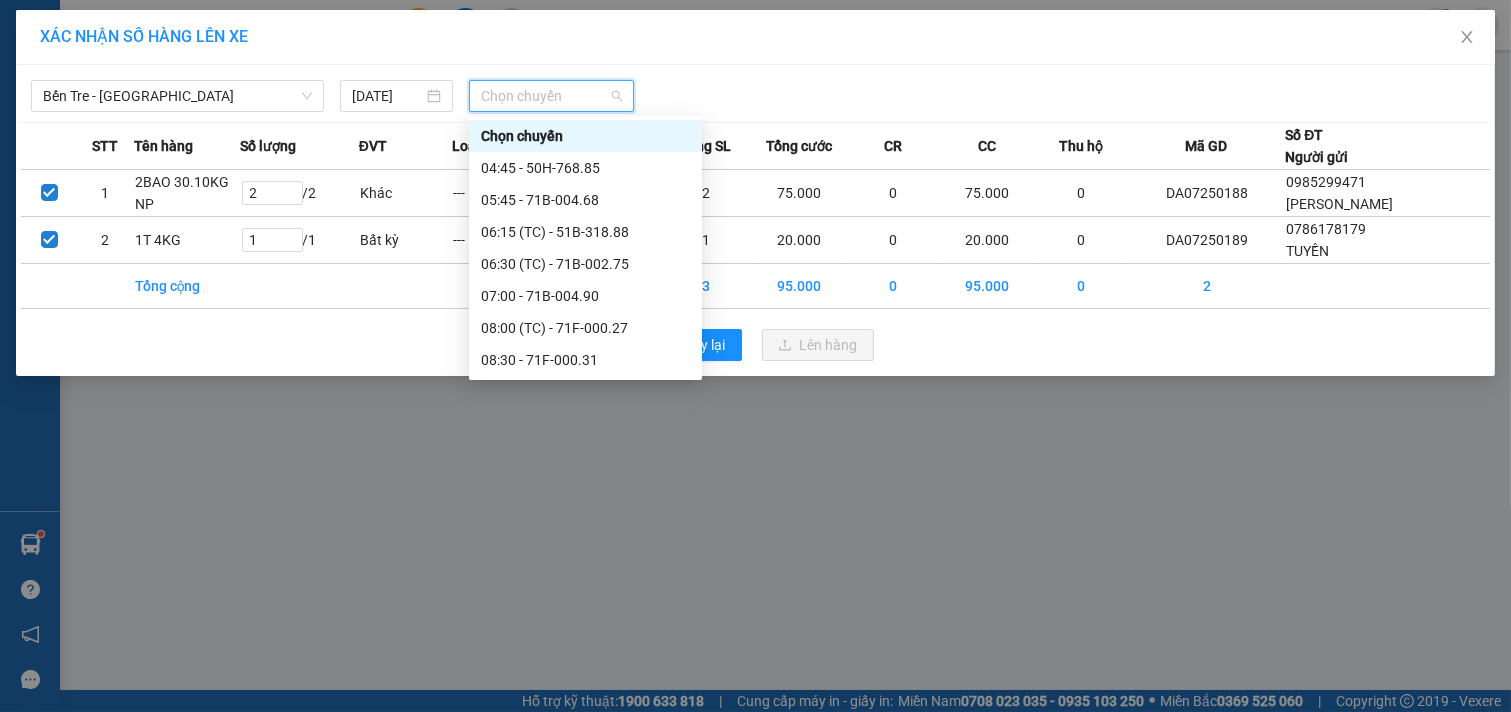scroll, scrollTop: 222, scrollLeft: 0, axis: vertical 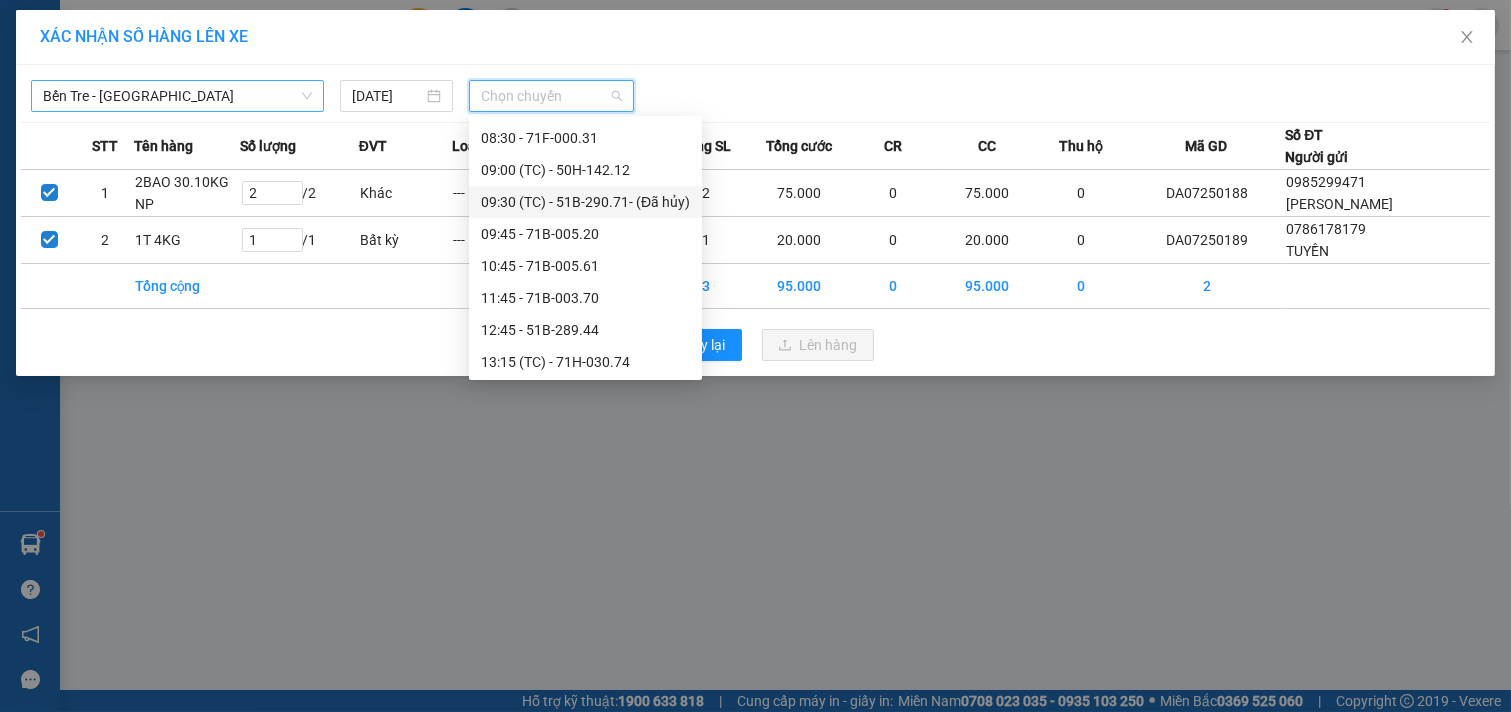 click on "Bến Tre - [GEOGRAPHIC_DATA]" at bounding box center (177, 96) 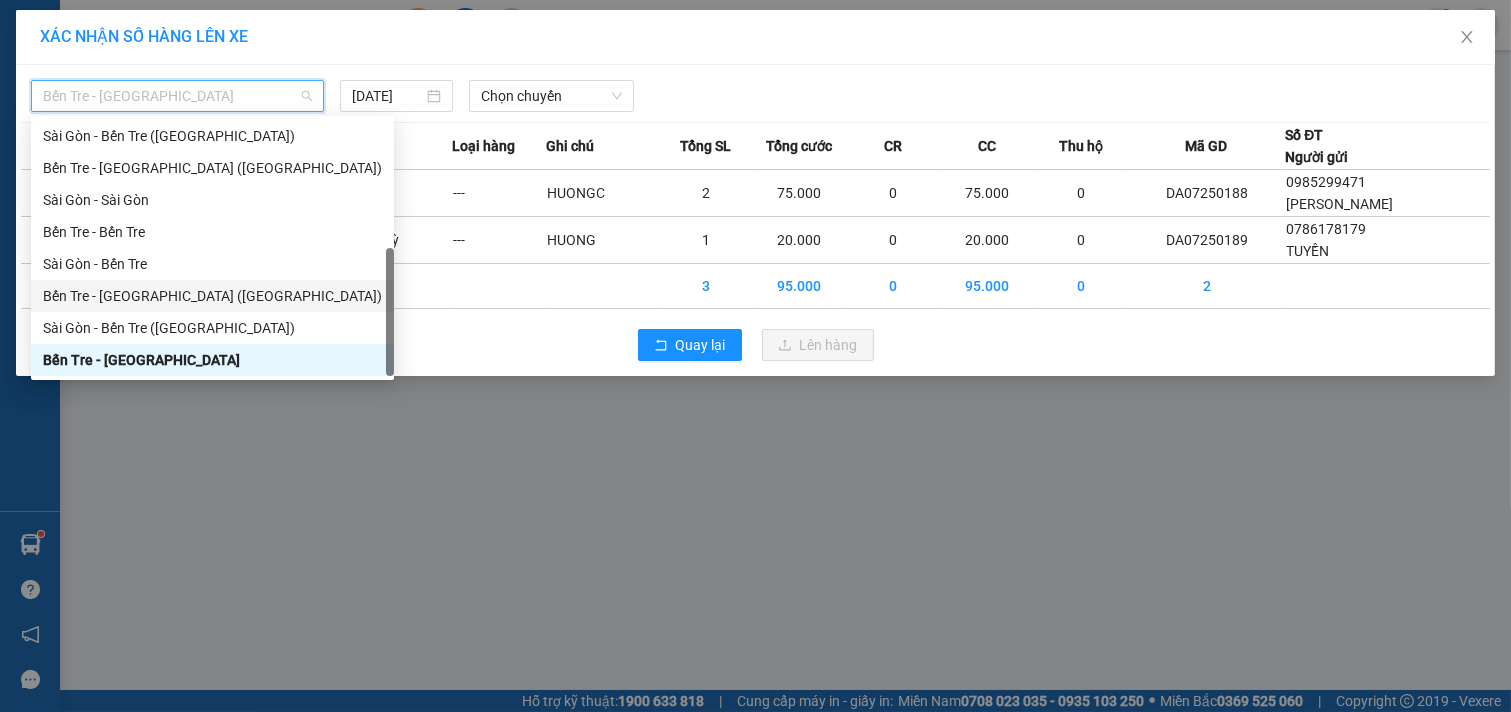click on "Bến Tre - [GEOGRAPHIC_DATA] ([GEOGRAPHIC_DATA])" at bounding box center (212, 296) 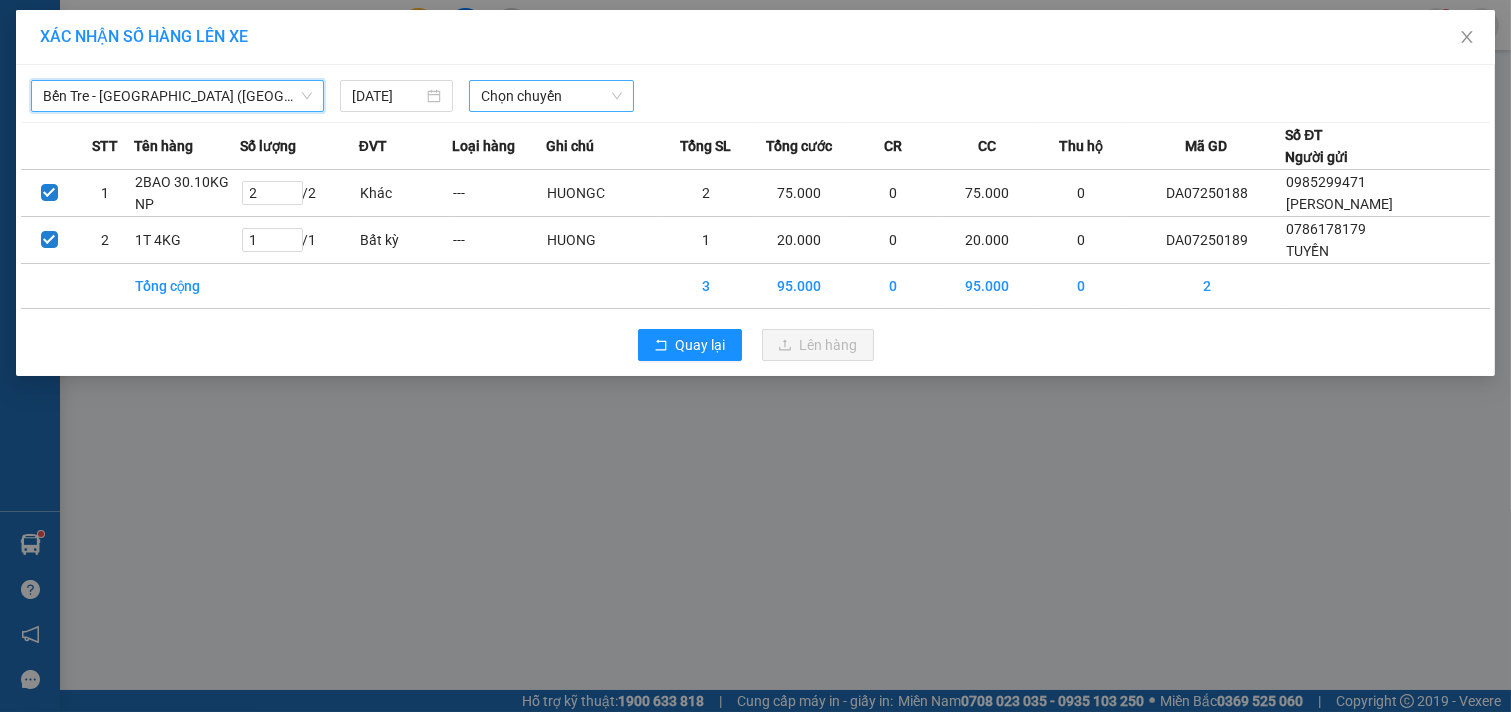 scroll, scrollTop: 0, scrollLeft: 0, axis: both 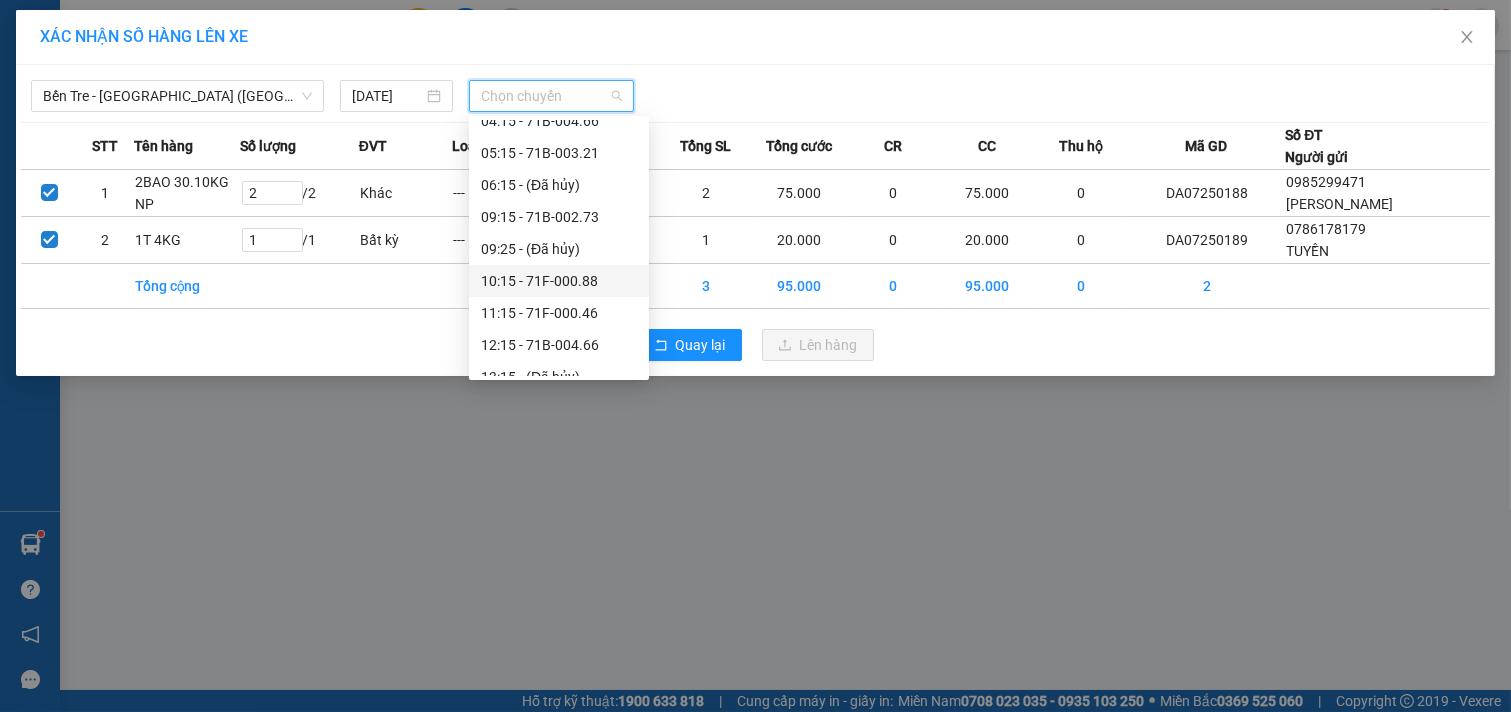 click on "10:15     - 71F-000.88" at bounding box center [559, 281] 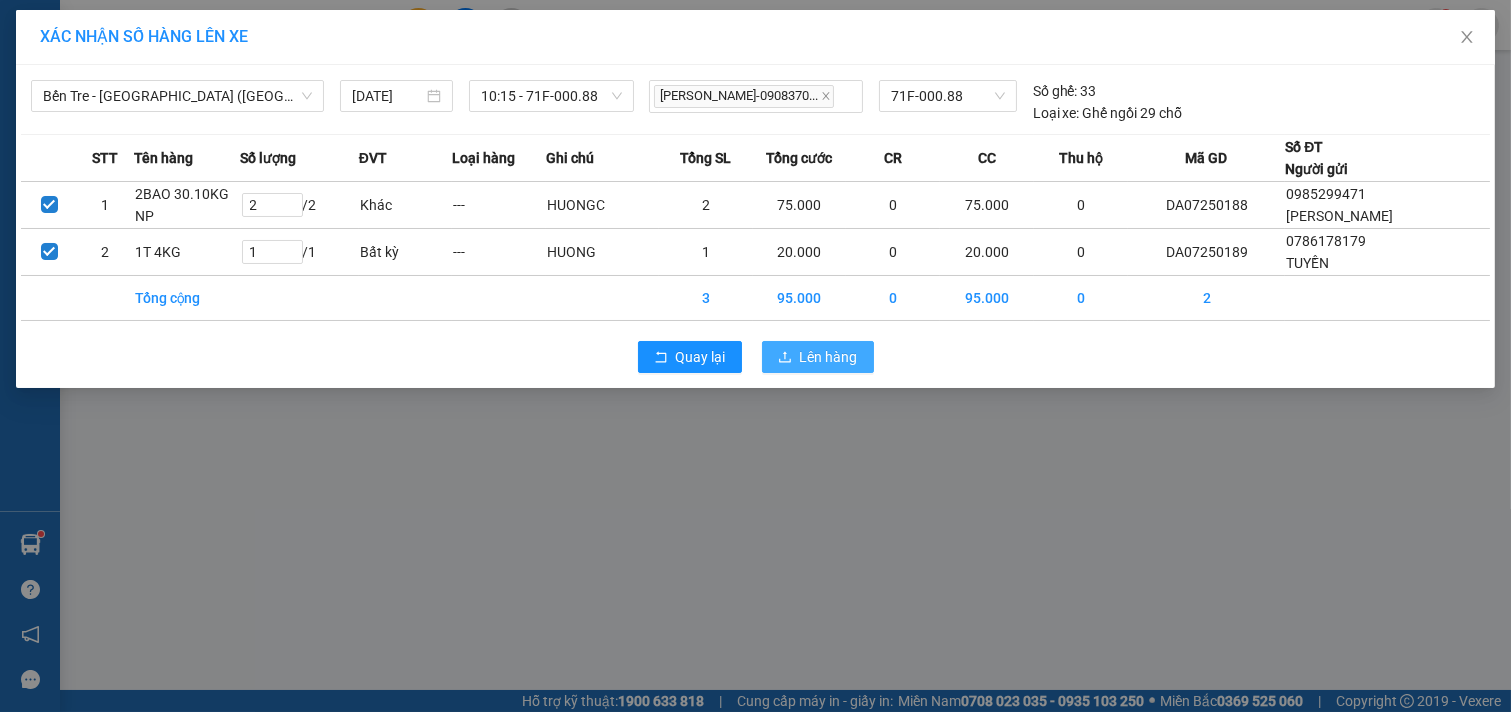 click on "Lên hàng" at bounding box center (829, 357) 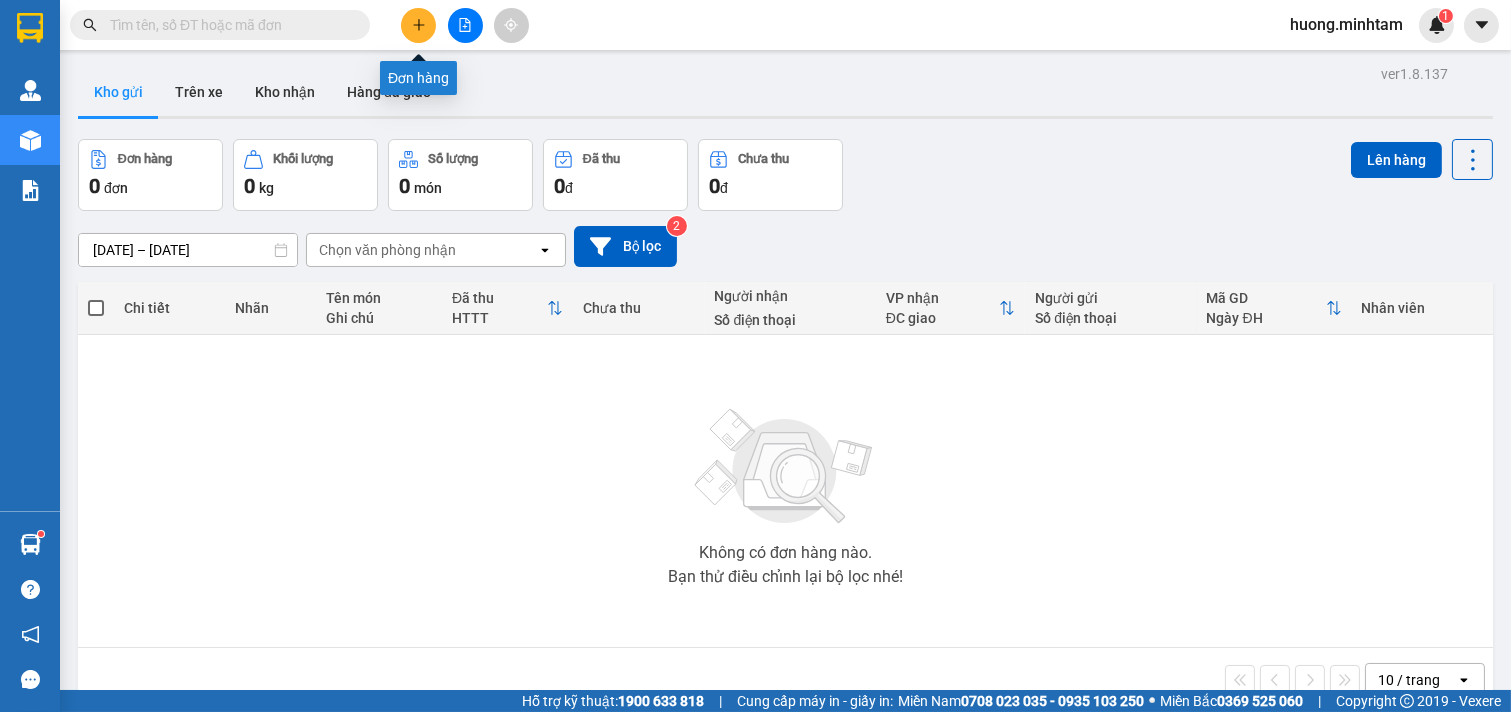 click at bounding box center [418, 25] 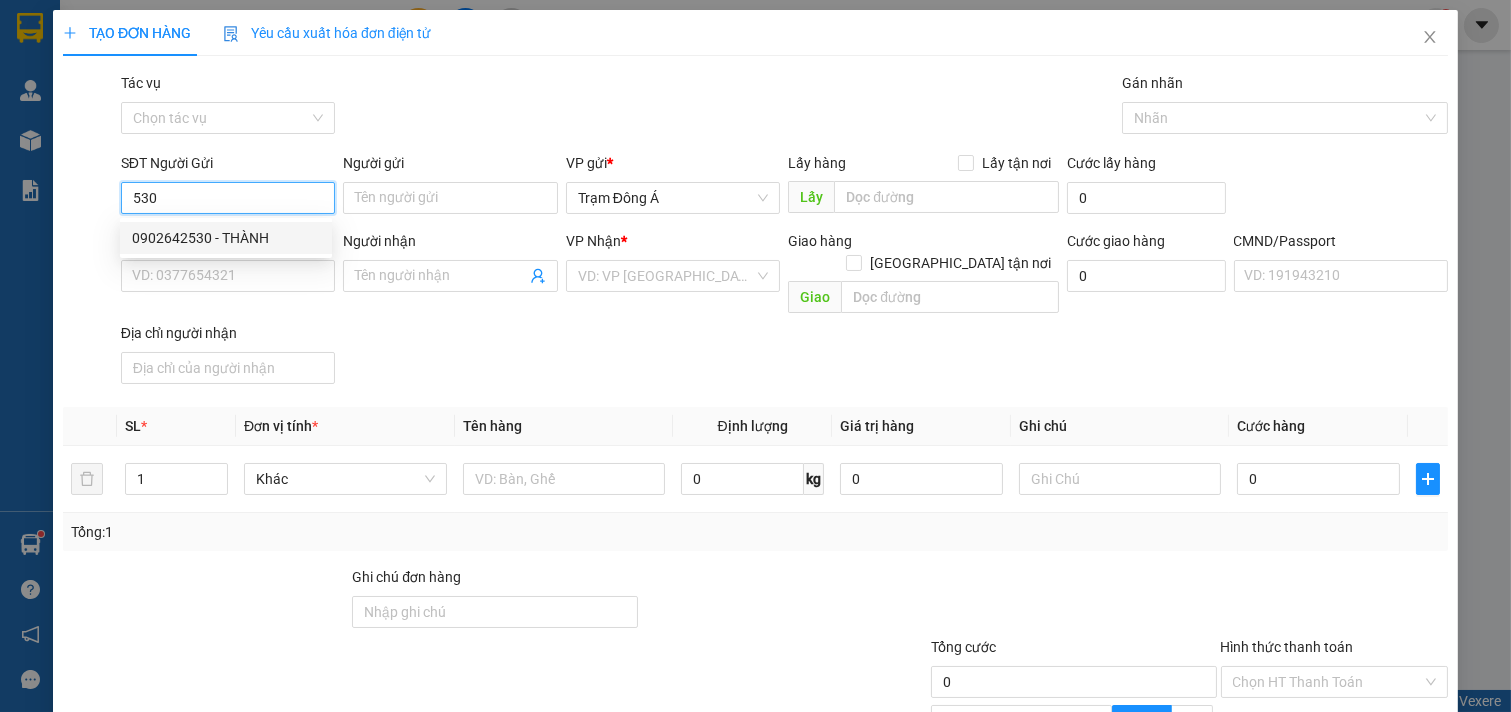 click on "0902642530 - THÀNH" at bounding box center (226, 238) 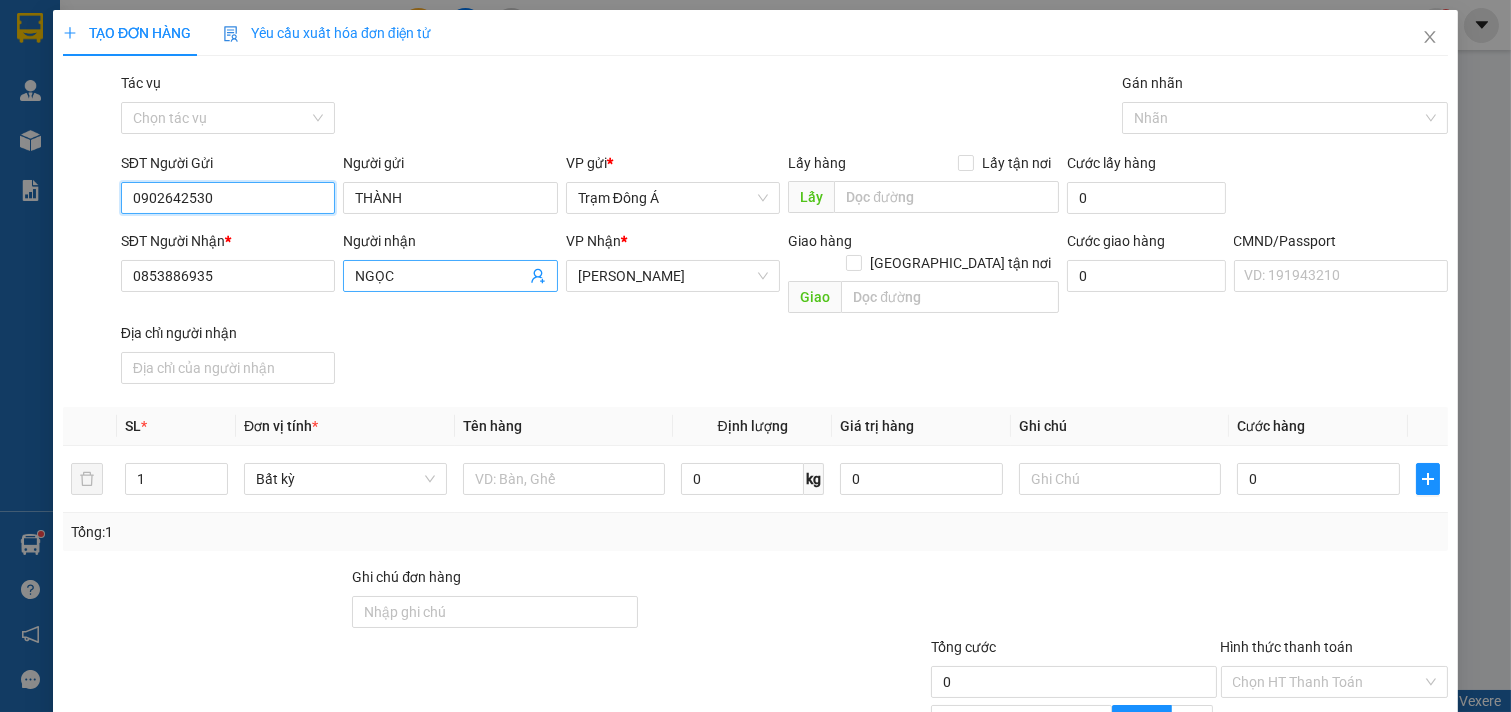type on "0902642530" 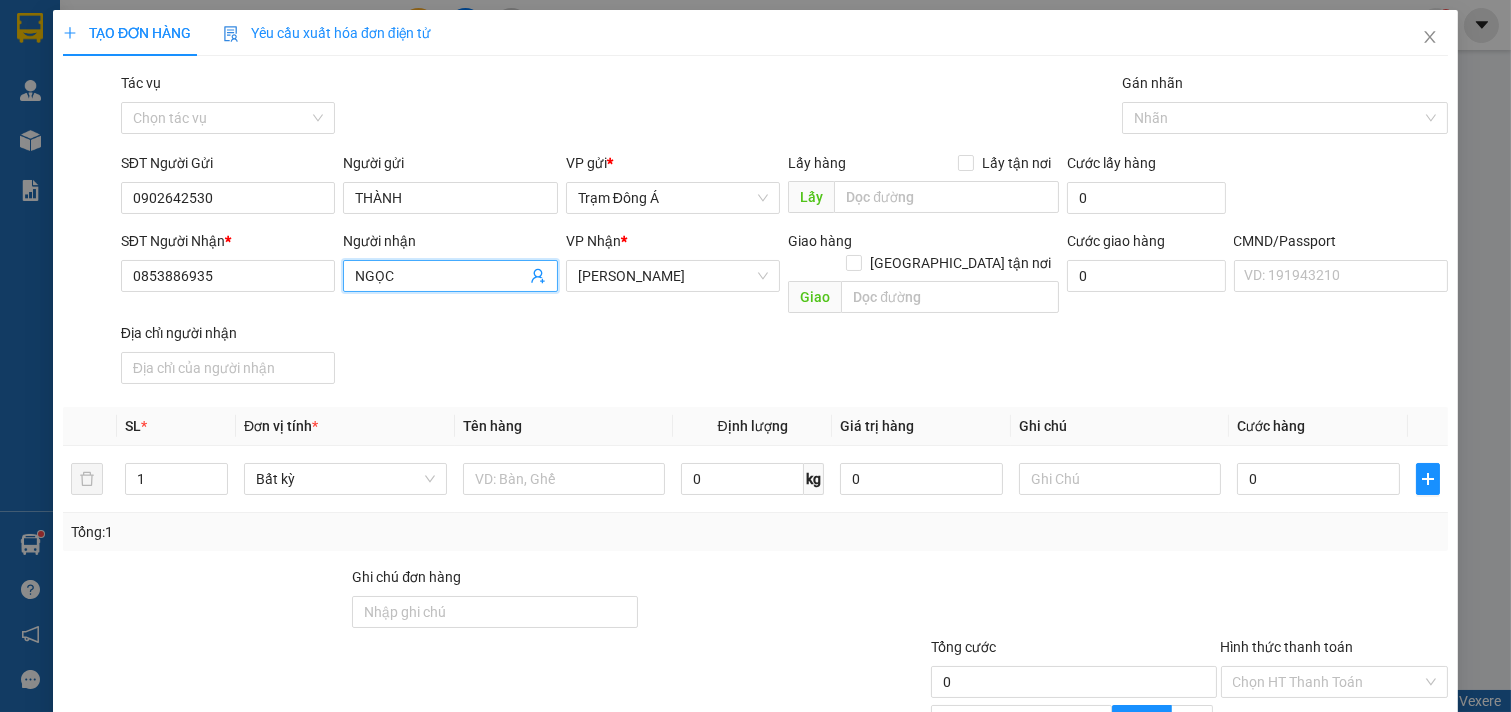 click 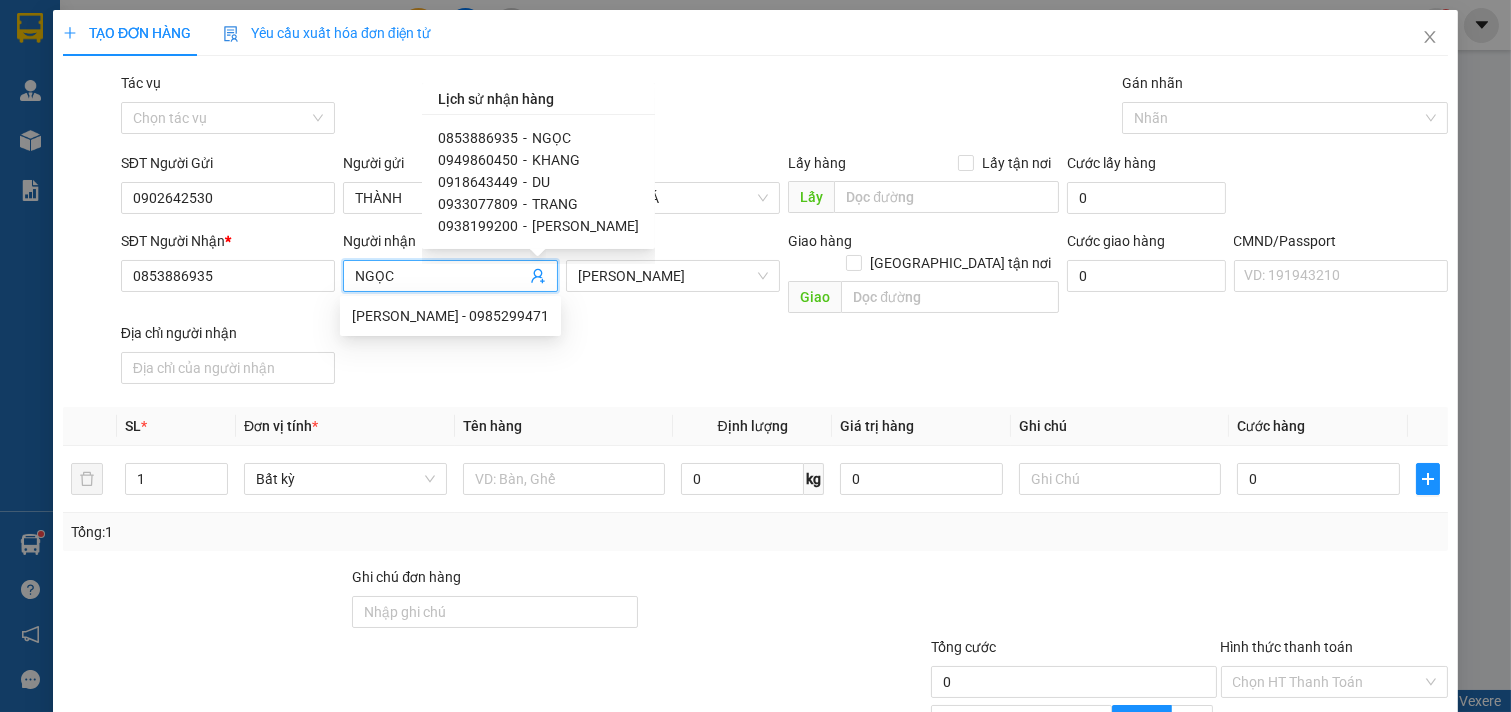 click on "0949860450" at bounding box center (478, 160) 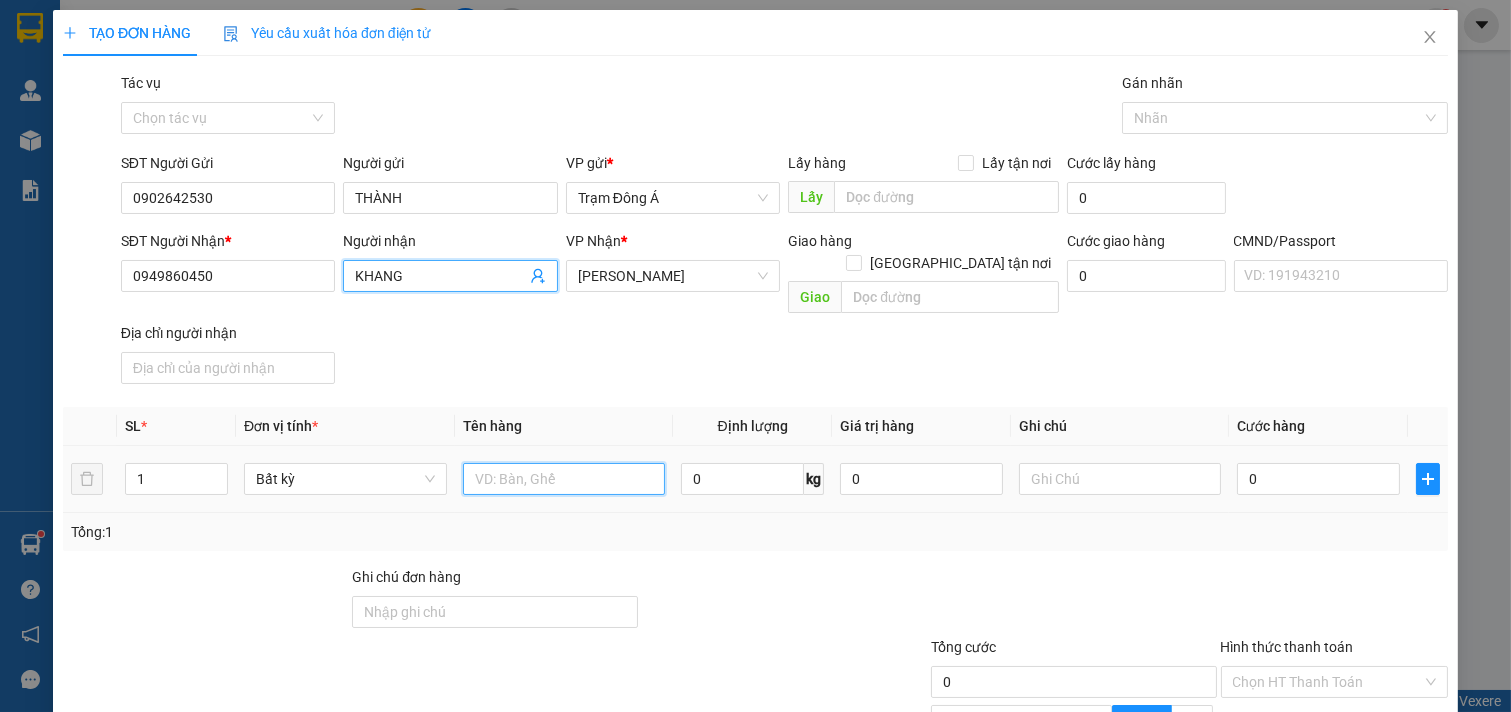 click at bounding box center [564, 479] 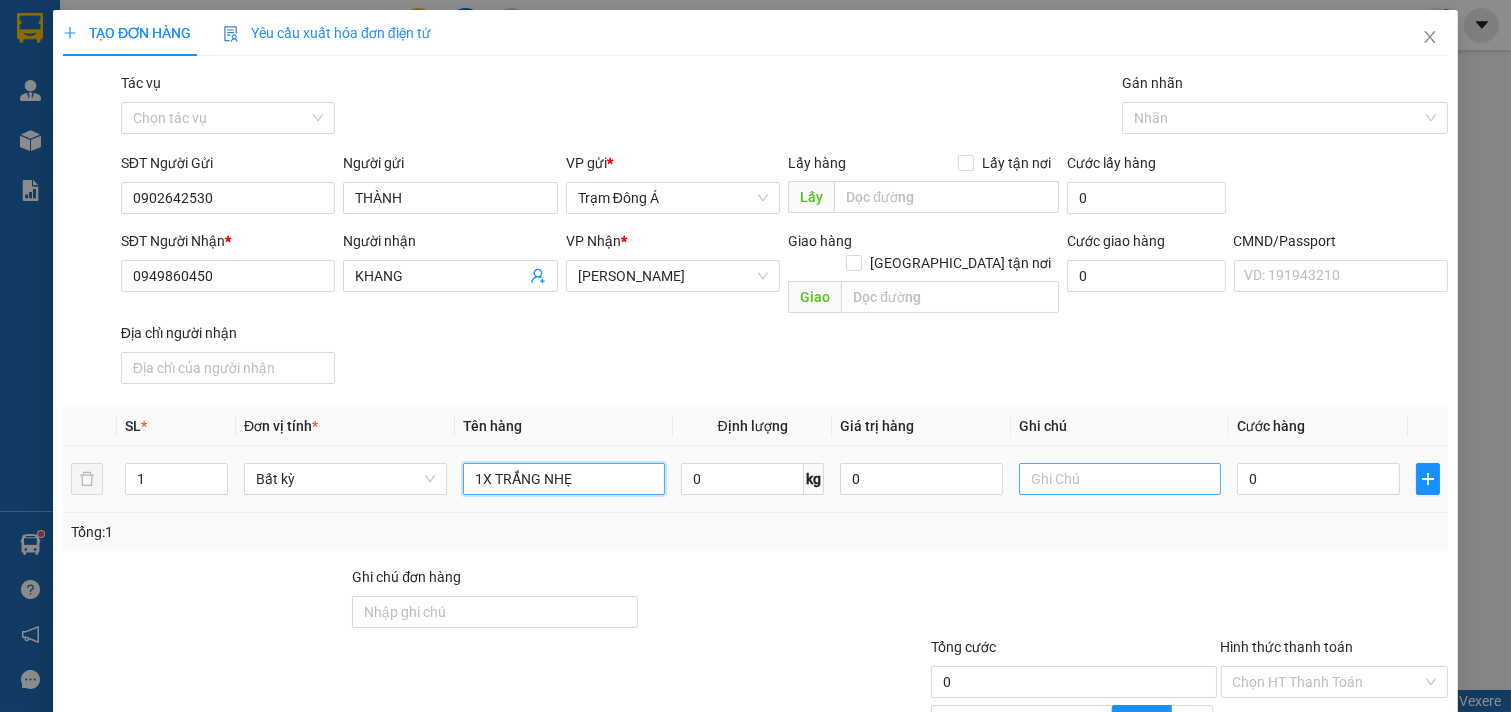 type on "1X TRẮNG NHẸ" 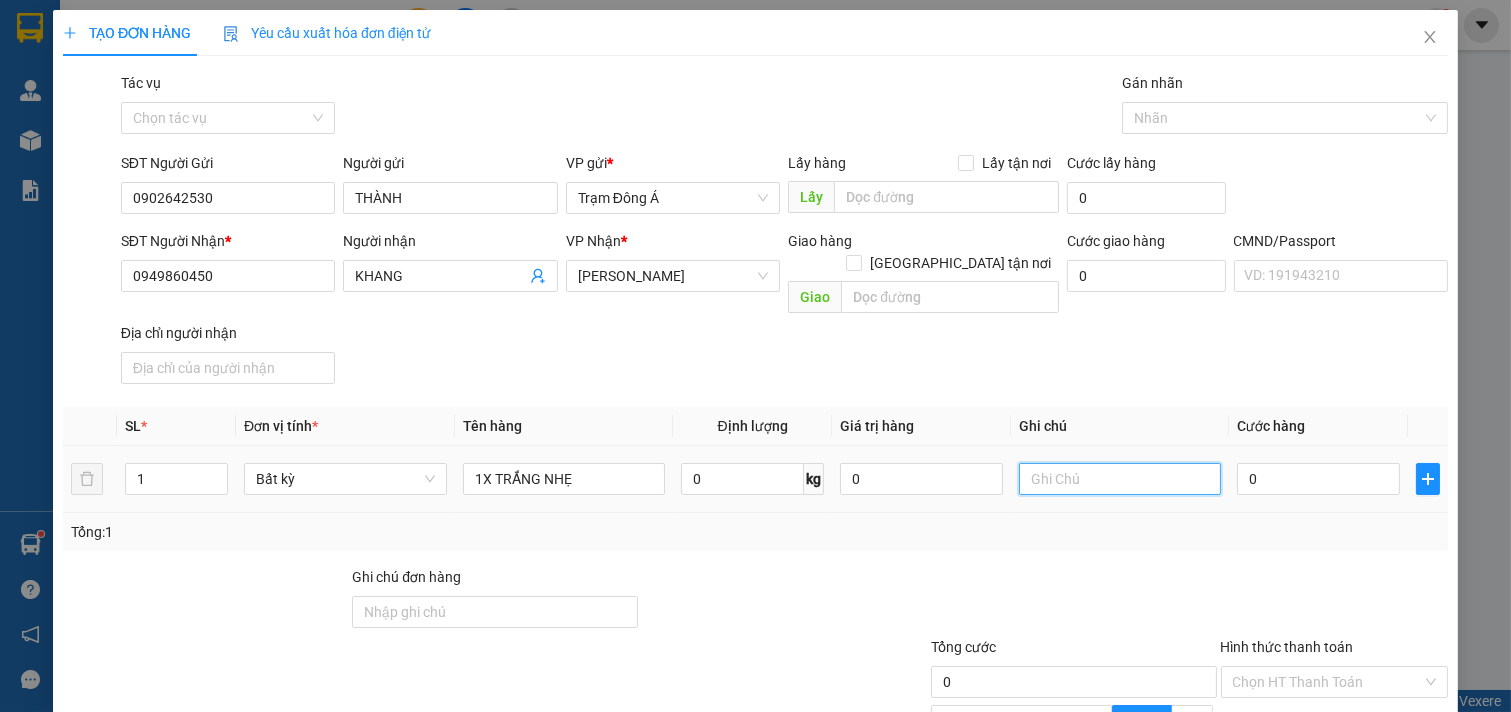 drag, startPoint x: 1121, startPoint y: 458, endPoint x: 1155, endPoint y: 458, distance: 34 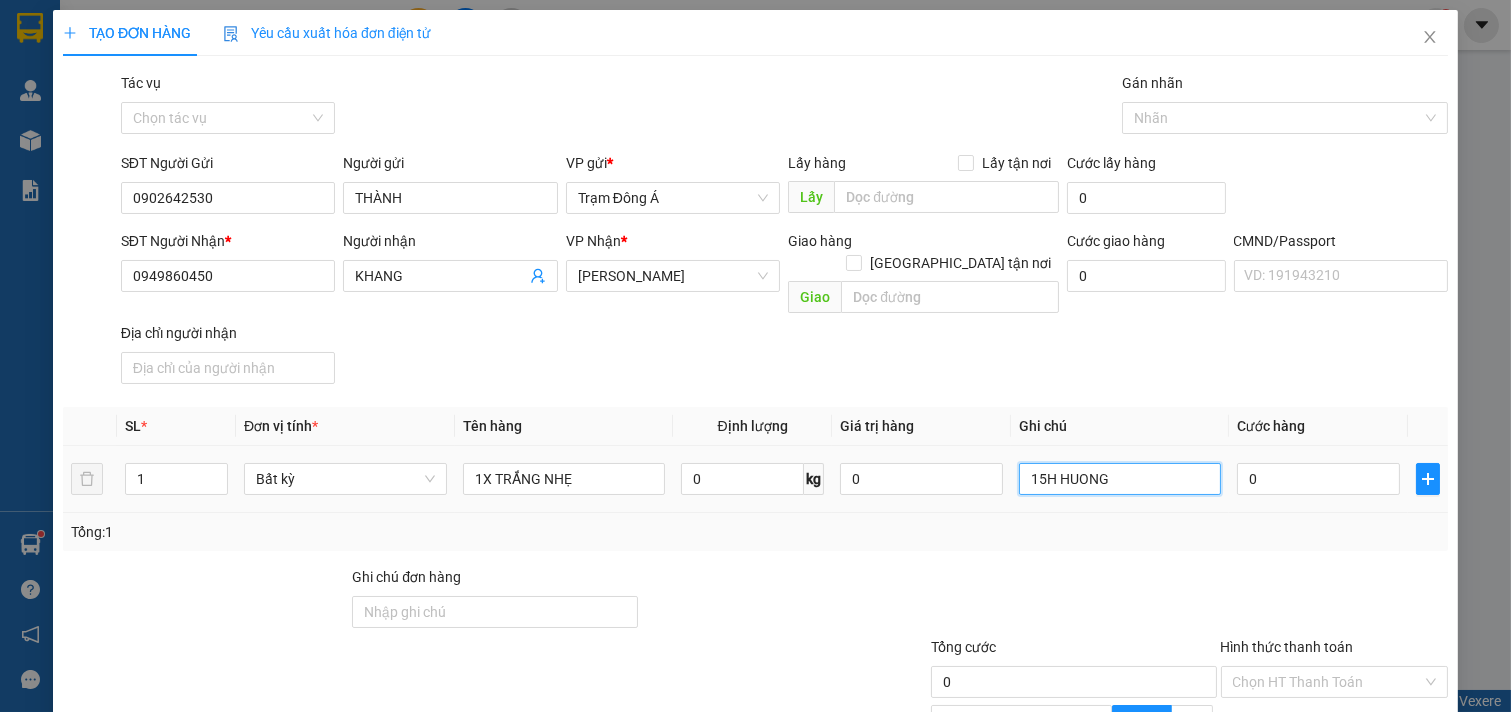 type on "15H HUONG" 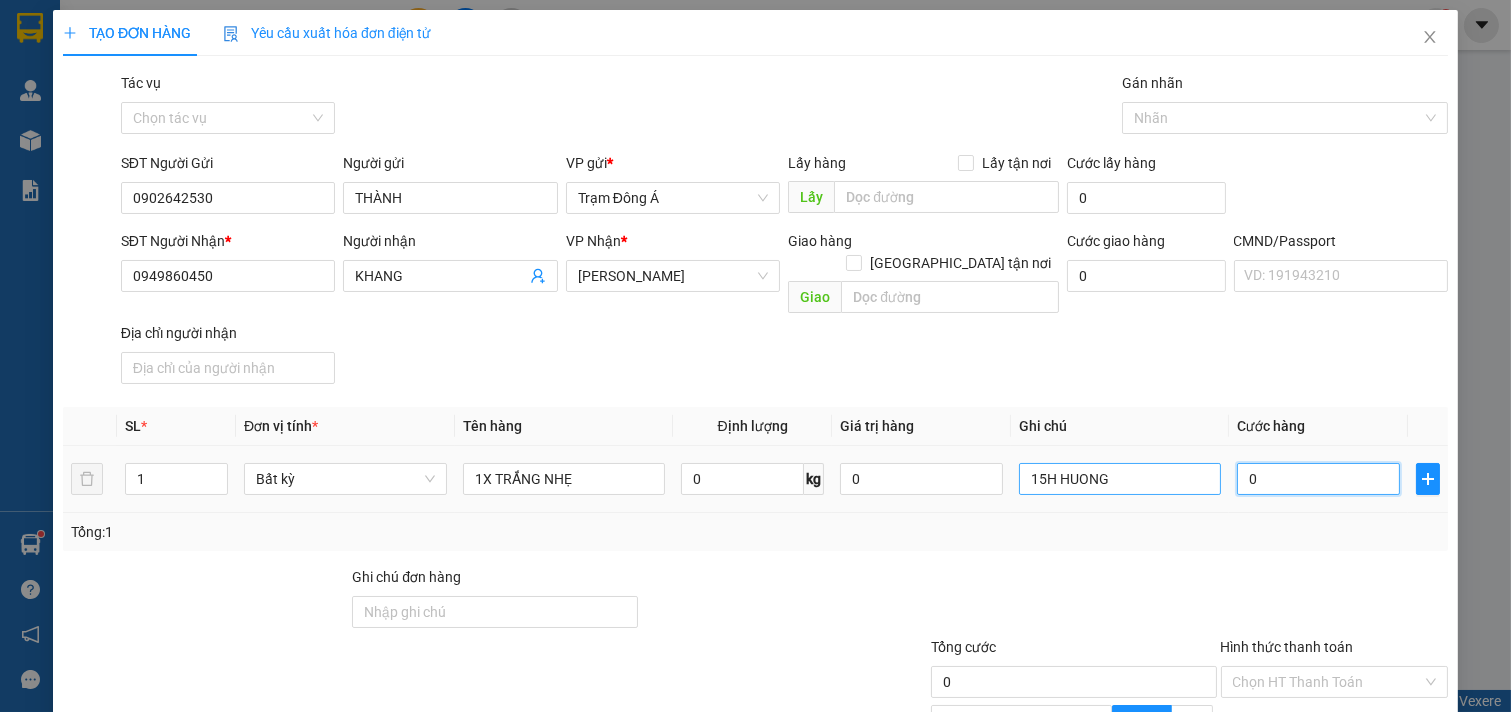 type on "2" 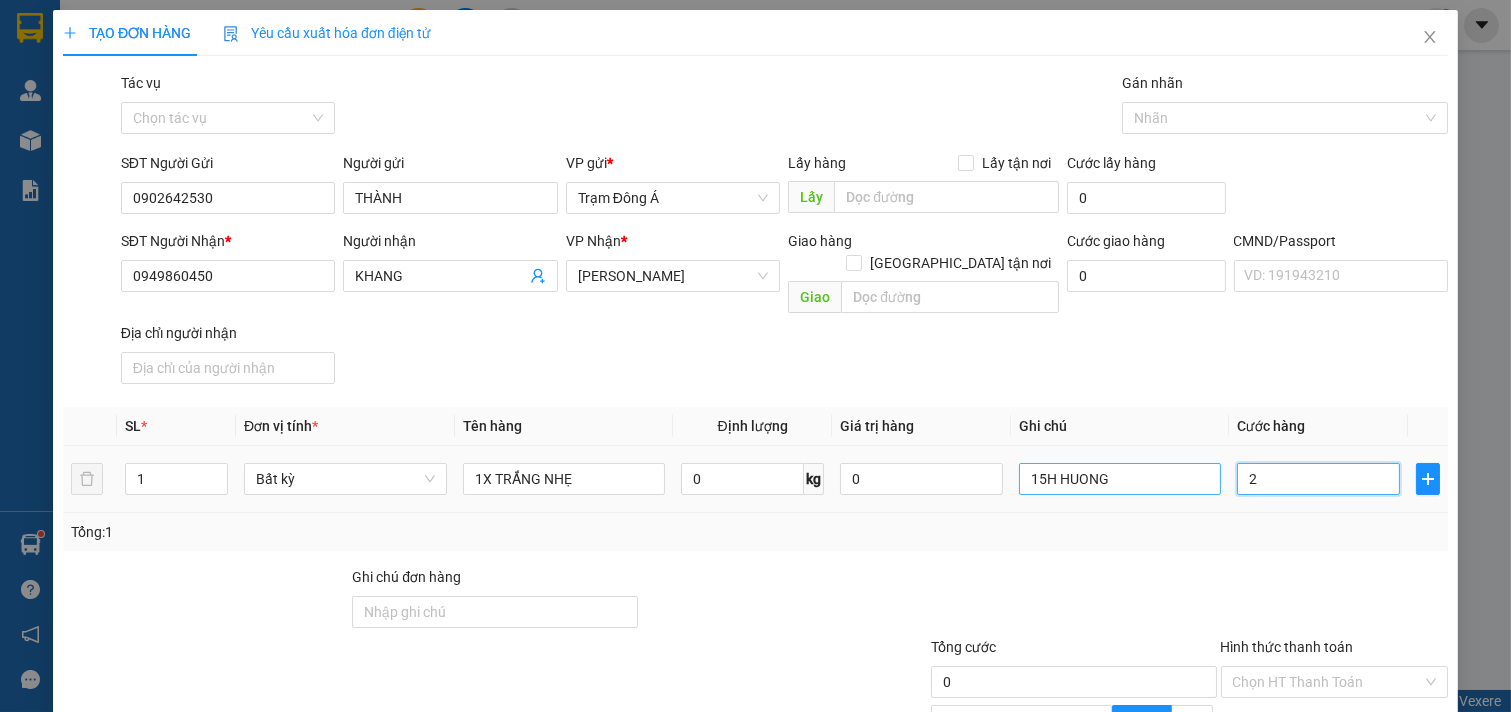 type on "2" 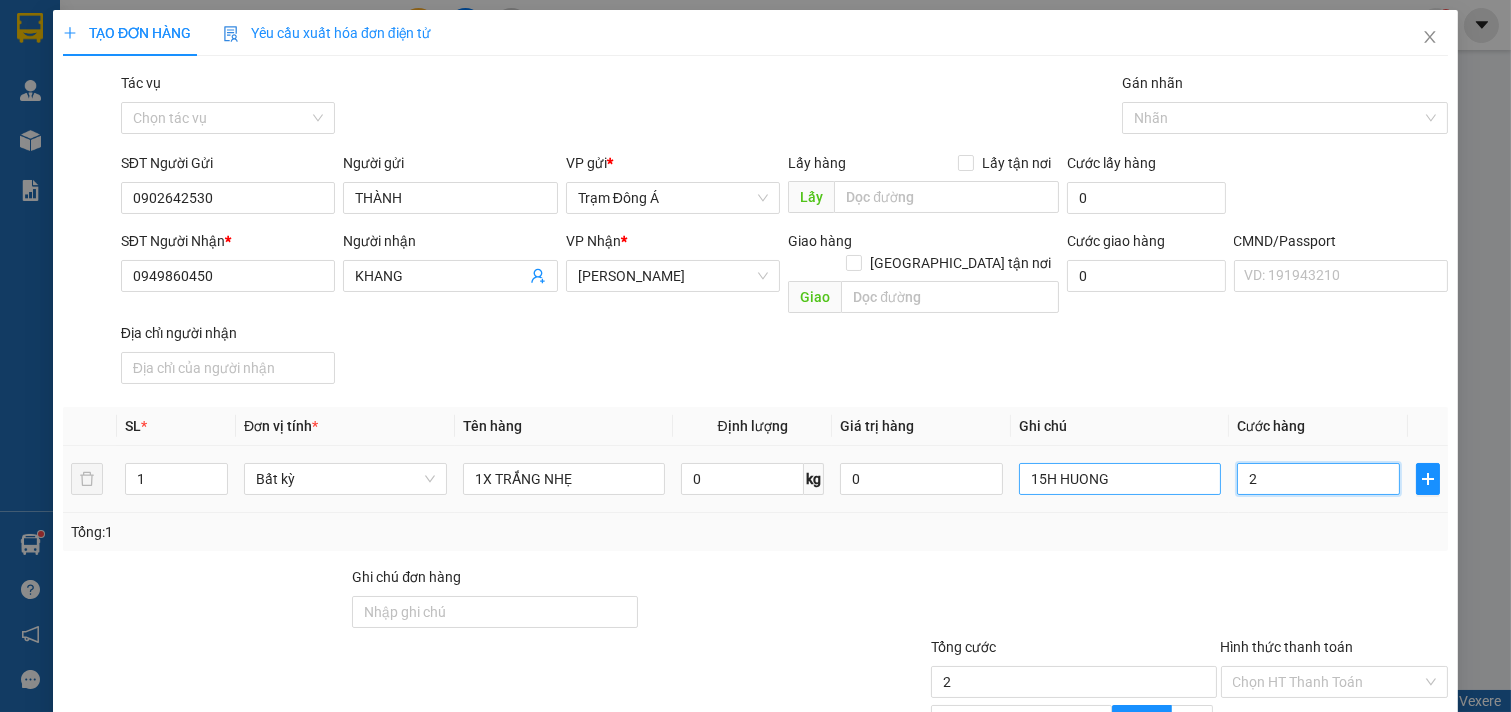 type on "20" 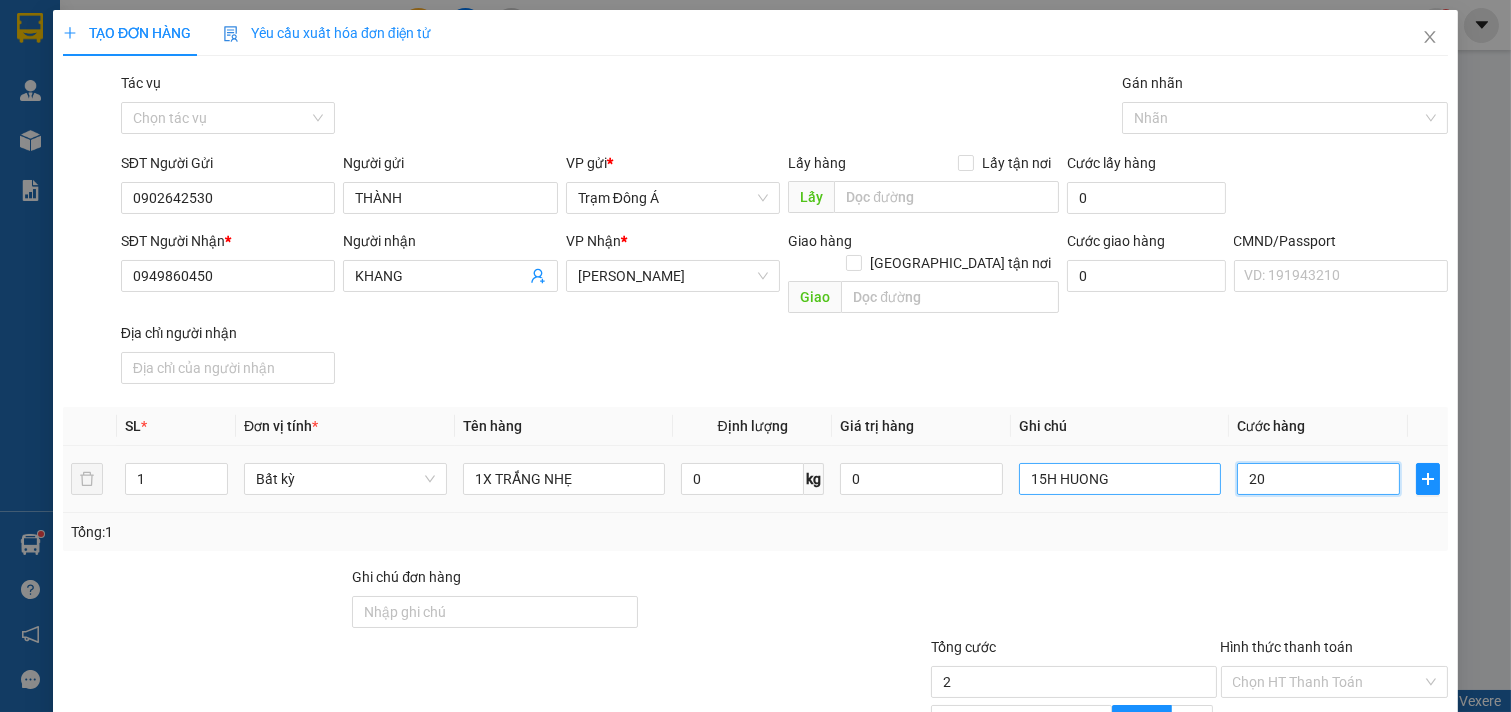 type on "20" 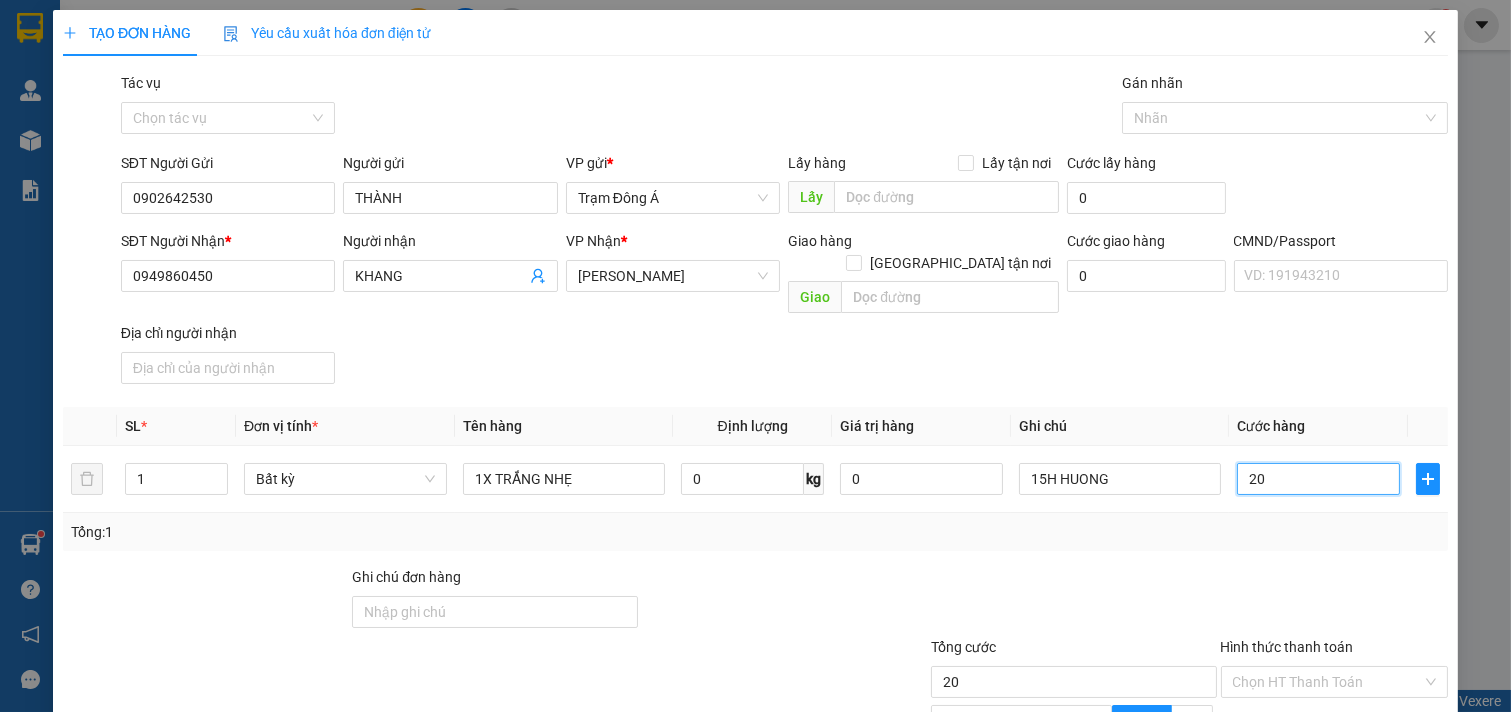 scroll, scrollTop: 200, scrollLeft: 0, axis: vertical 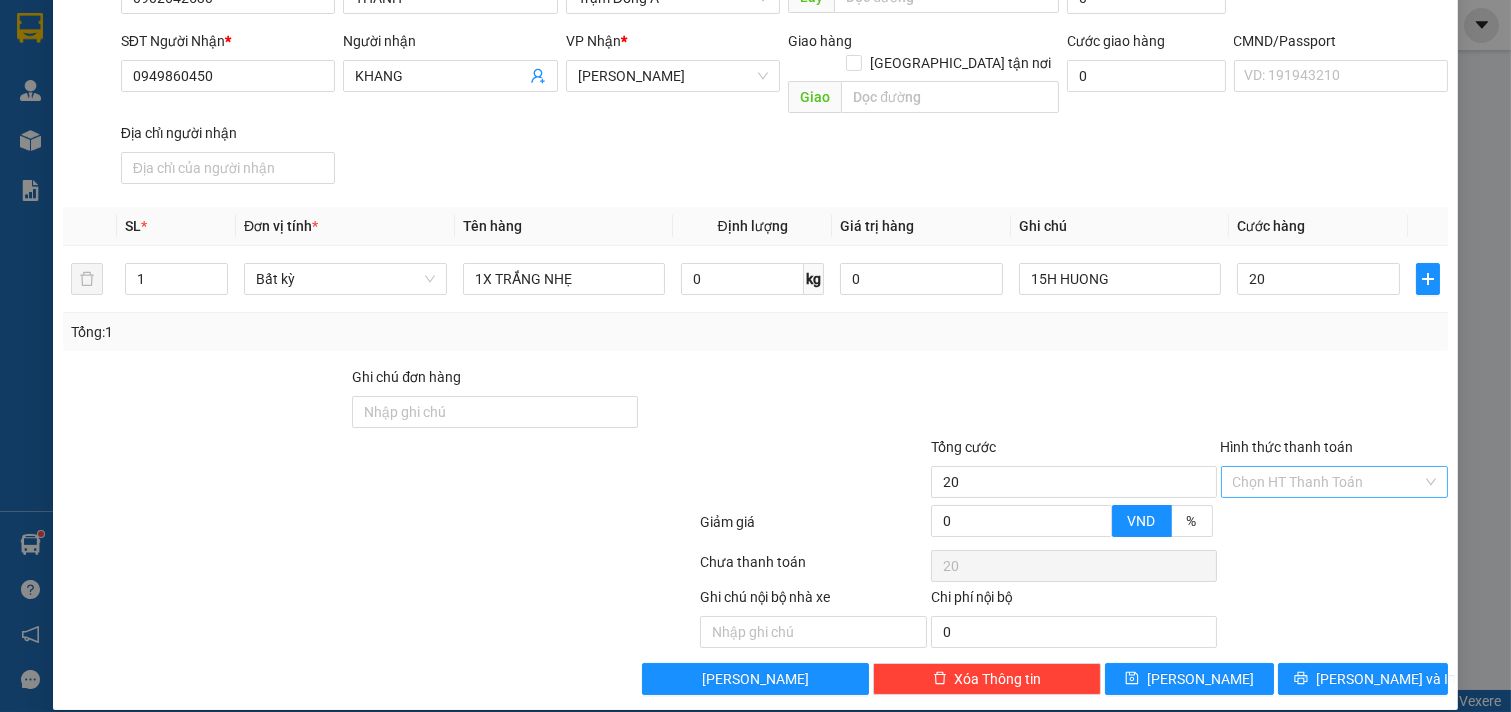 type on "20.000" 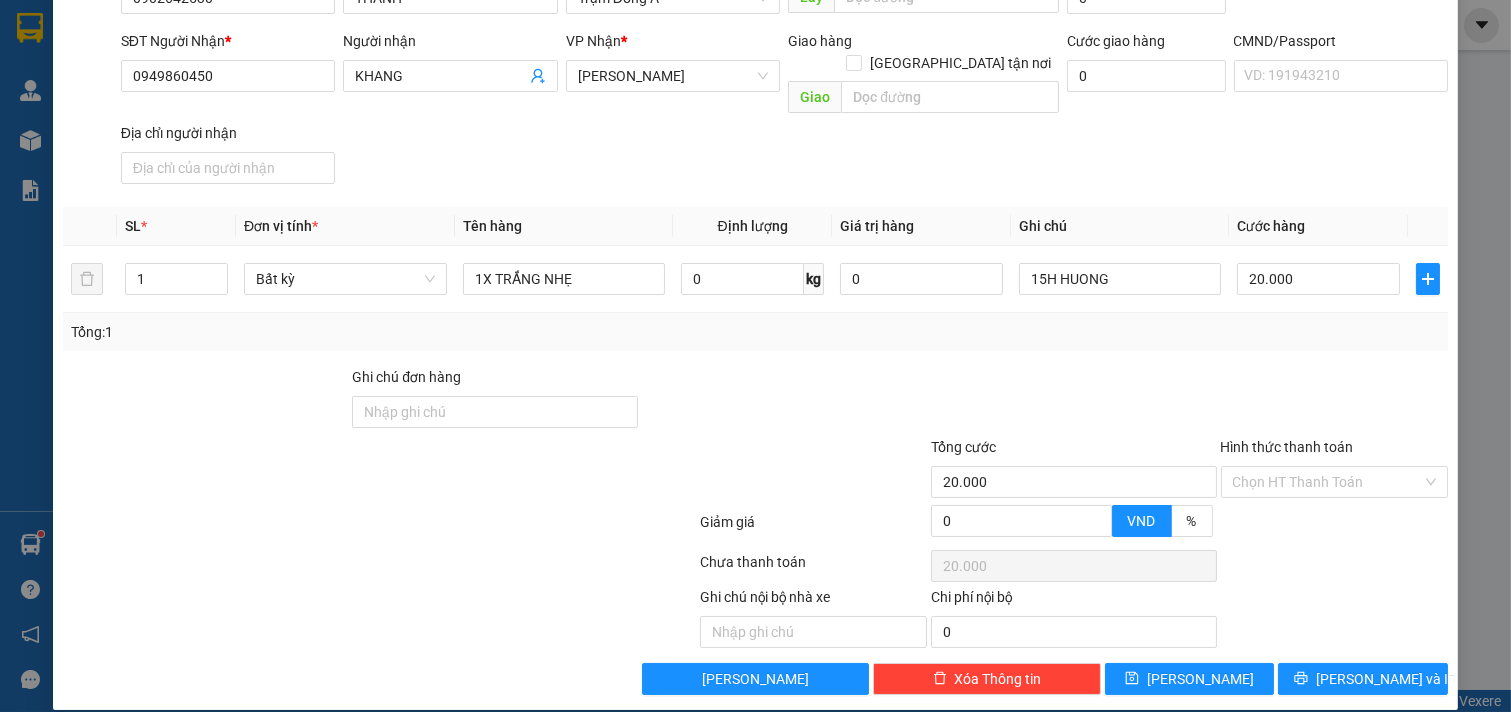 drag, startPoint x: 1337, startPoint y: 457, endPoint x: 1328, endPoint y: 495, distance: 39.051247 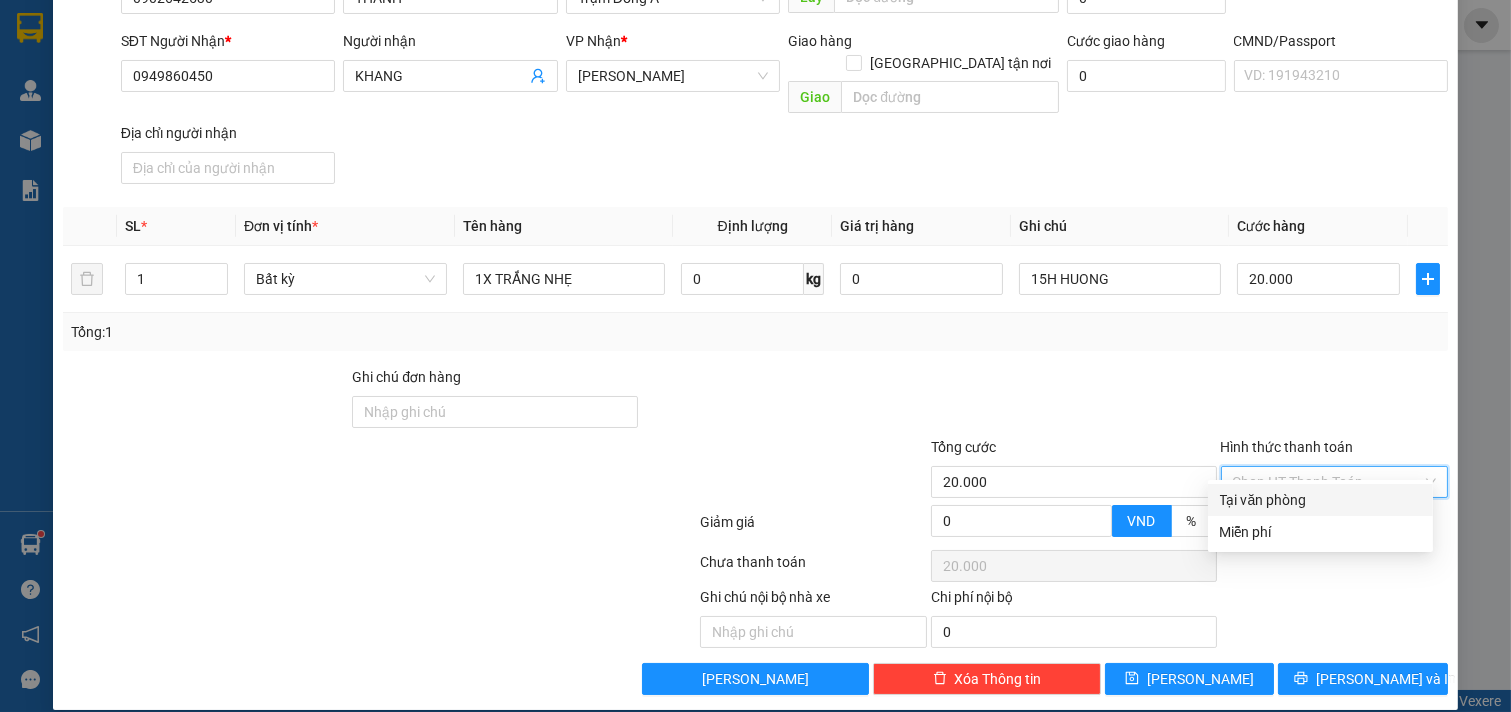 click on "Tại văn phòng" at bounding box center [1320, 500] 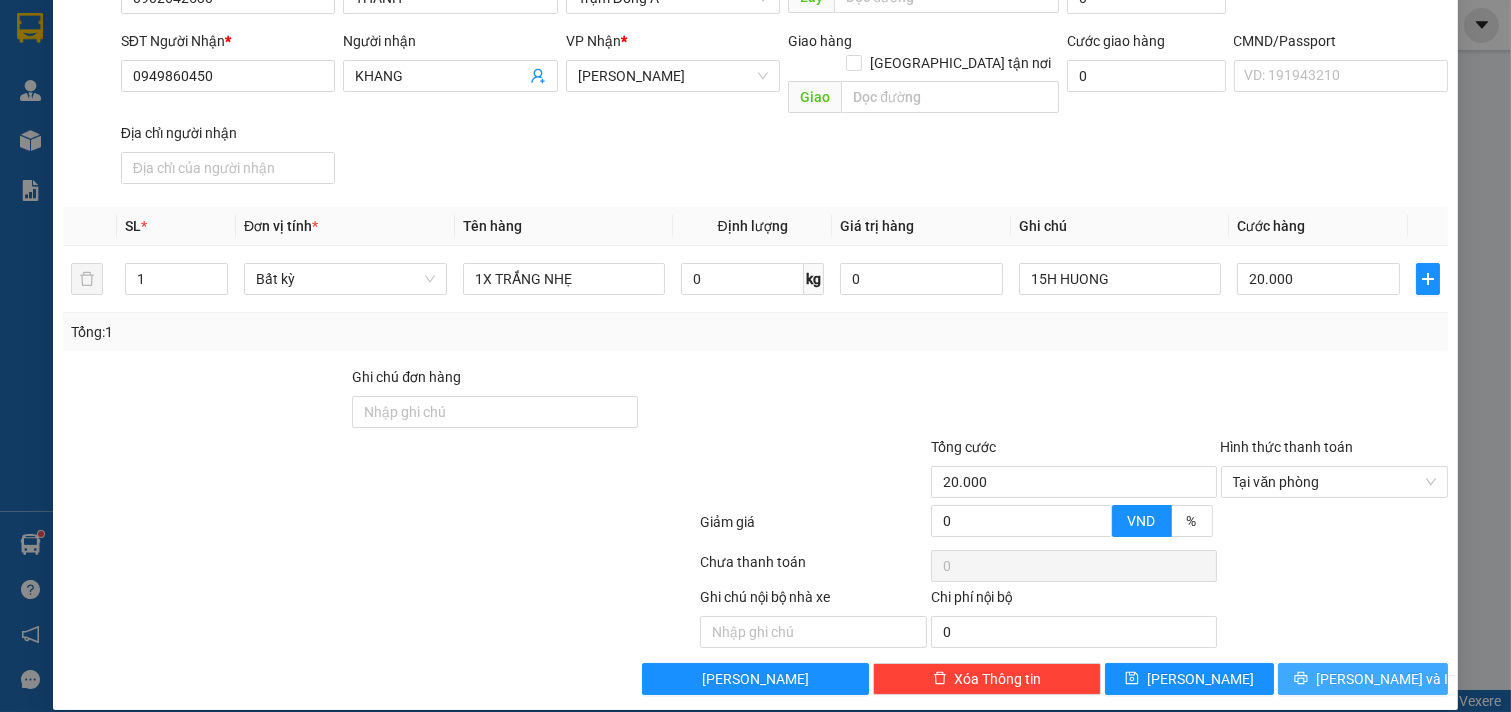click on "[PERSON_NAME] và In" at bounding box center (1363, 679) 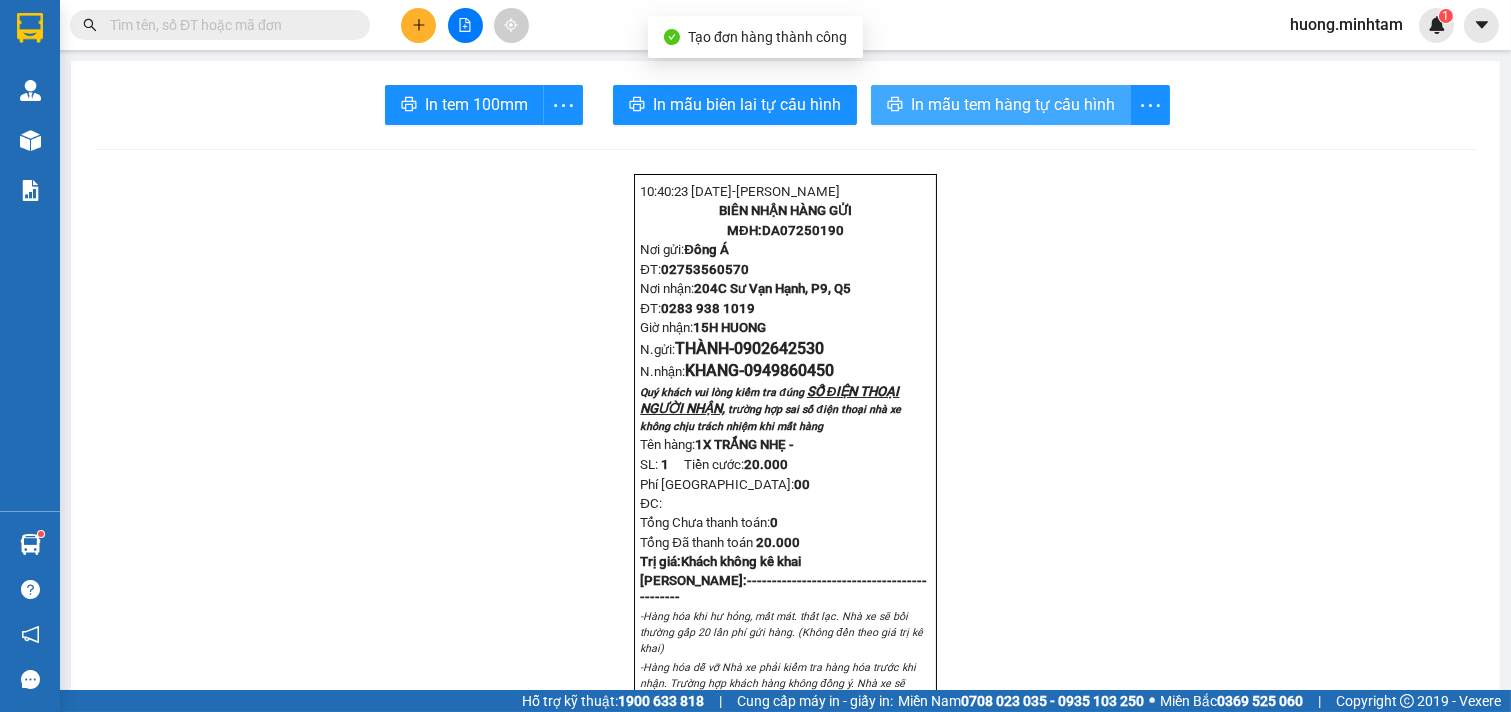 click on "In mẫu tem hàng tự cấu hình" at bounding box center (1013, 104) 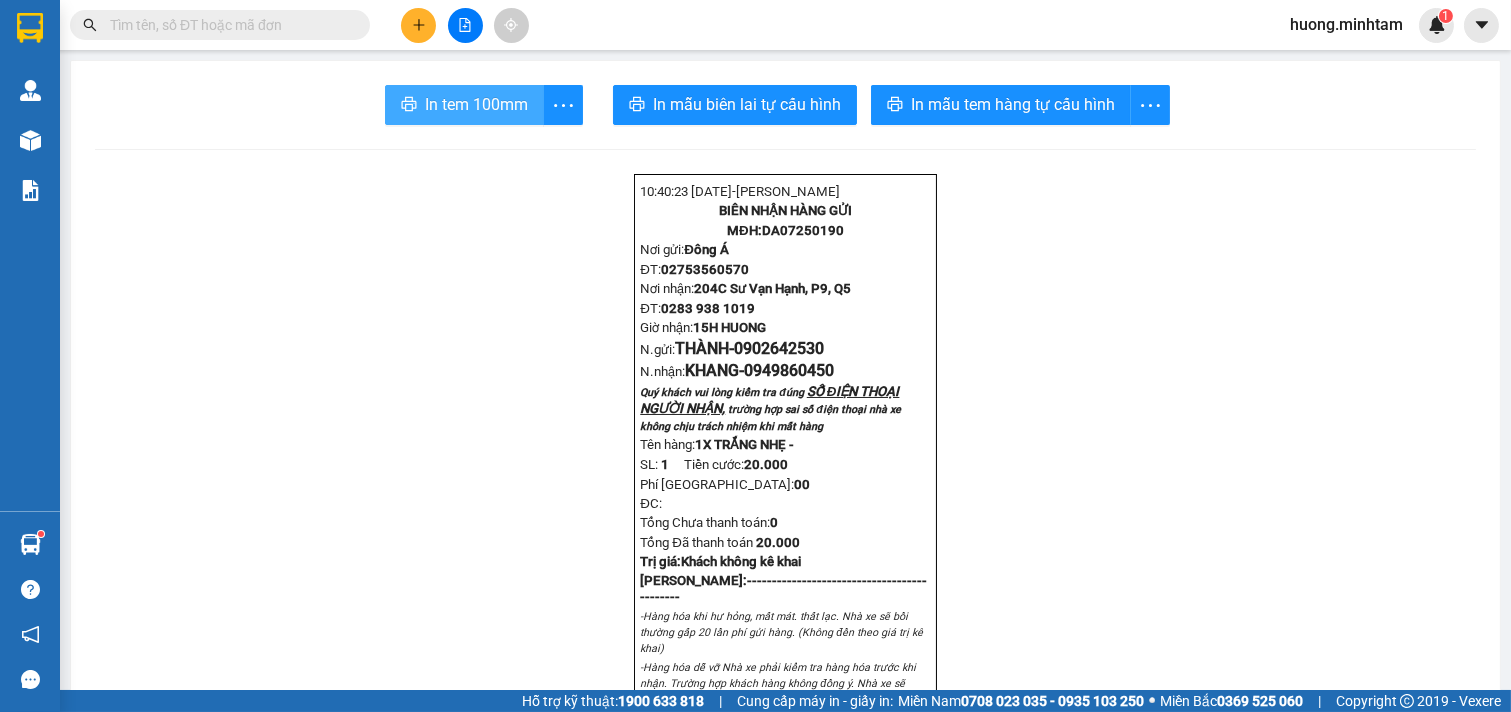 click on "In tem 100mm" at bounding box center (476, 104) 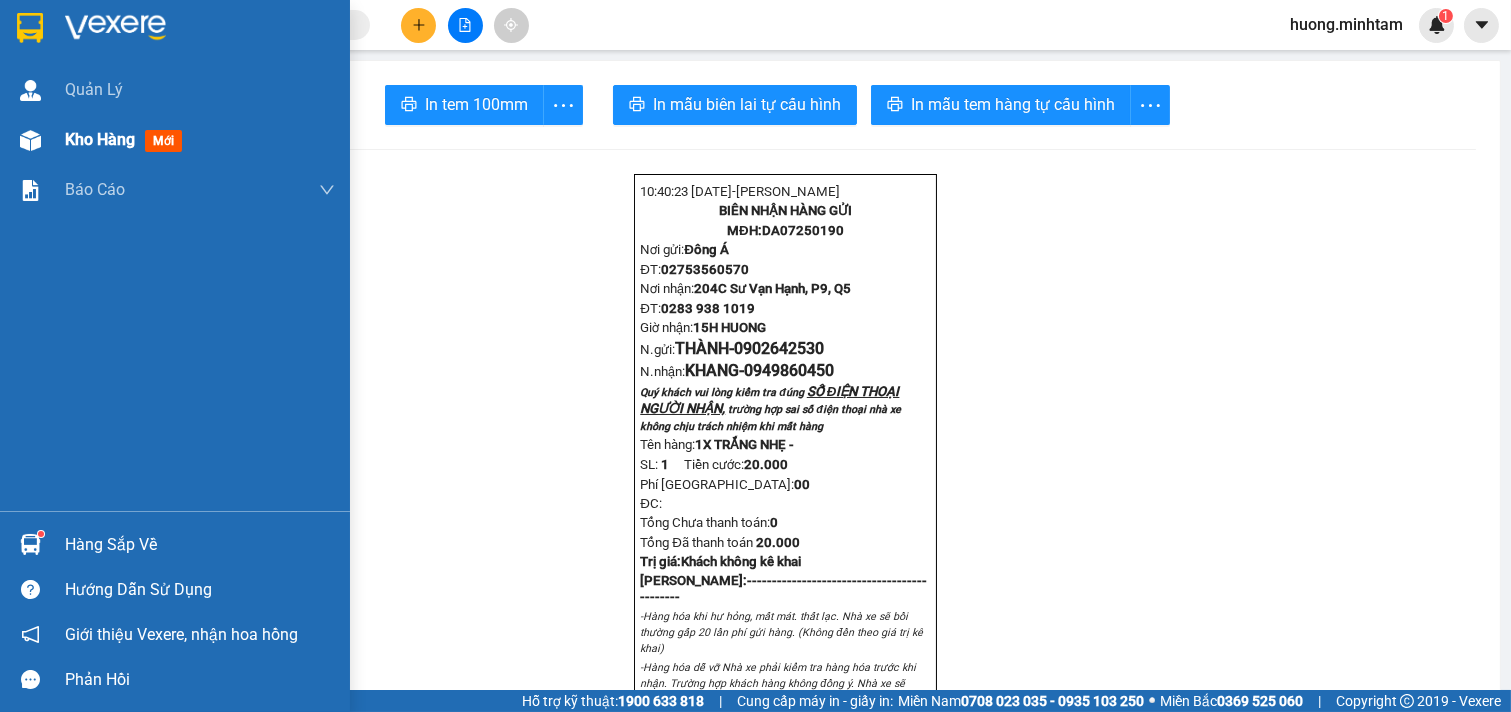 click on "Kho hàng" at bounding box center (100, 139) 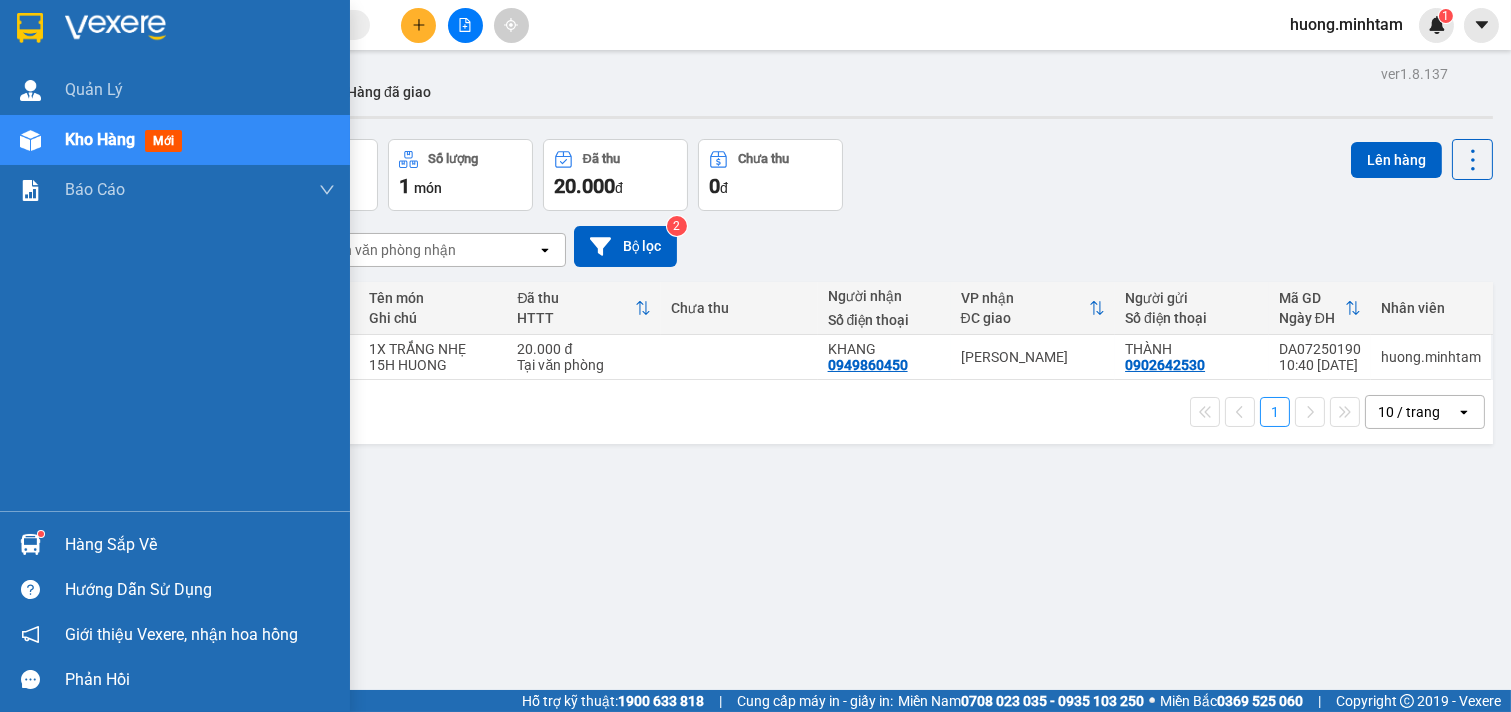 click on "Hàng sắp về" at bounding box center (200, 545) 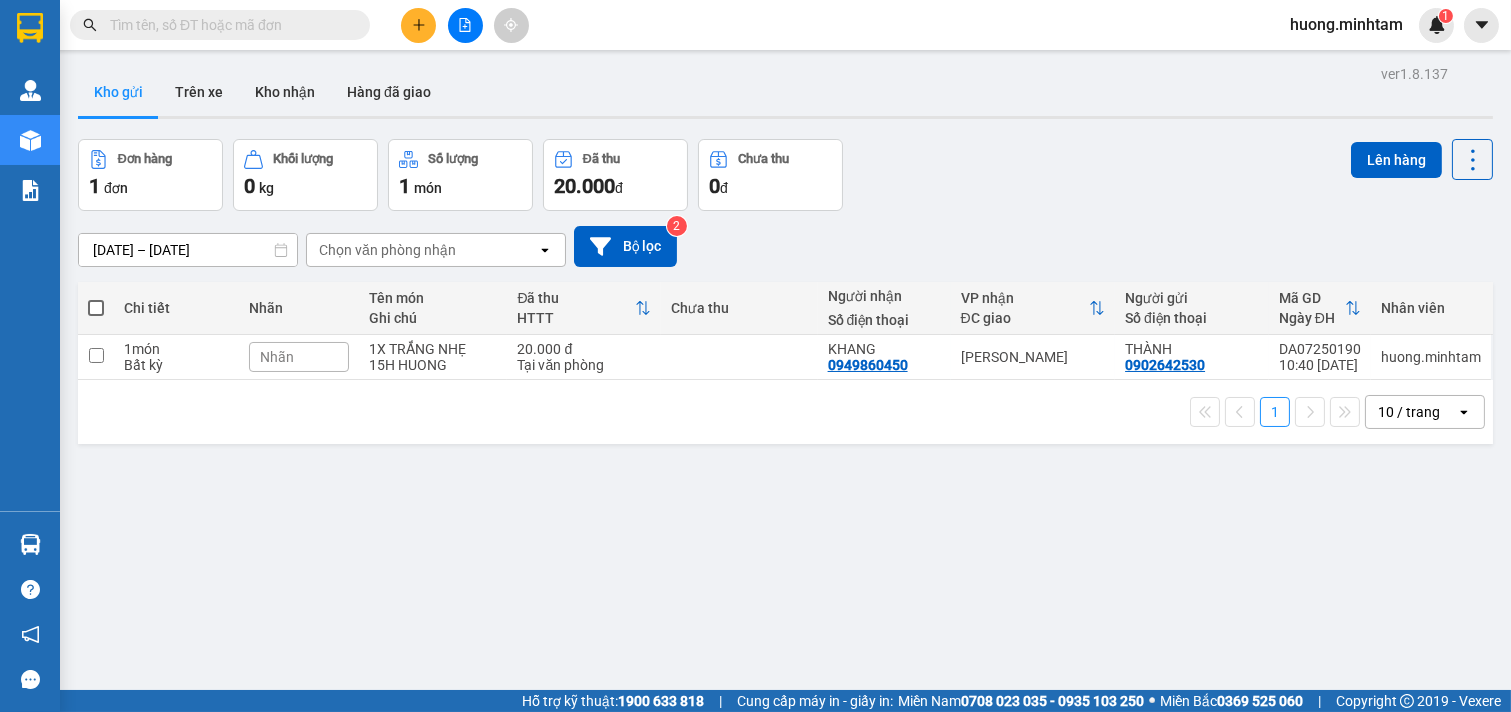 click on "Kết quả tìm kiếm ( 0 )  Bộ lọc  No Data huong.minhtam 1     Quản [PERSON_NAME] hàng mới     Báo cáo BC giao hàng (nhân viên) BC hàng tồn Báo cáo dòng tiền (nhân viên) Doanh số tạo đơn theo VP gửi (nhân viên) Hàng sắp về Hướng dẫn sử dụng Giới thiệu [PERSON_NAME], nhận hoa hồng Phản hồi Phần mềm hỗ trợ bạn tốt chứ? ver  1.8.137 Kho gửi Trên xe Kho nhận Hàng đã giao Đơn hàng 1 đơn Khối lượng 0 kg Số lượng 1 món Đã thu 20.000  đ Chưa thu 0  đ Lên hàng [DATE] – [DATE] Press the down arrow key to interact with the calendar and select a date. Press the escape button to close the calendar. Selected date range is from [DATE] to [DATE]. Chọn văn phòng nhận open Bộ lọc 2 Chi tiết Nhãn Tên món Ghi chú Đã thu HTTT Chưa thu Người nhận Số điện thoại VP nhận ĐC giao Người gửi Số điện thoại Mã GD Ngày ĐH Nhân viên 1  món Bất kỳ Nhãn 1X TRẮNG NHẸ" at bounding box center [755, 356] 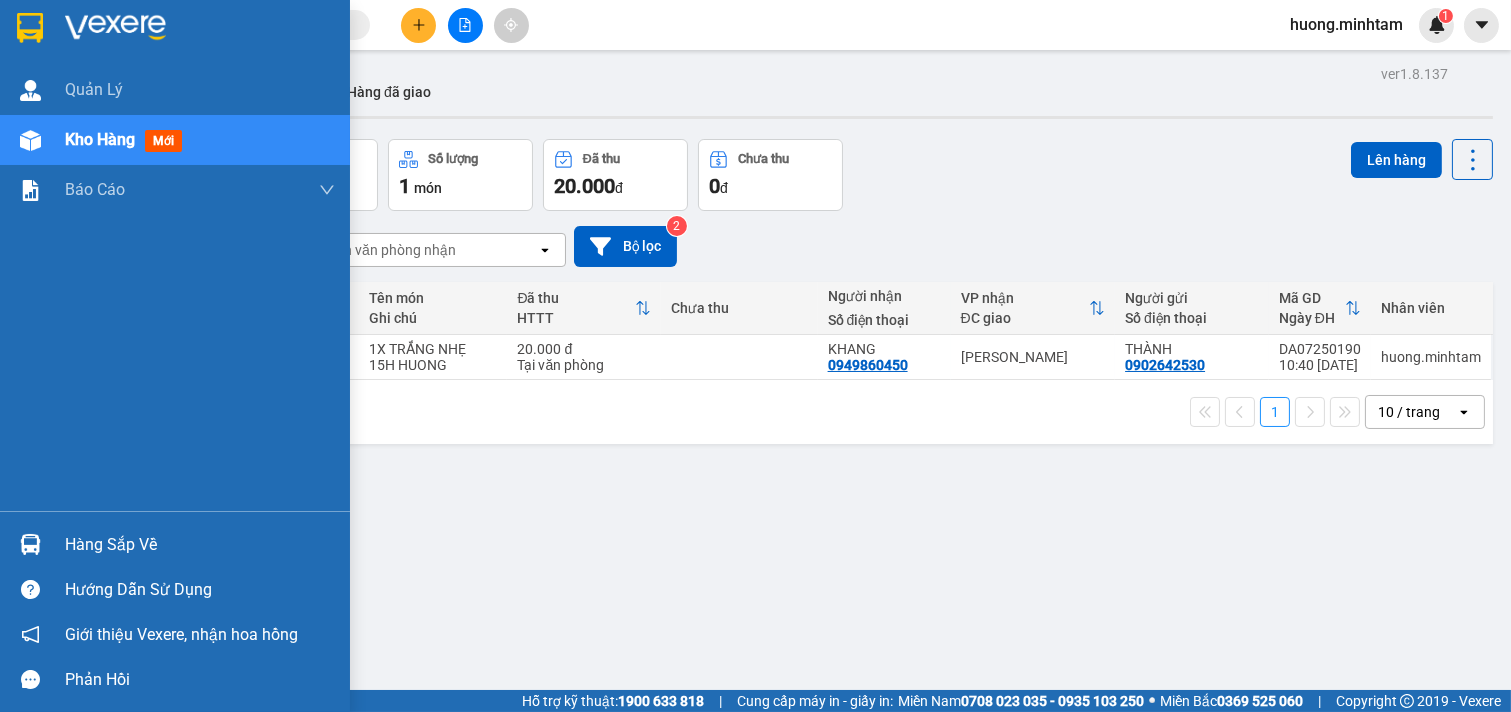 click on "Hàng sắp về" at bounding box center [200, 545] 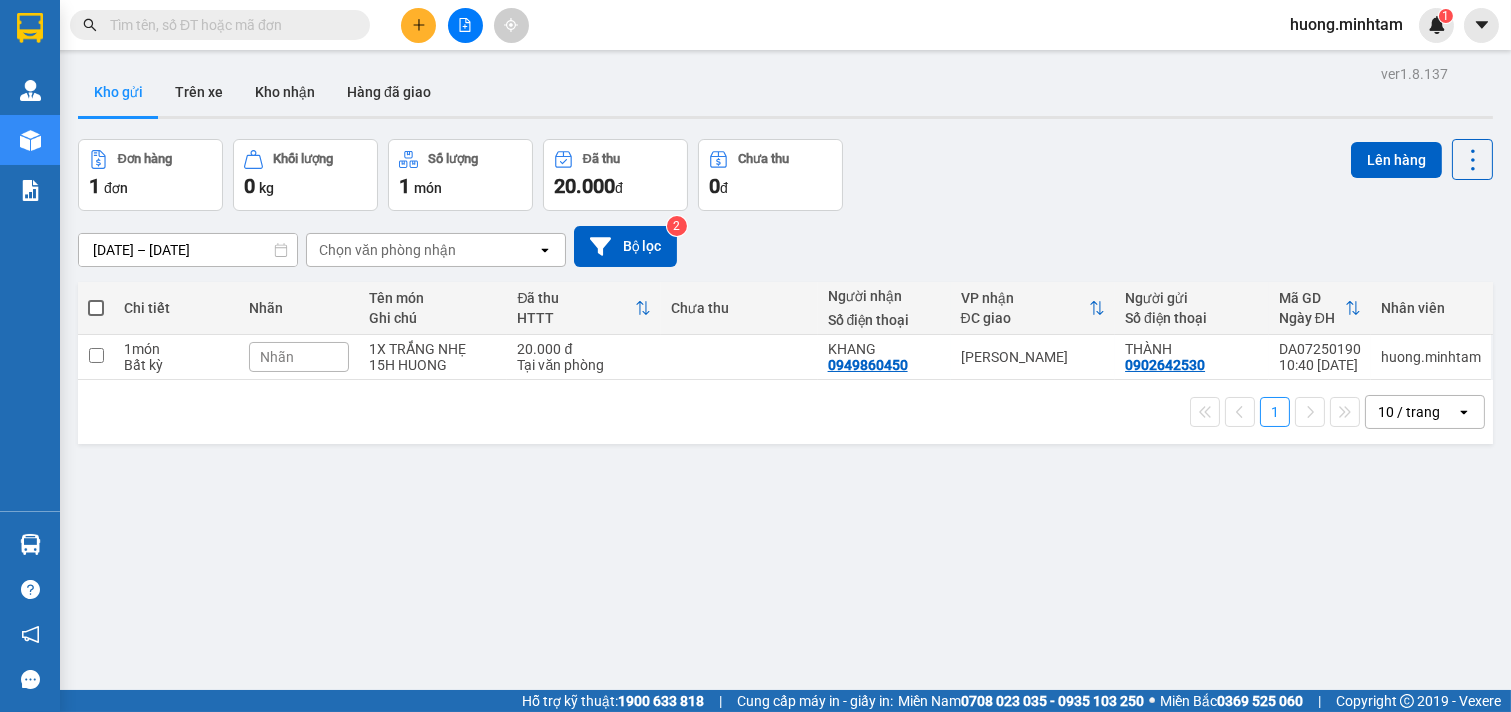 click on "Kết quả tìm kiếm ( 0 )  Bộ lọc  No Data huong.minhtam 1     Quản [PERSON_NAME] hàng mới     Báo cáo BC giao hàng (nhân viên) BC hàng tồn Báo cáo dòng tiền (nhân viên) Doanh số tạo đơn theo VP gửi (nhân viên) Hàng sắp về Hướng dẫn sử dụng Giới thiệu [PERSON_NAME], nhận hoa hồng Phản hồi Phần mềm hỗ trợ bạn tốt chứ? ver  1.8.137 Kho gửi Trên xe Kho nhận Hàng đã giao Đơn hàng 1 đơn Khối lượng 0 kg Số lượng 1 món Đã thu 20.000  đ Chưa thu 0  đ Lên hàng [DATE] – [DATE] Press the down arrow key to interact with the calendar and select a date. Press the escape button to close the calendar. Selected date range is from [DATE] to [DATE]. Chọn văn phòng nhận open Bộ lọc 2 Chi tiết Nhãn Tên món Ghi chú Đã thu HTTT Chưa thu Người nhận Số điện thoại VP nhận ĐC giao Người gửi Số điện thoại Mã GD Ngày ĐH Nhân viên 1  món Bất kỳ Nhãn 1X TRẮNG NHẸ" at bounding box center (755, 356) 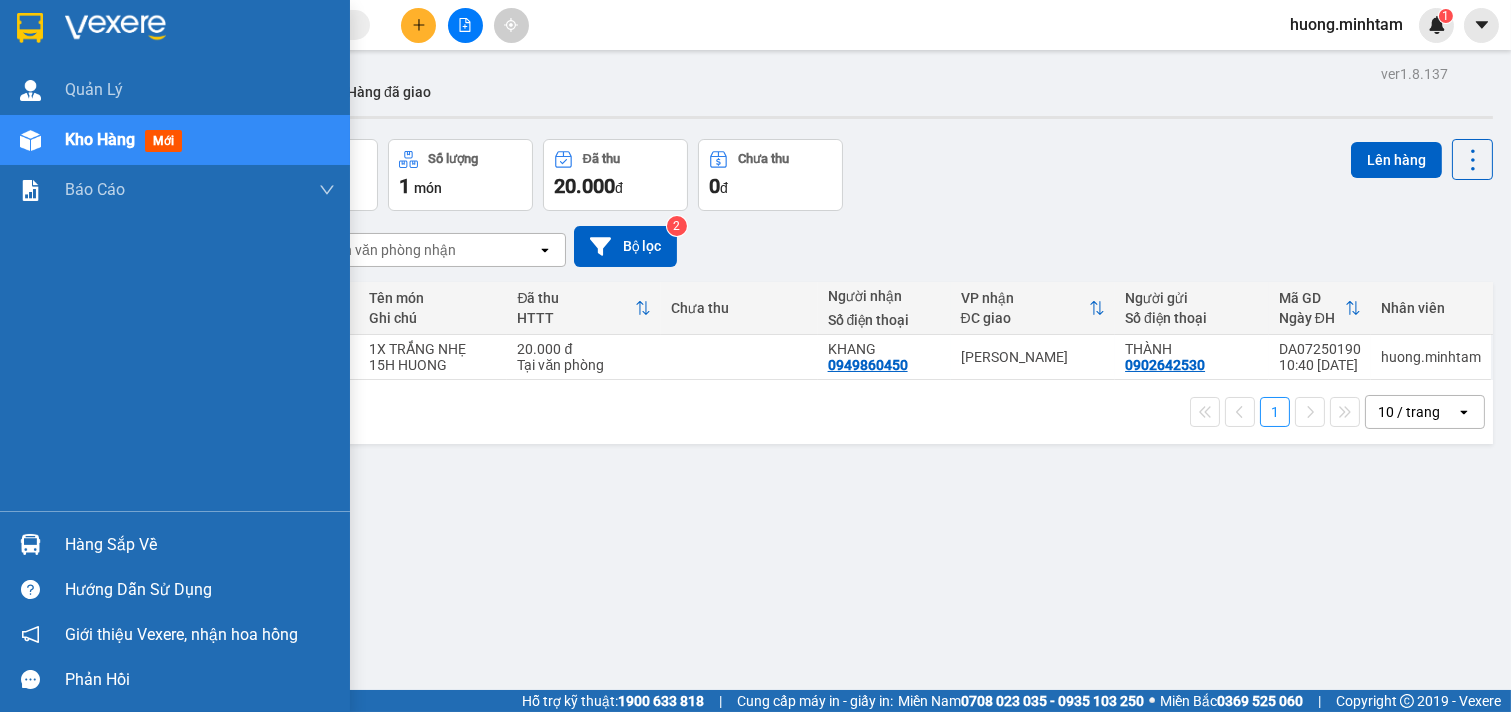 click on "Hàng sắp về" at bounding box center (200, 545) 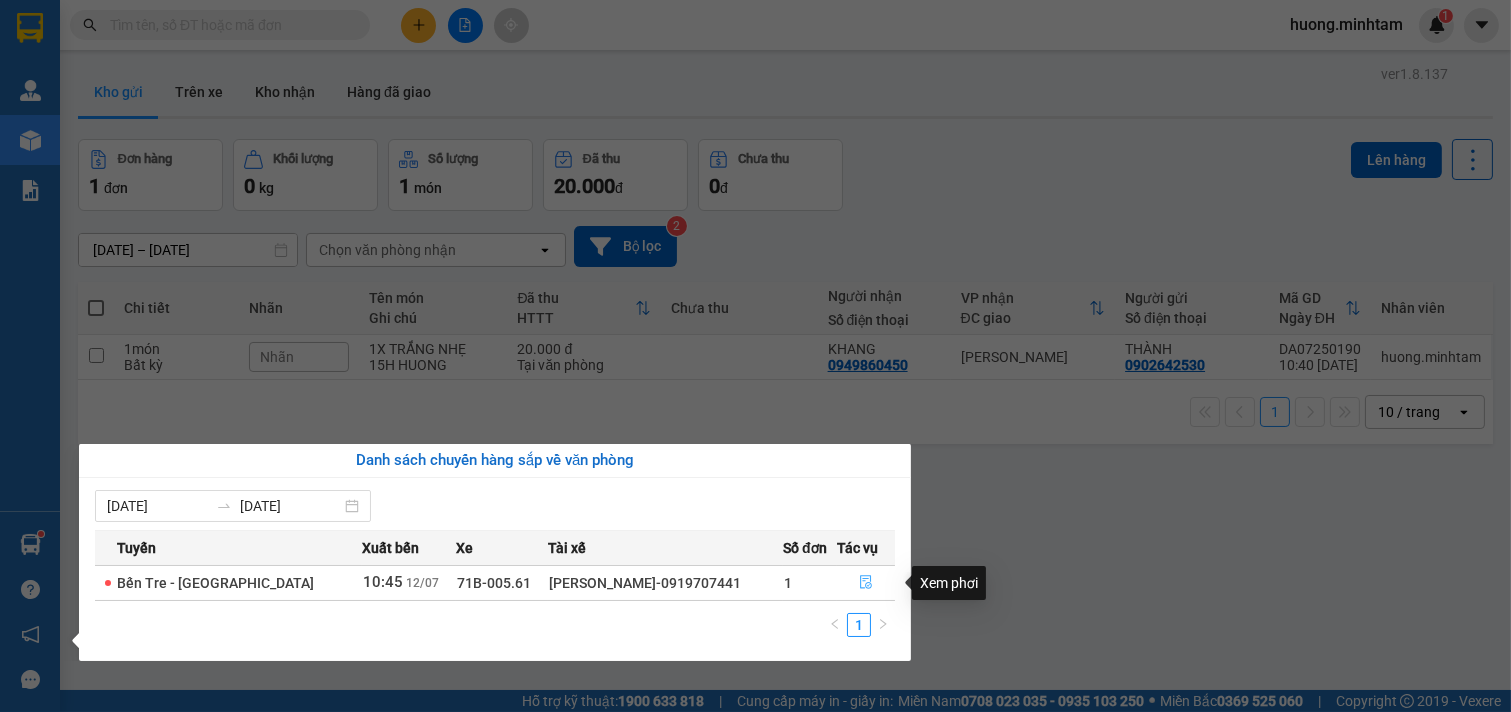 click 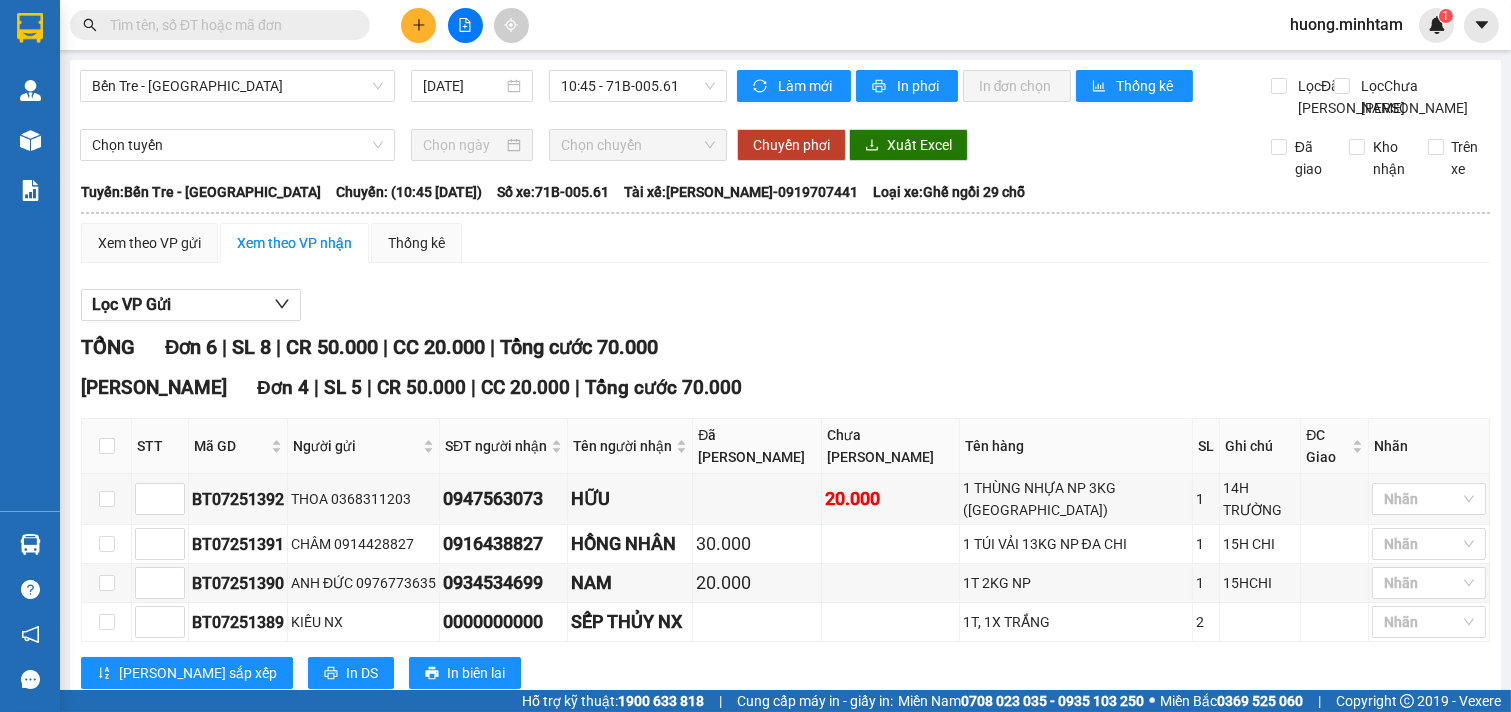 scroll, scrollTop: 447, scrollLeft: 0, axis: vertical 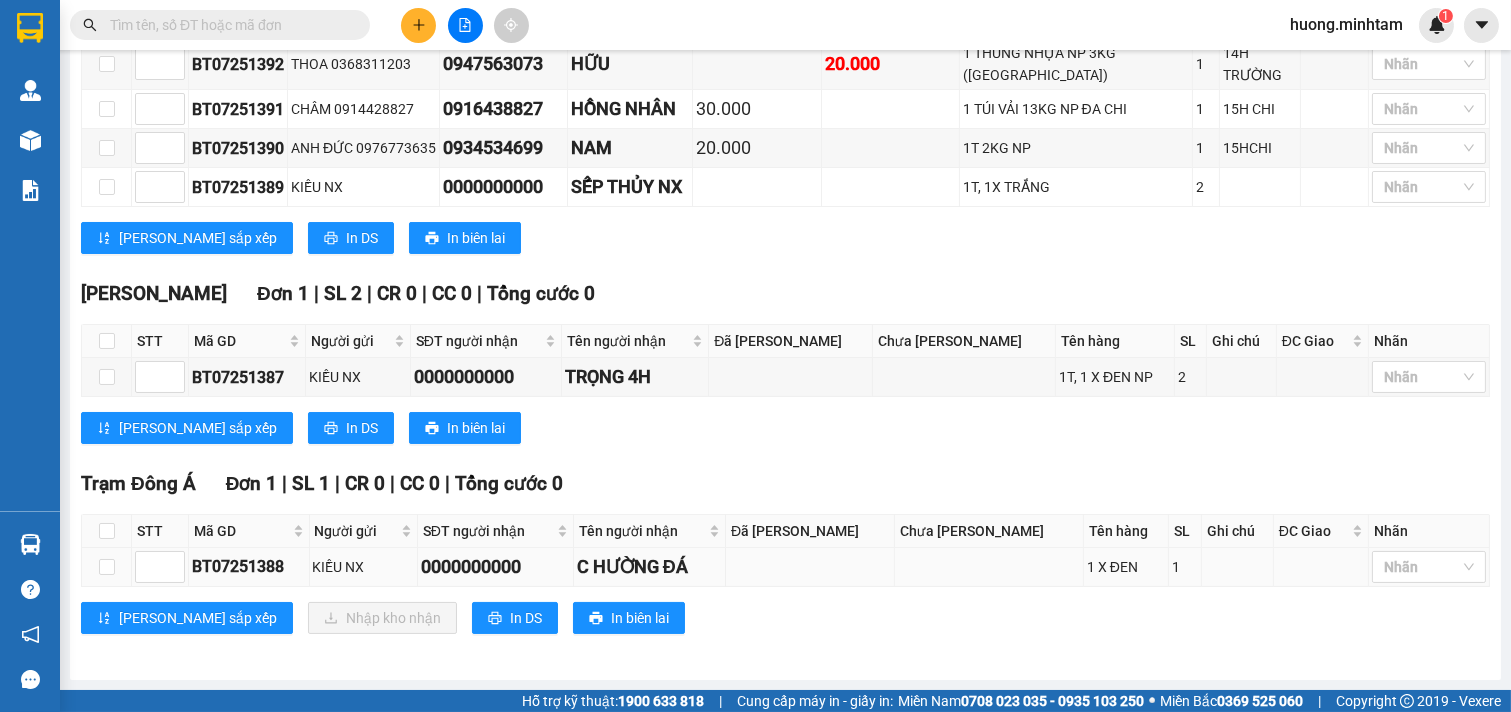 click at bounding box center [107, 567] 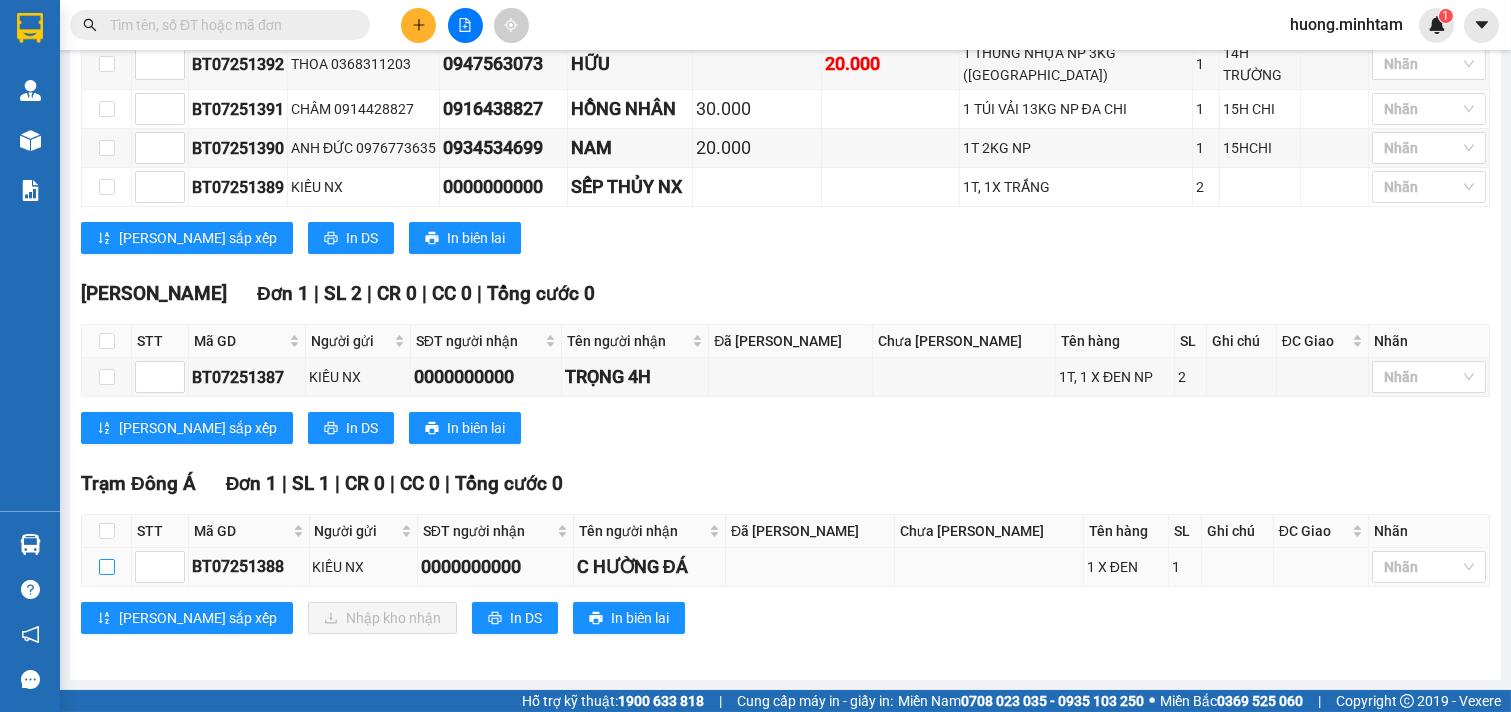 click at bounding box center (107, 567) 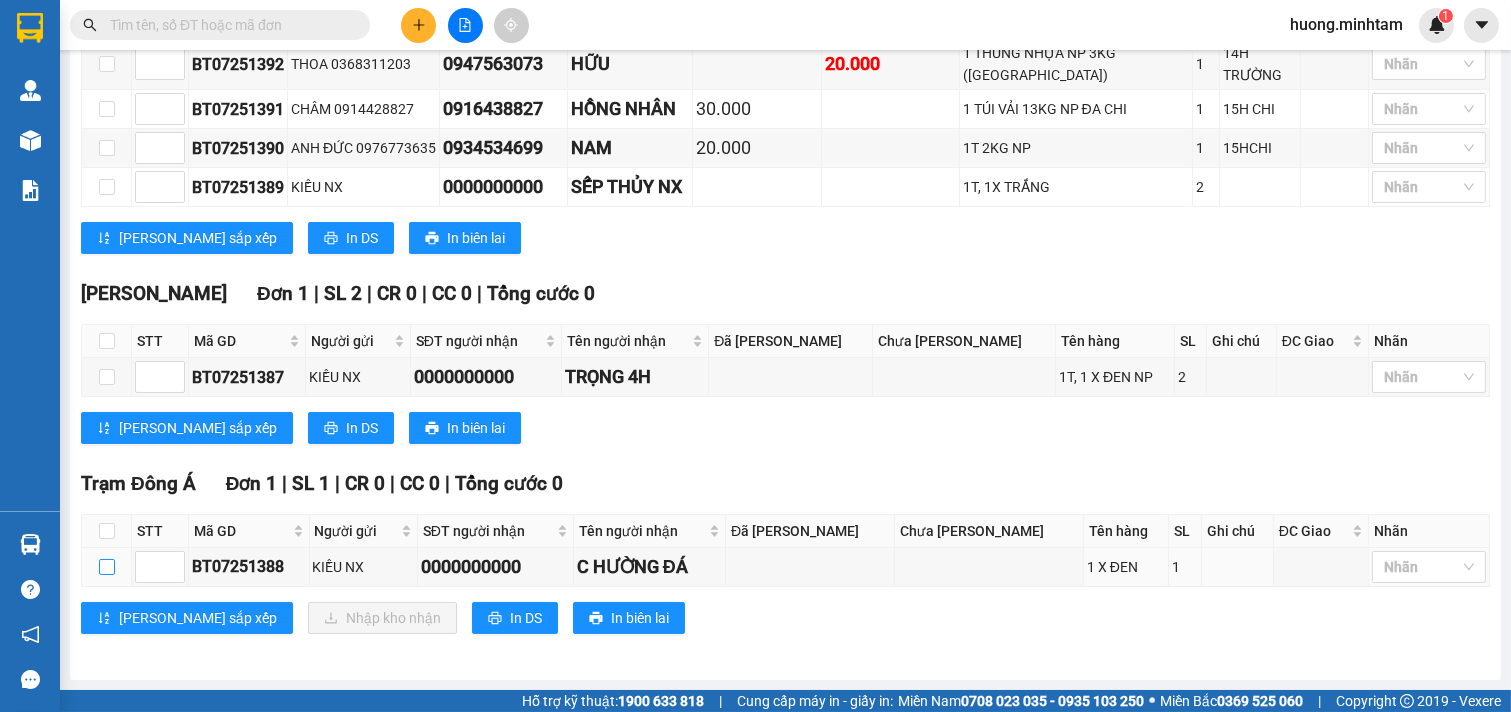 checkbox on "true" 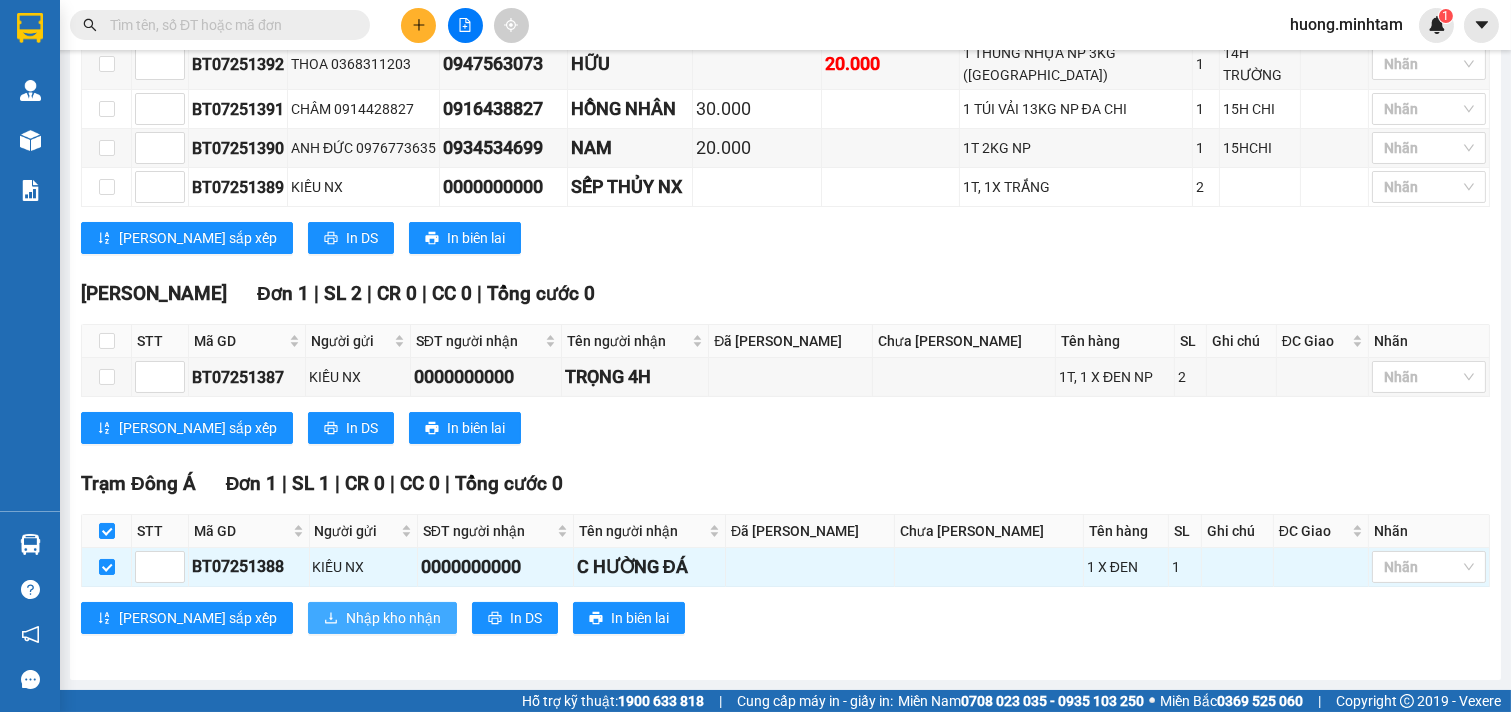 click on "Nhập kho nhận" at bounding box center [393, 618] 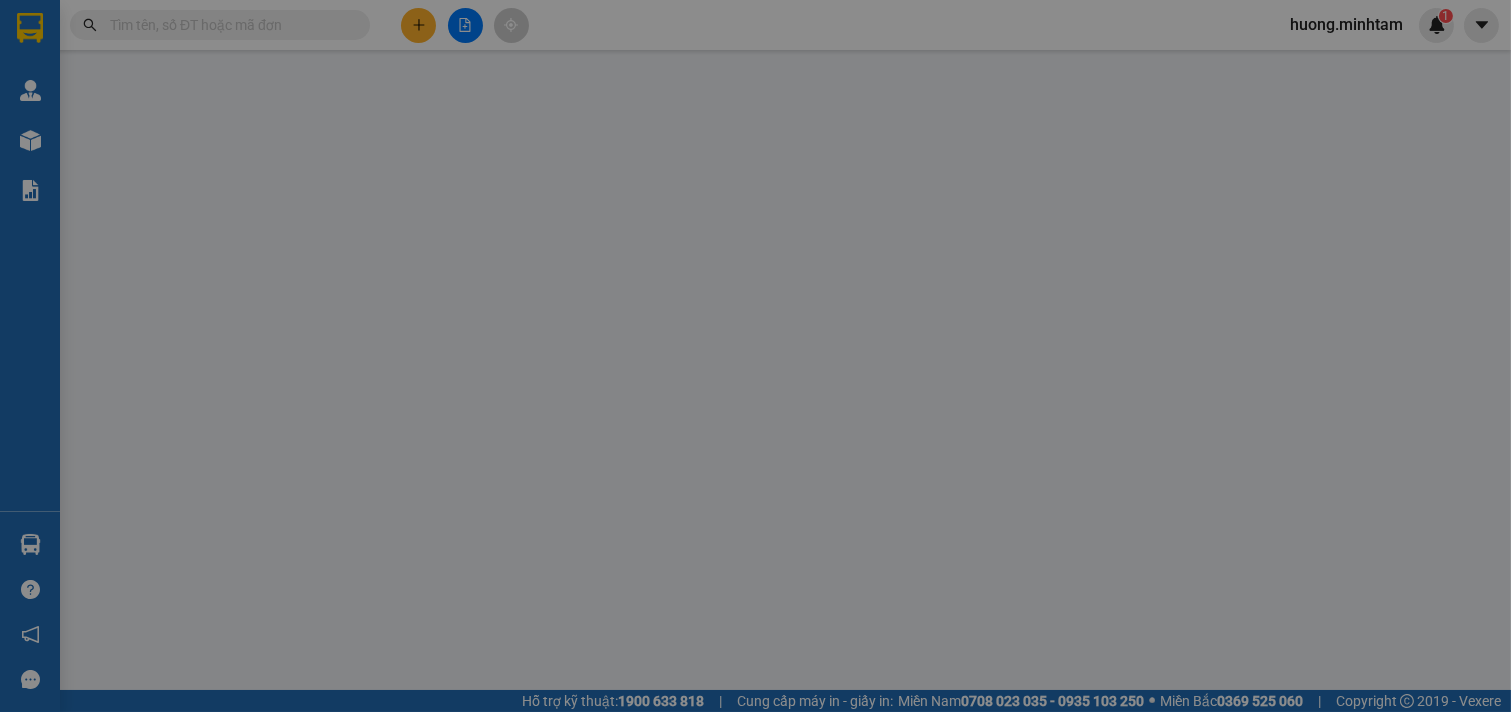 scroll, scrollTop: 0, scrollLeft: 0, axis: both 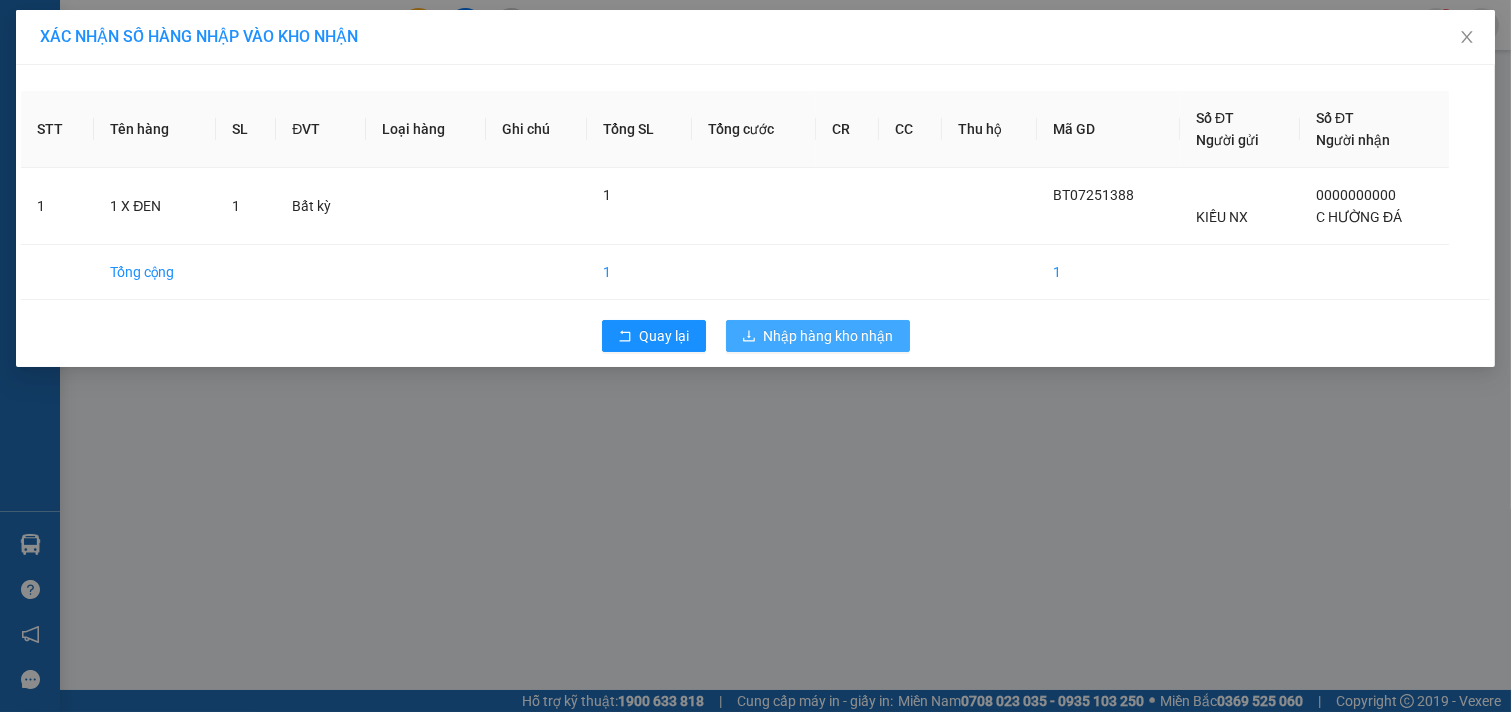 click on "Quay lại Nhập hàng kho nhận" at bounding box center (755, 336) 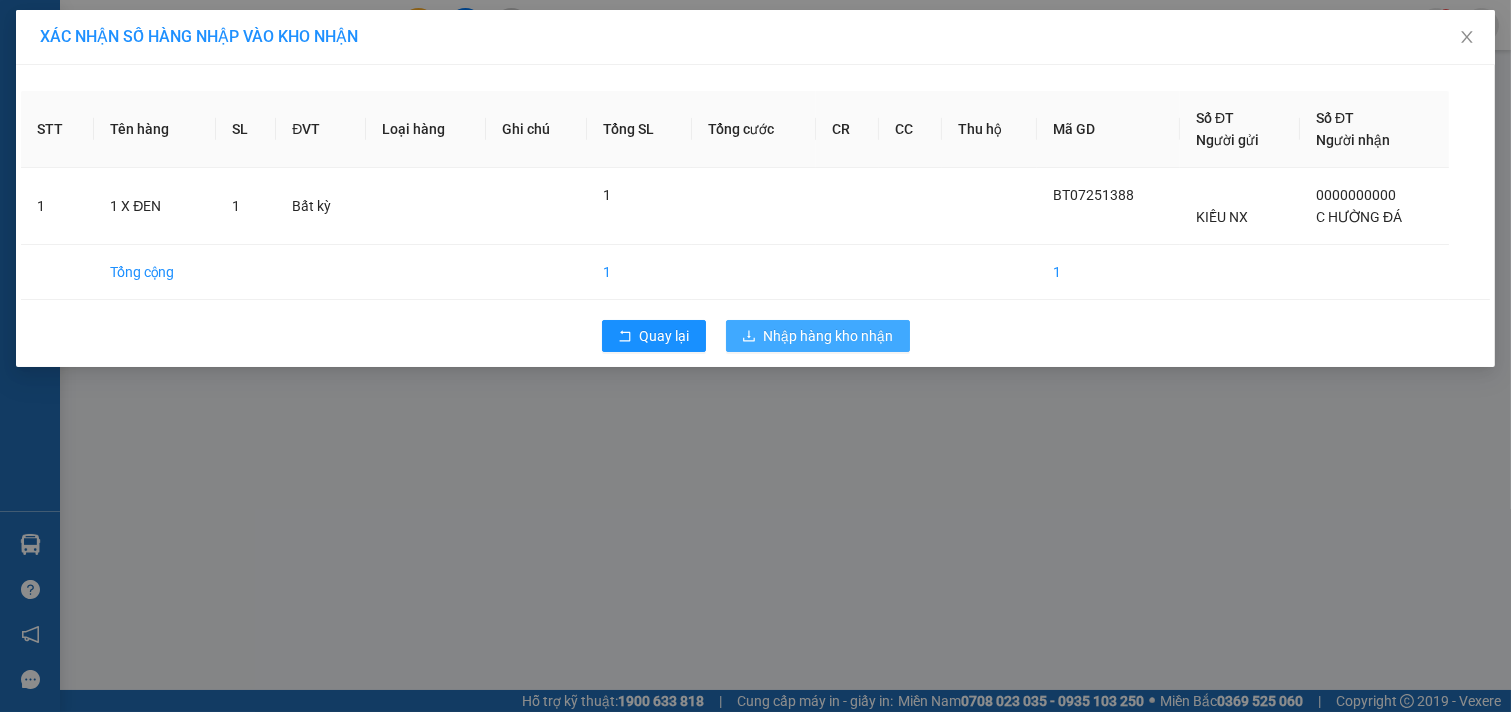 click on "Nhập hàng kho nhận" at bounding box center (829, 336) 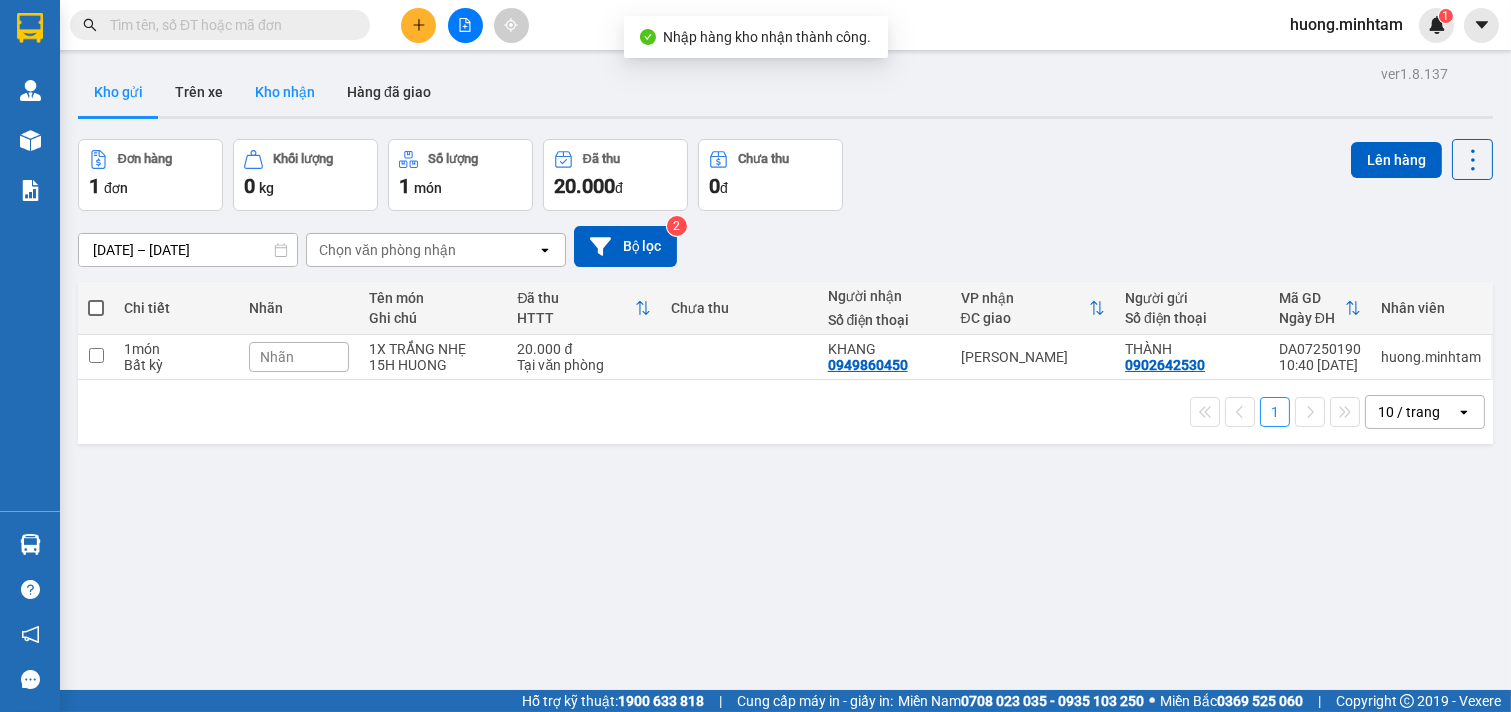 click on "Kho nhận" at bounding box center (285, 92) 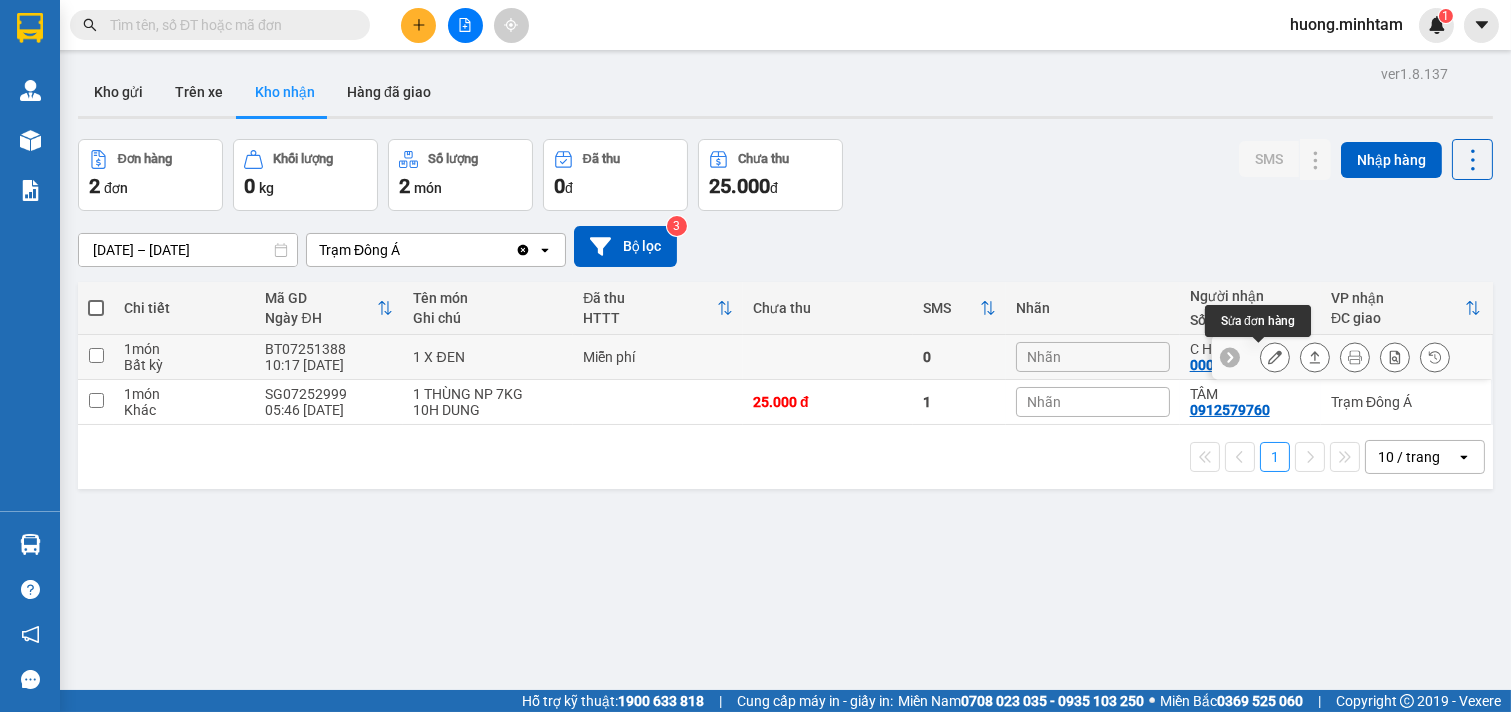 click 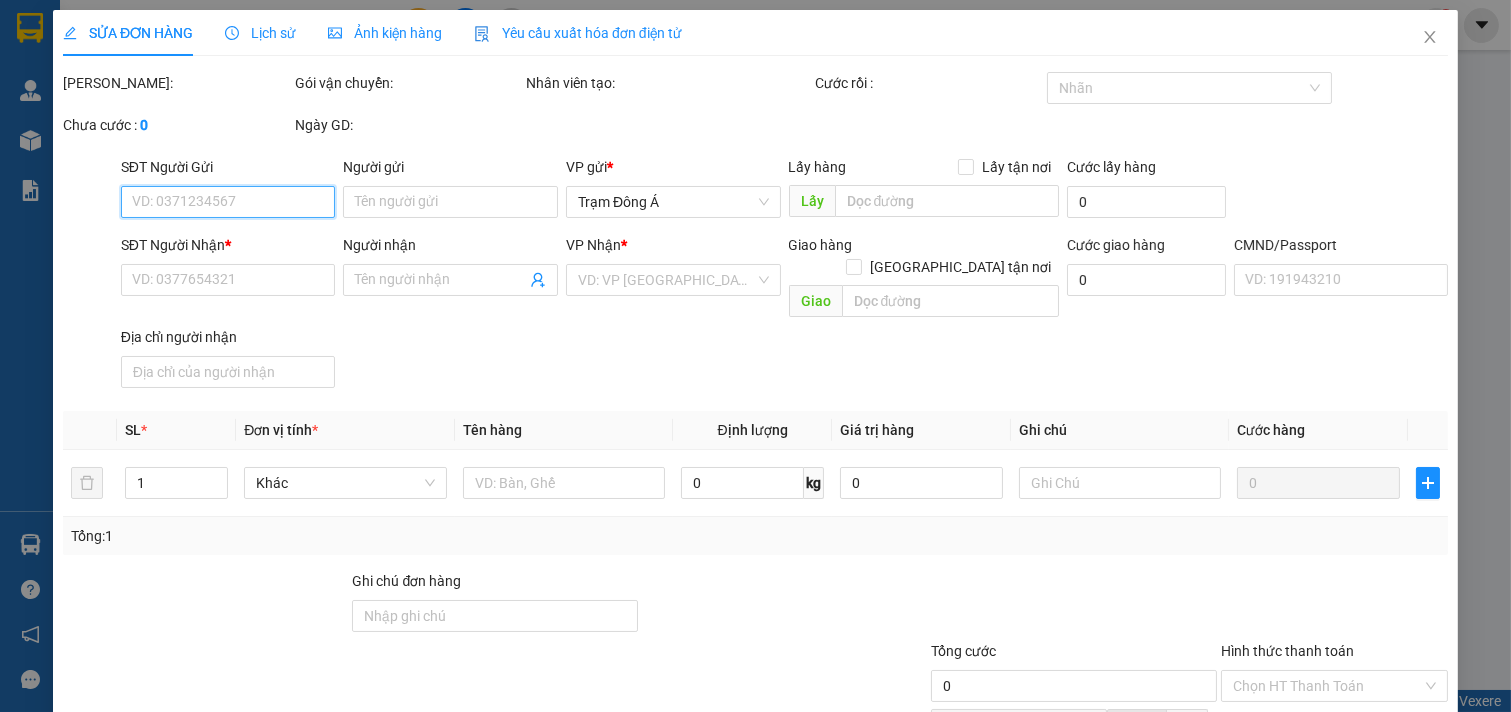 type on "KIỀU NX" 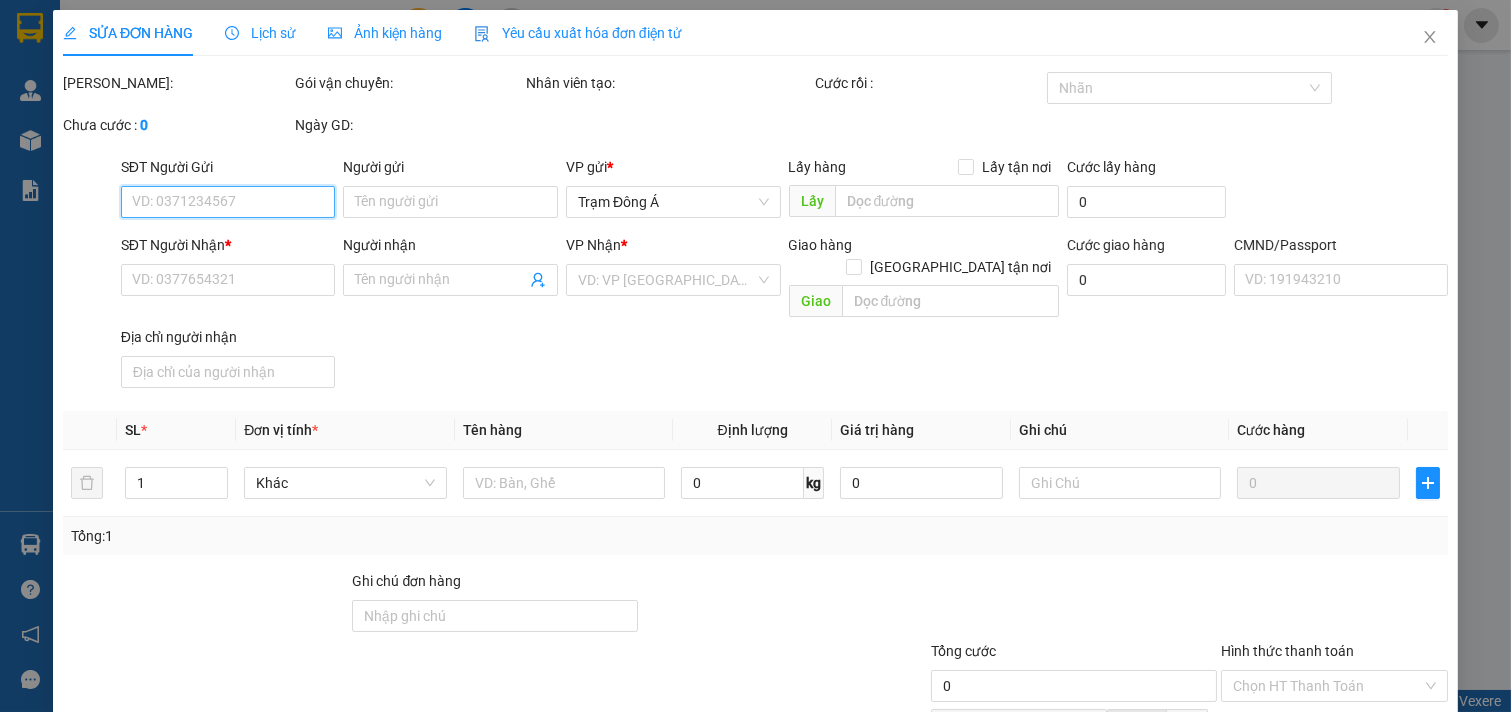 type on "0000000000" 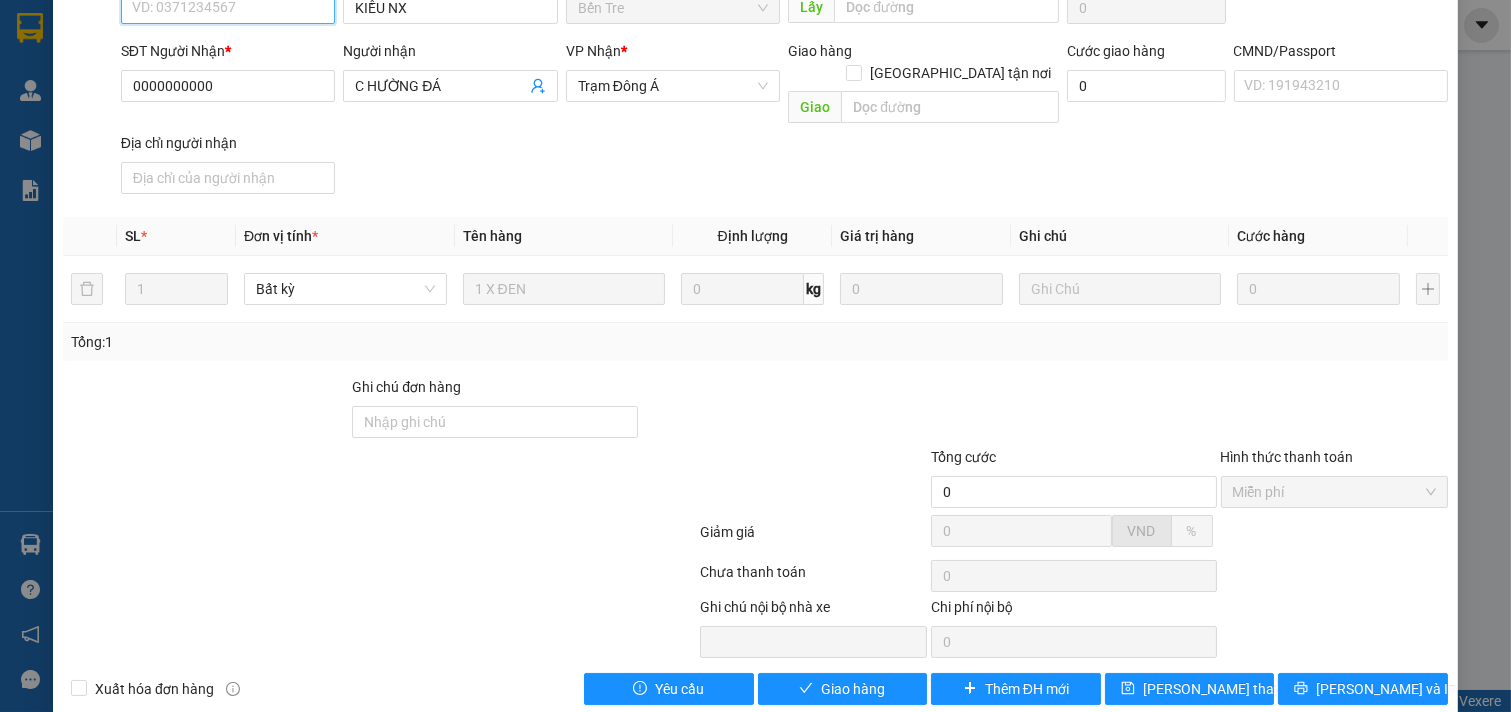 scroll, scrollTop: 204, scrollLeft: 0, axis: vertical 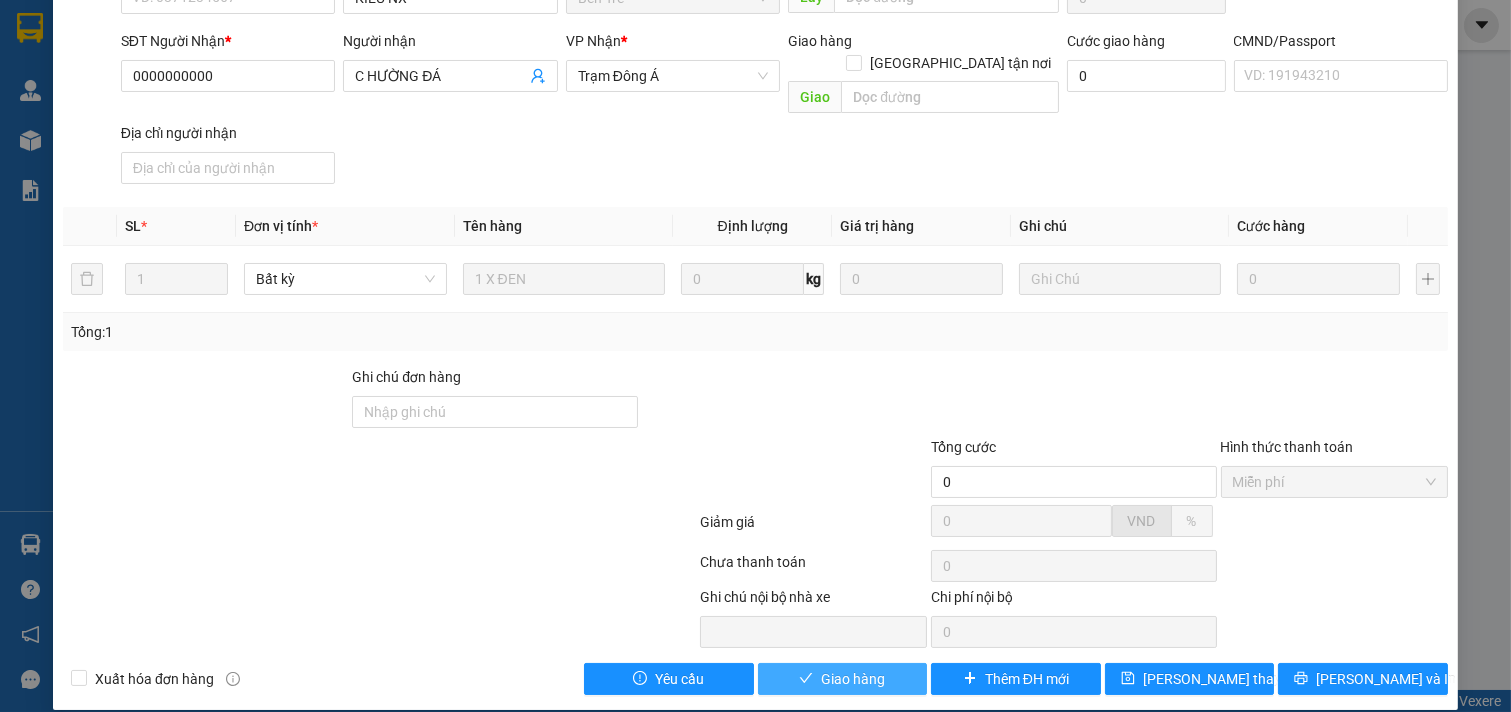 click on "Giao hàng" at bounding box center (853, 679) 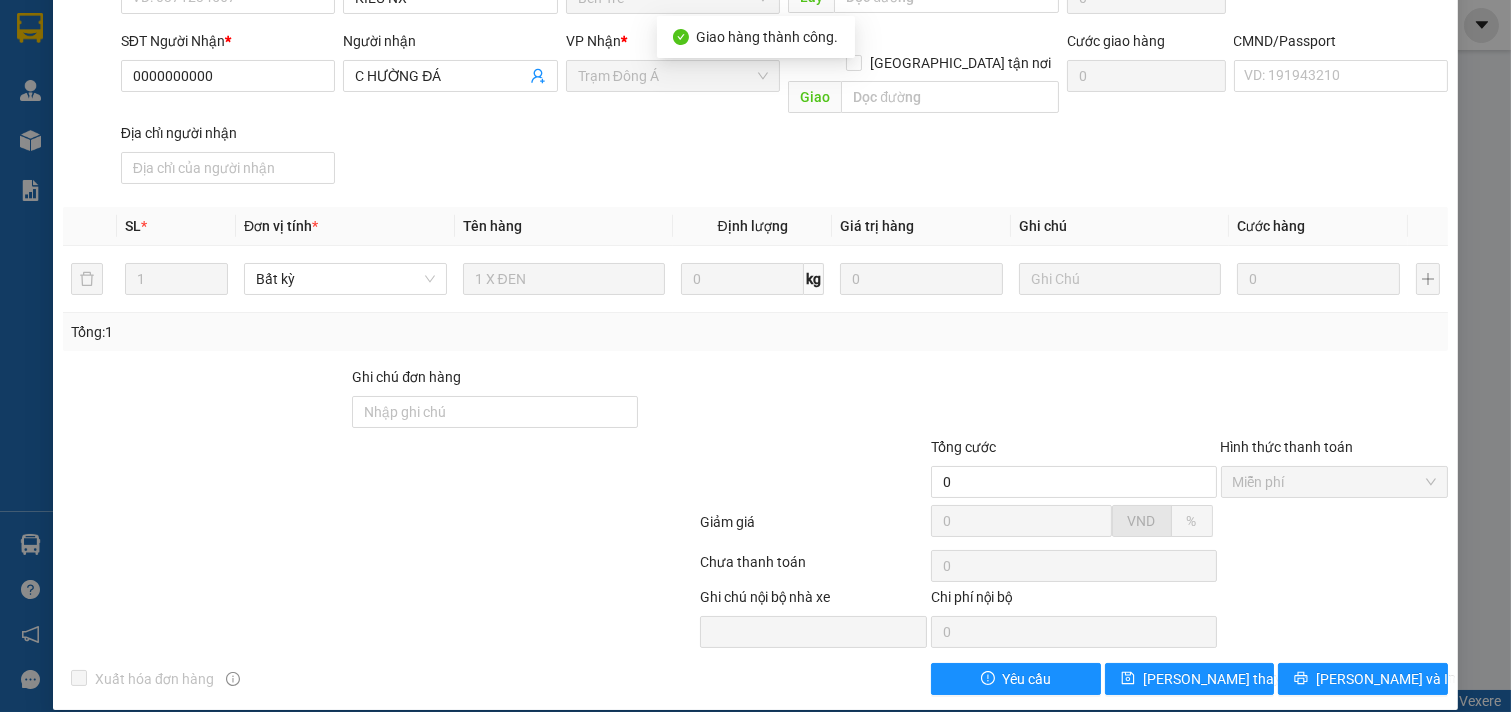 scroll, scrollTop: 0, scrollLeft: 0, axis: both 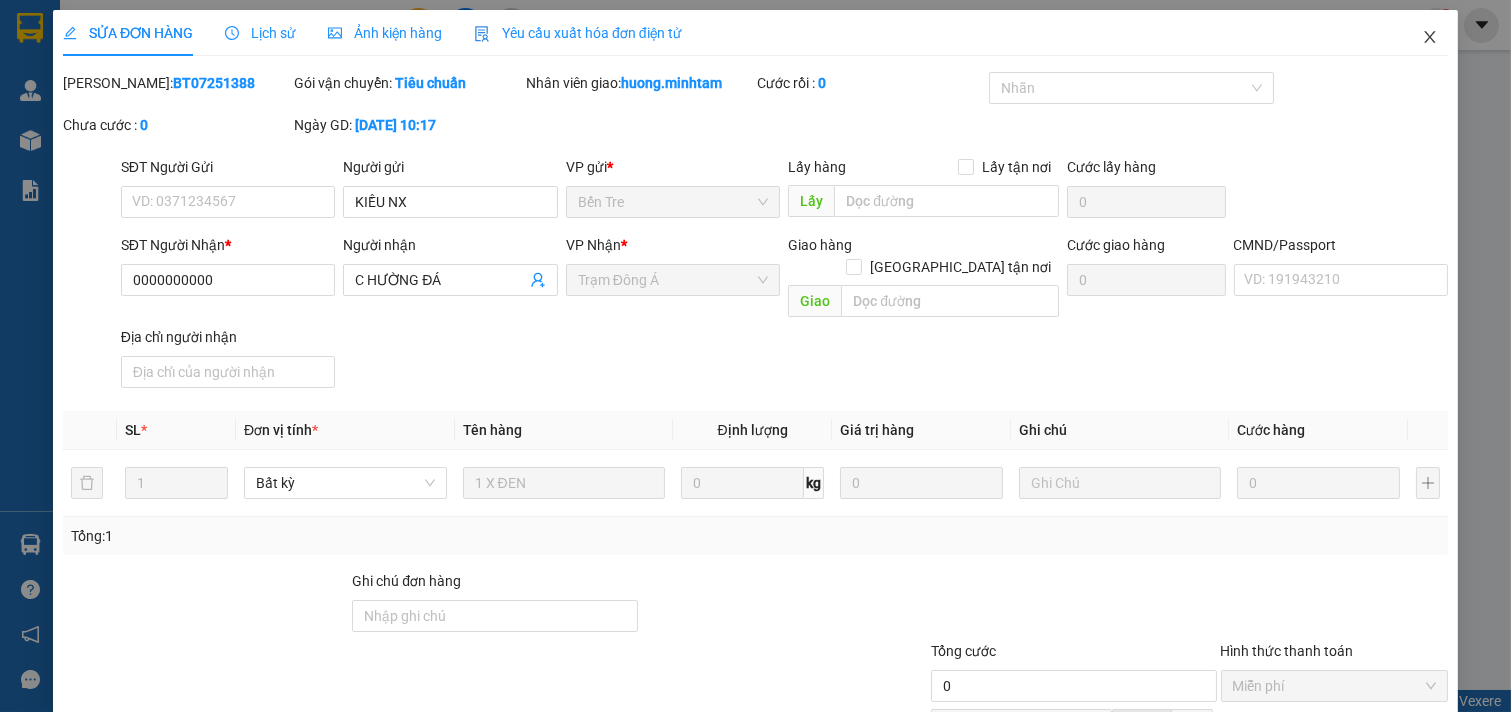 click at bounding box center [1430, 38] 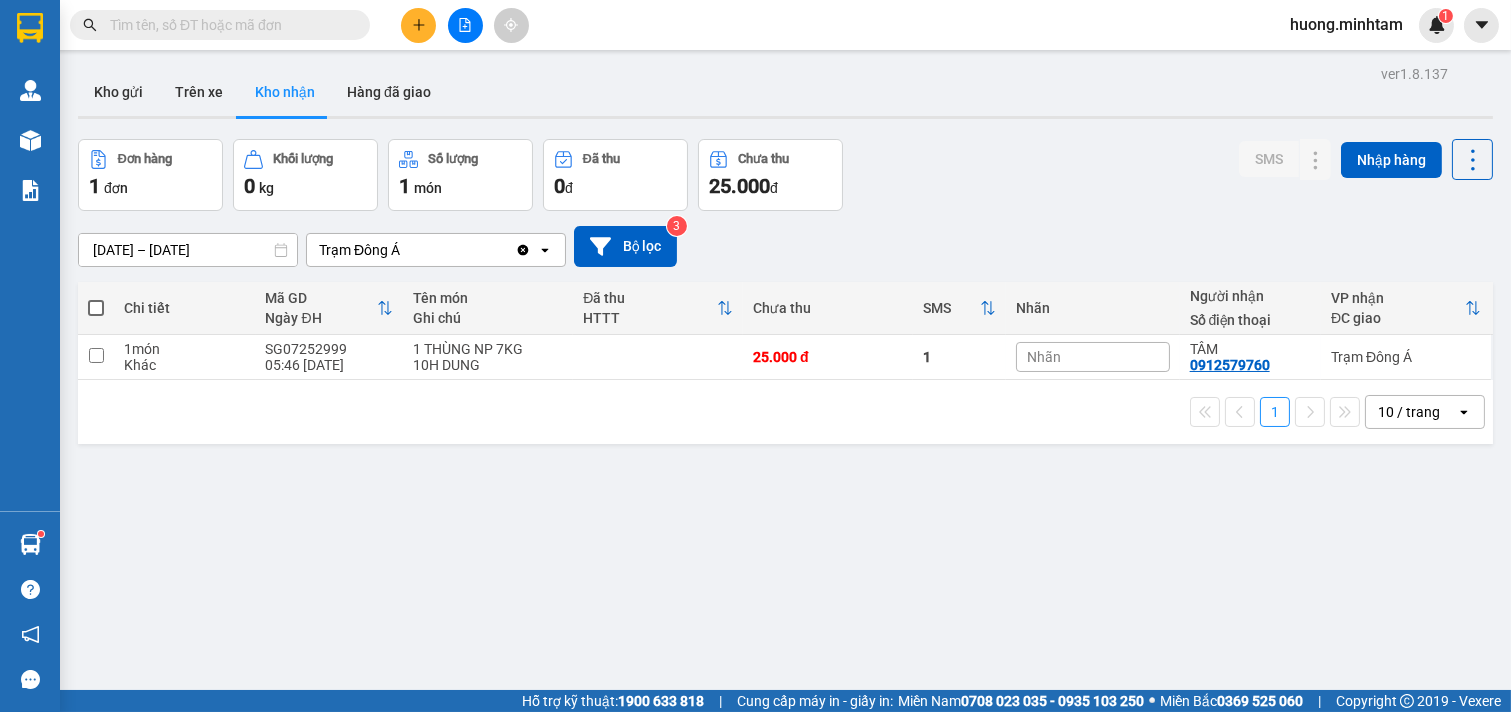 drag, startPoint x: 1008, startPoint y: 517, endPoint x: 994, endPoint y: 523, distance: 15.231546 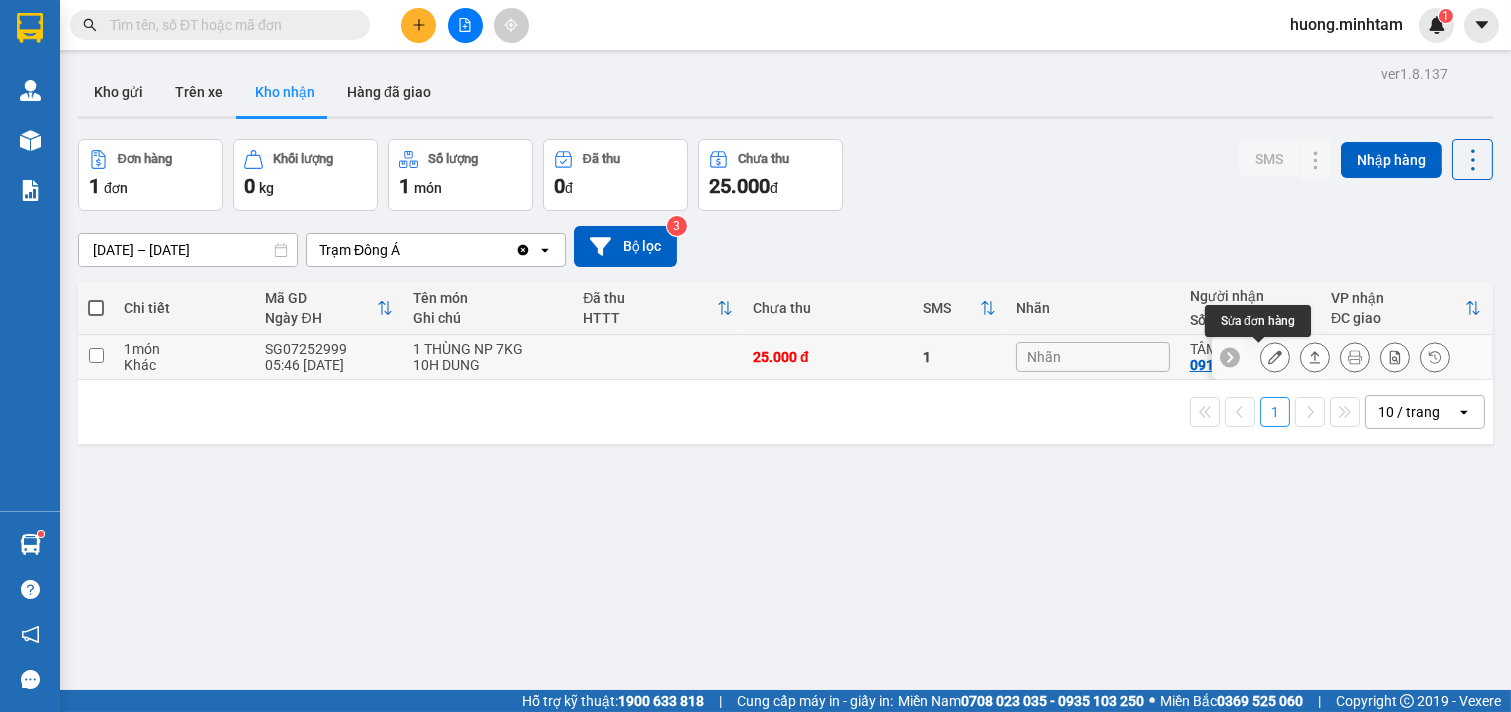 click 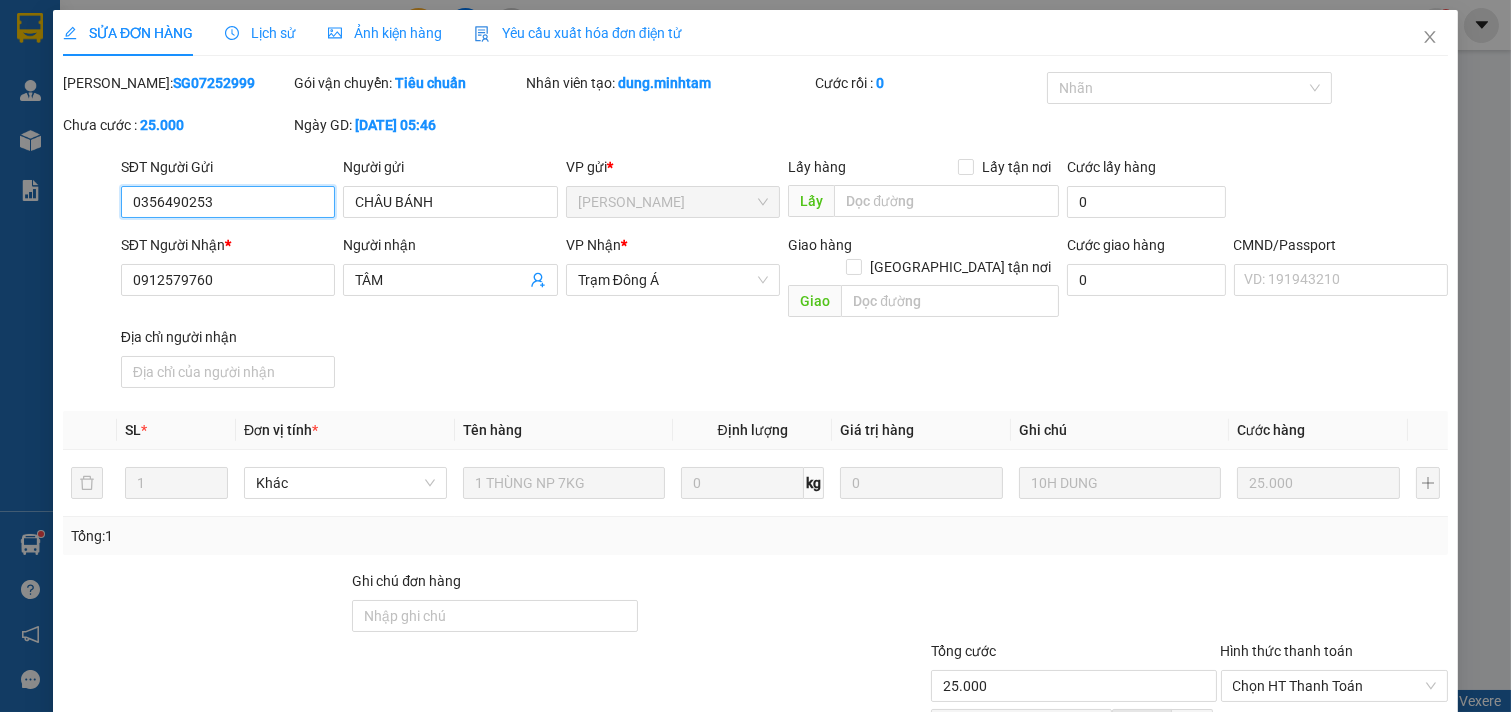 type on "0356490253" 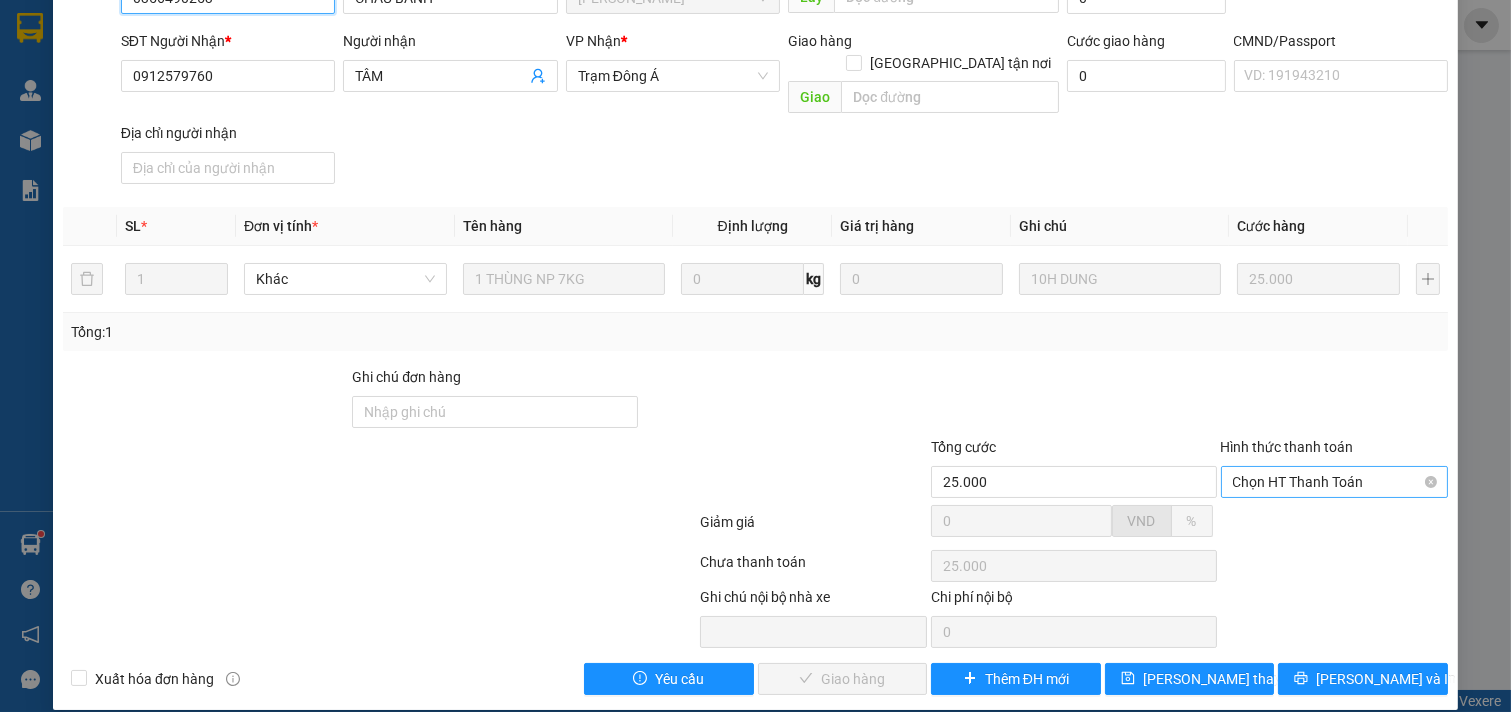 click on "Chọn HT Thanh Toán" at bounding box center [1335, 482] 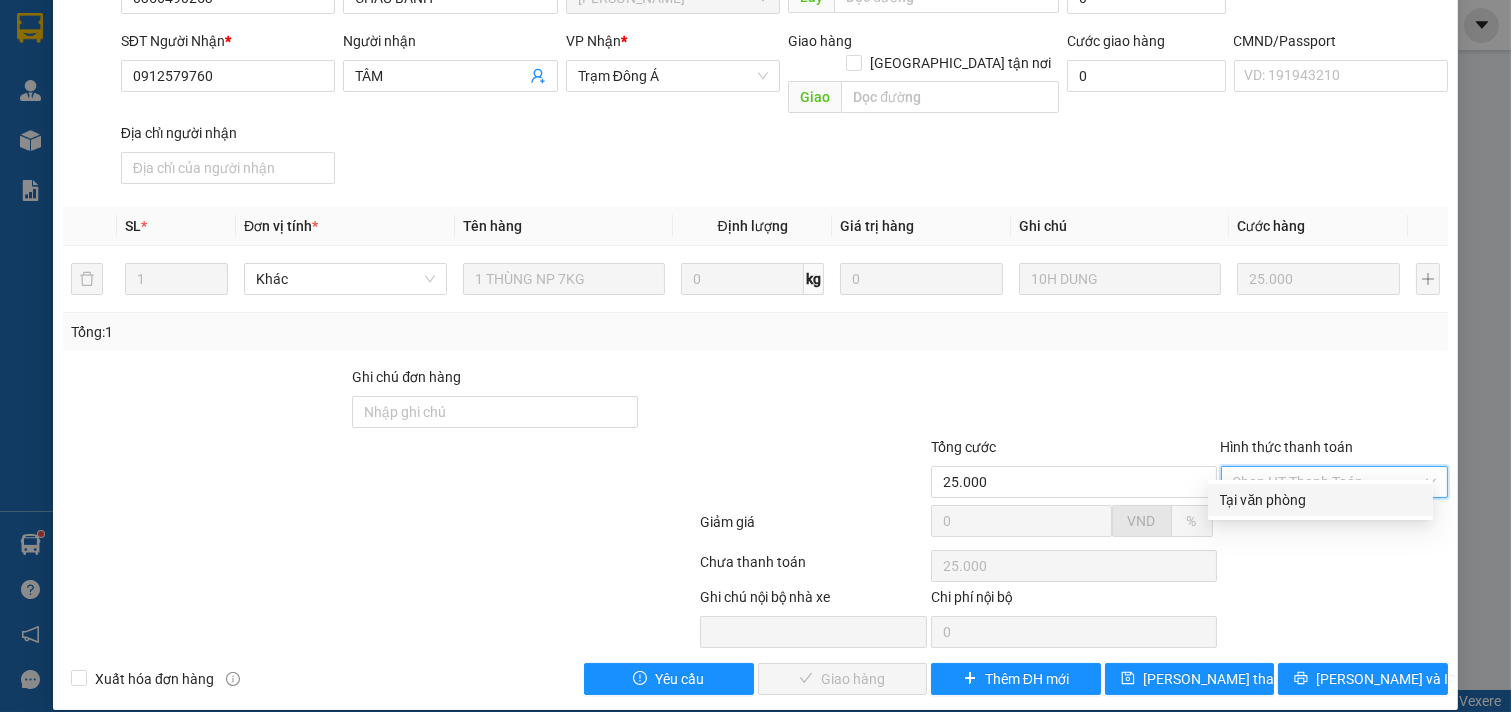 click on "Tại văn phòng" at bounding box center [1320, 500] 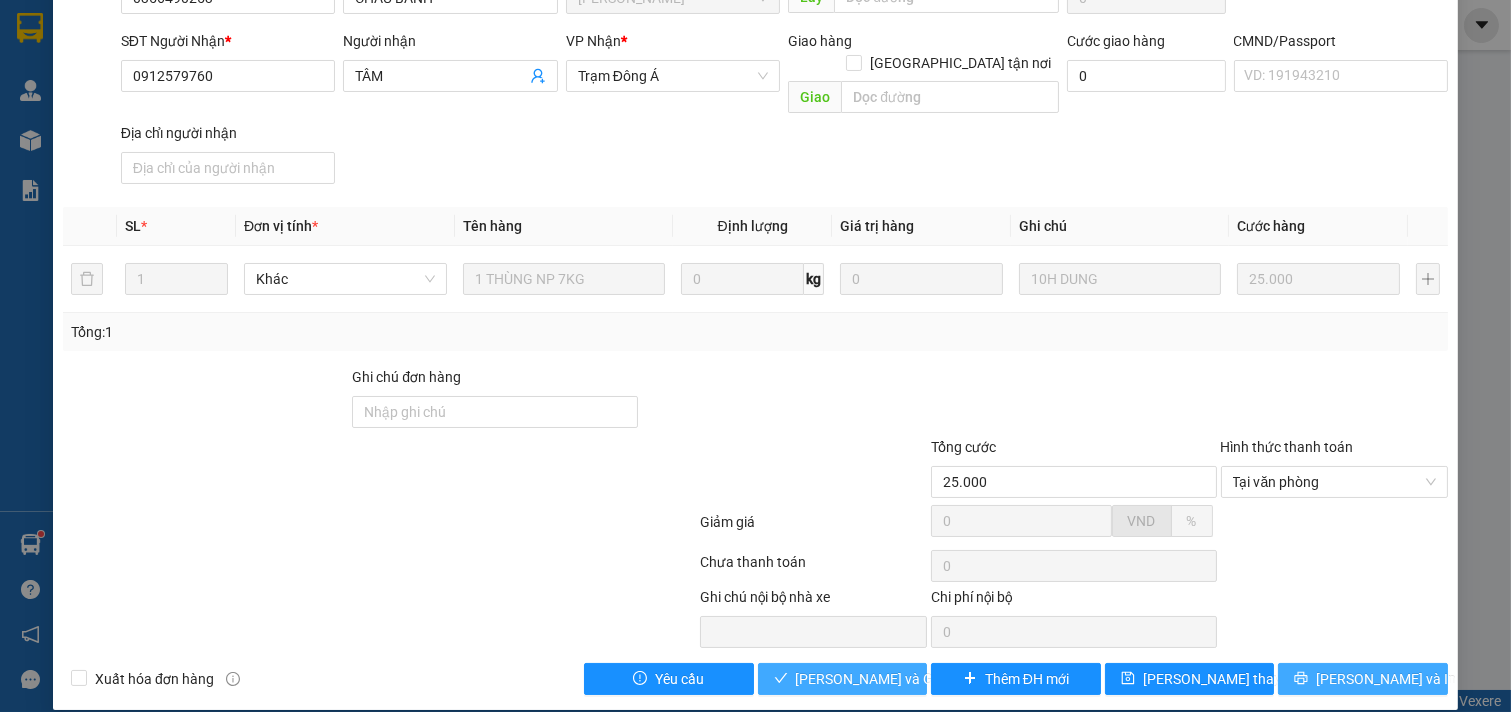 drag, startPoint x: 848, startPoint y: 662, endPoint x: 1397, endPoint y: 646, distance: 549.2331 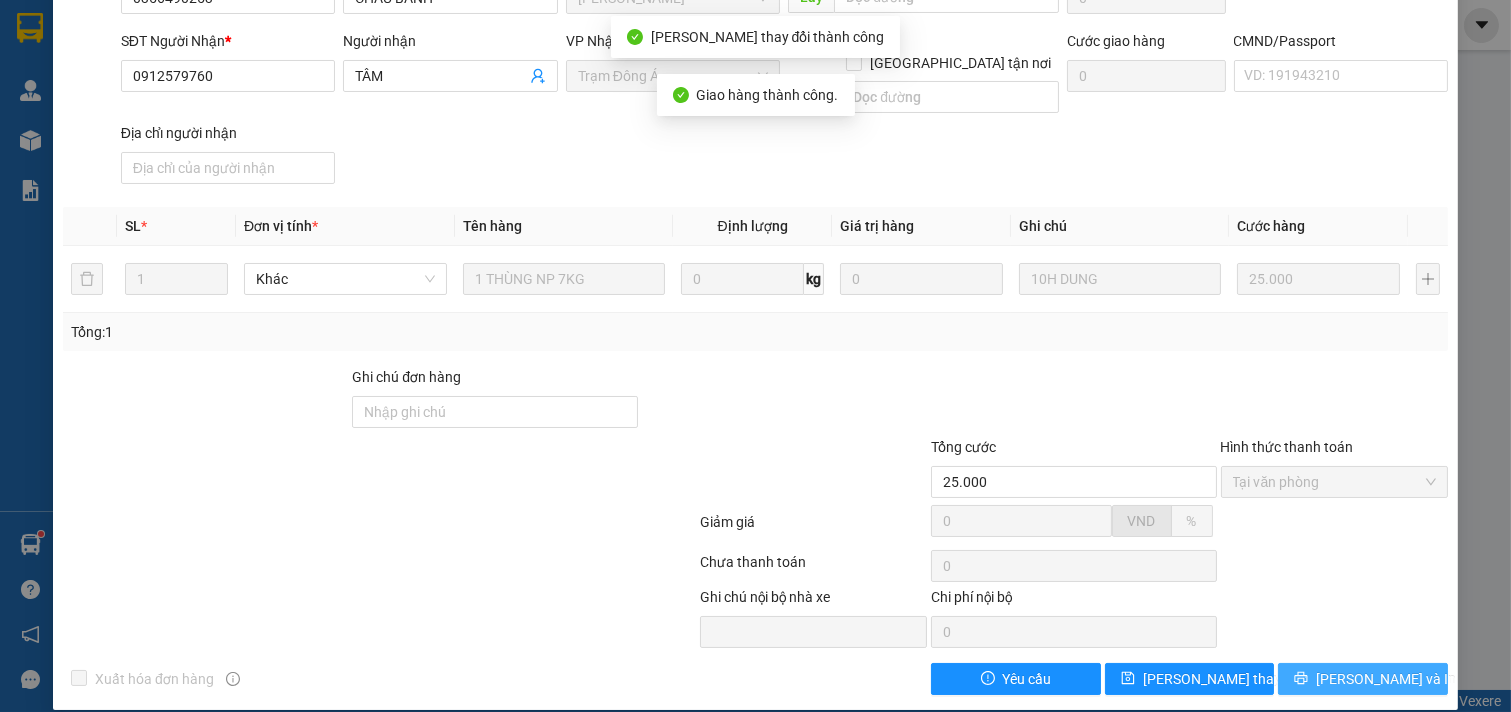click on "[PERSON_NAME] và In" at bounding box center [1386, 679] 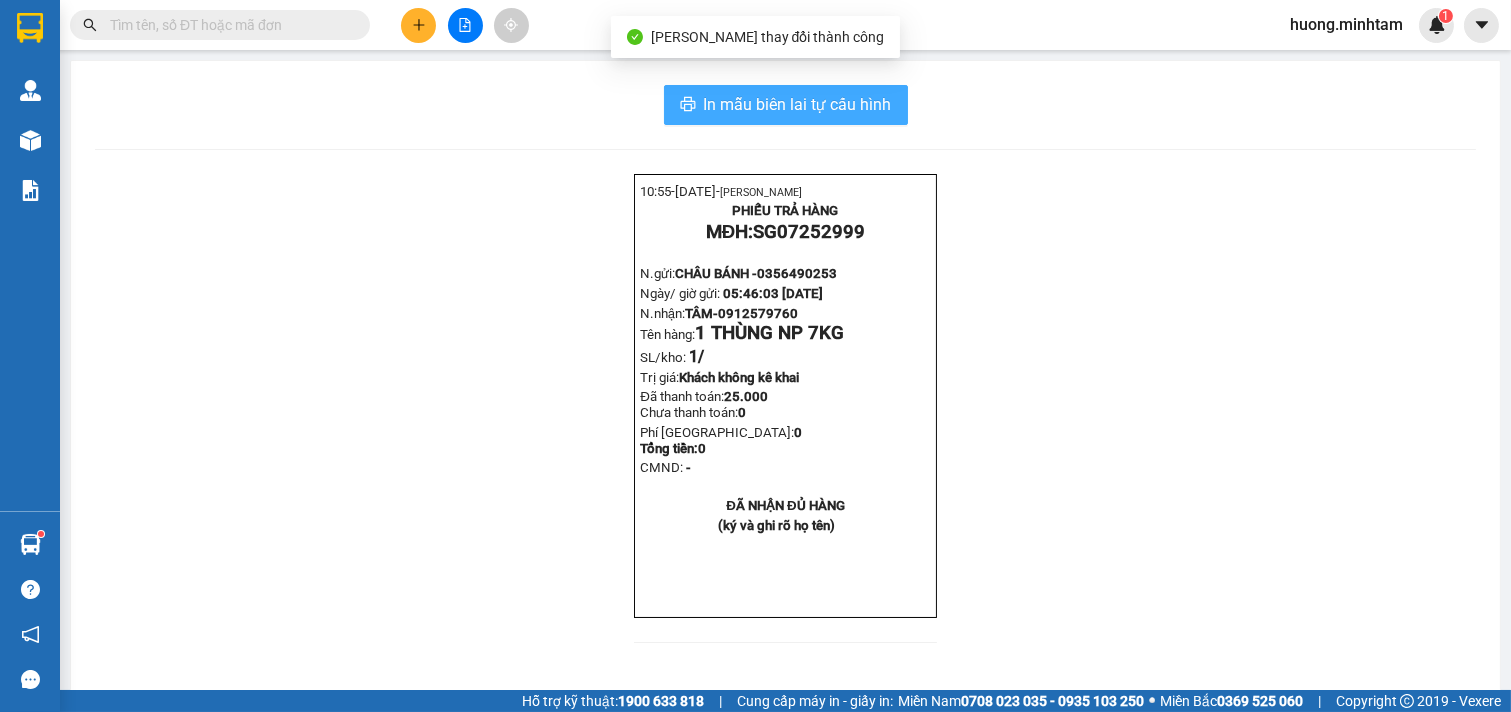 click on "In mẫu biên lai tự cấu hình" at bounding box center [798, 104] 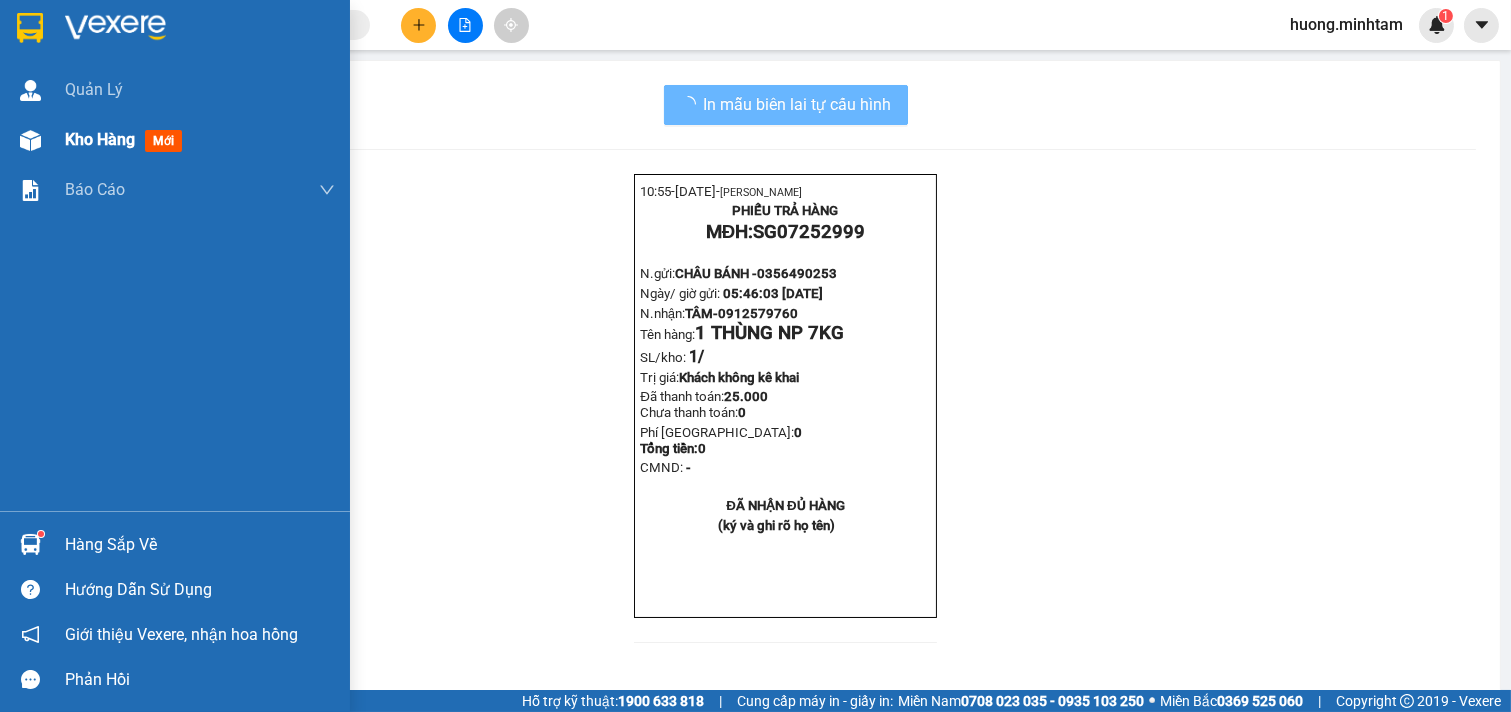 scroll, scrollTop: 0, scrollLeft: 0, axis: both 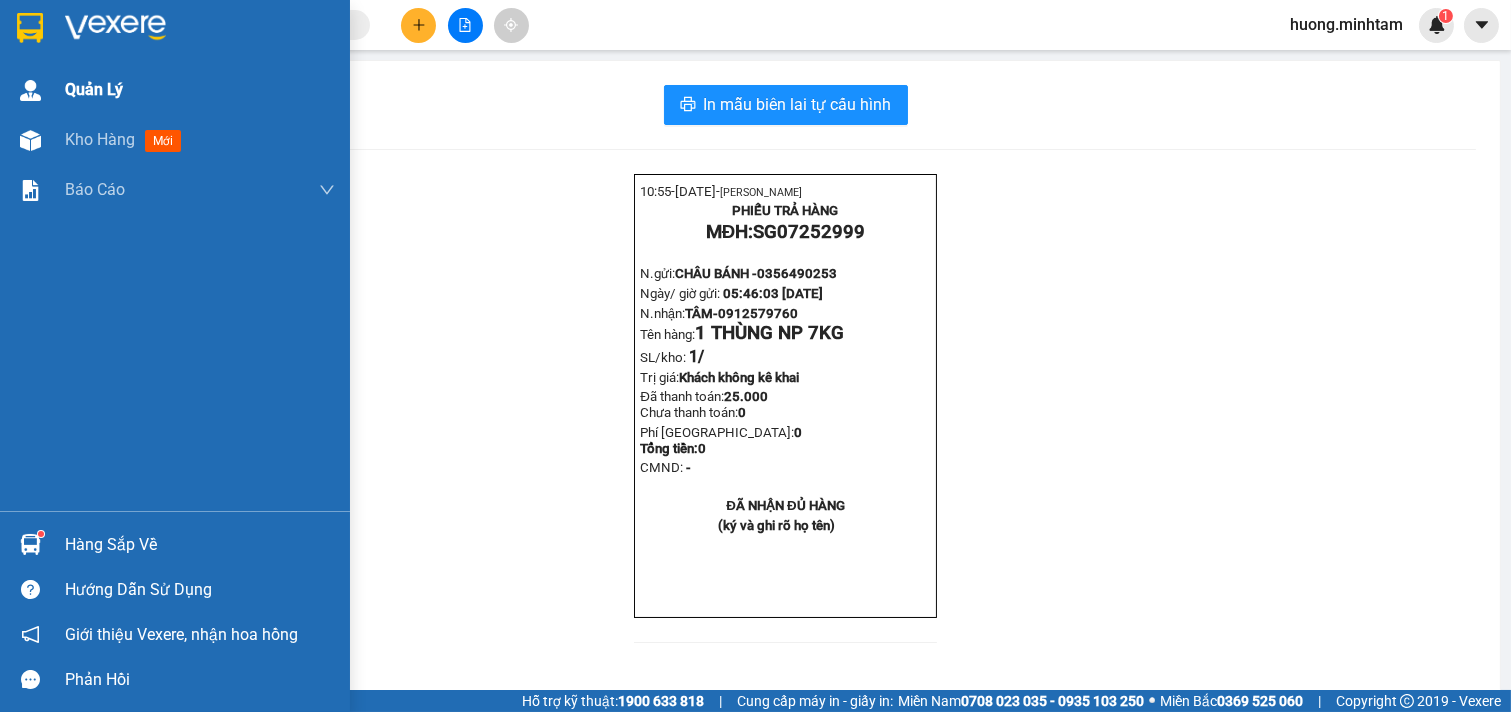 drag, startPoint x: 81, startPoint y: 151, endPoint x: 137, endPoint y: 112, distance: 68.24222 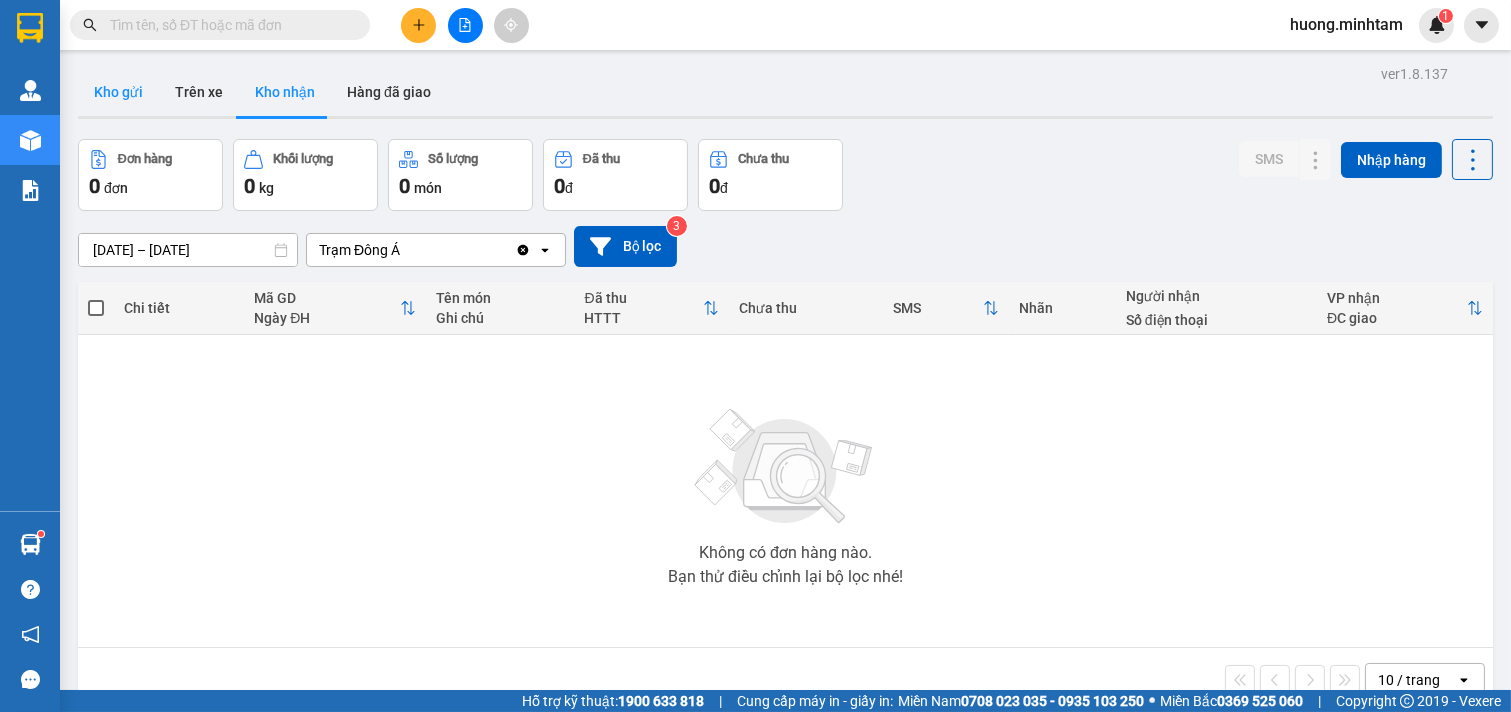 click on "Kho gửi" at bounding box center [118, 92] 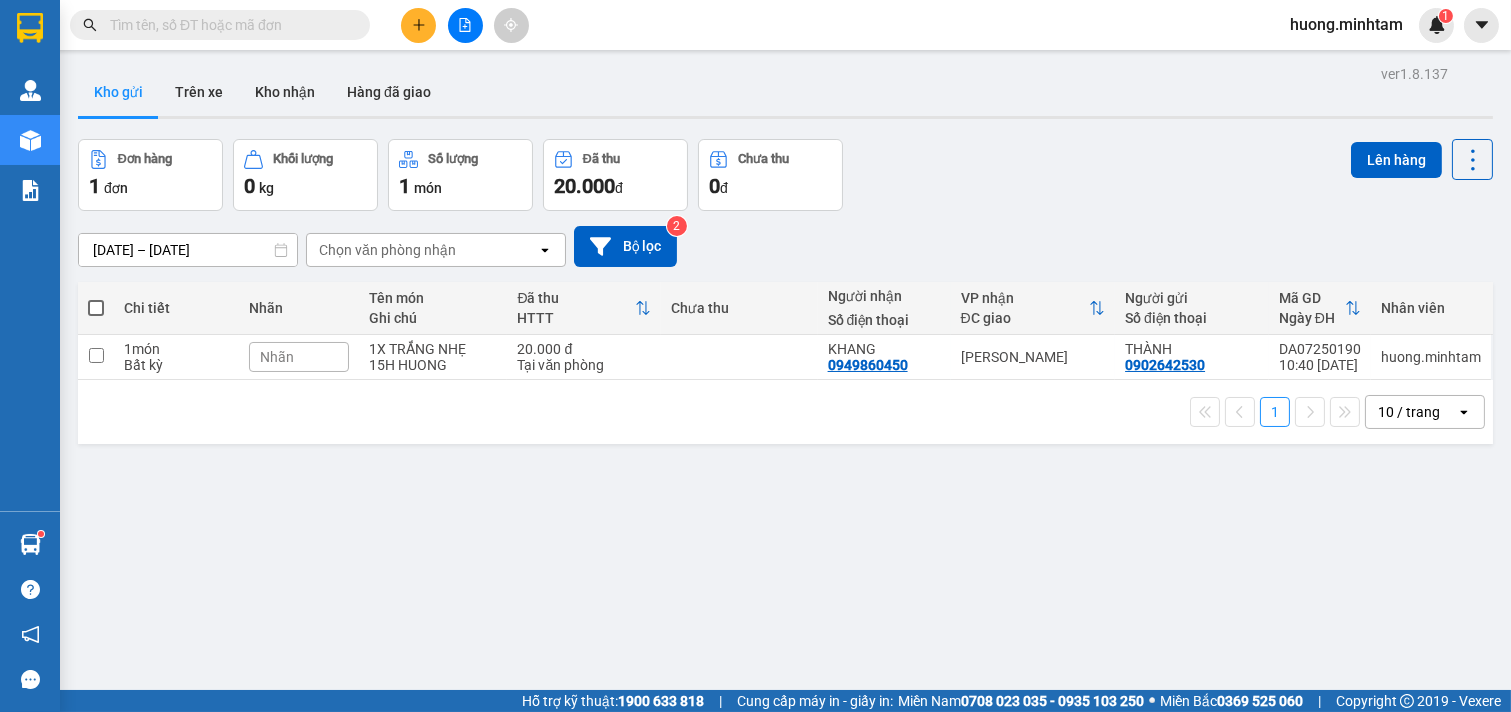 click on "ver  1.8.137 Kho gửi Trên xe Kho nhận Hàng đã giao Đơn hàng 1 đơn Khối lượng 0 kg Số lượng 1 món Đã thu 20.000  đ Chưa thu 0  đ Lên hàng [DATE] – [DATE] Press the down arrow key to interact with the calendar and select a date. Press the escape button to close the calendar. Selected date range is from [DATE] to [DATE]. Chọn văn phòng nhận open Bộ lọc 2 Chi tiết Nhãn Tên món Ghi chú Đã thu HTTT Chưa thu Người nhận Số điện thoại VP nhận ĐC giao Người gửi Số điện thoại Mã GD Ngày ĐH Nhân viên 1  món Bất kỳ Nhãn 1X TRẮNG NHẸ  15H HUONG 20.000 đ Tại văn phòng KHANG 0949860450 [PERSON_NAME][GEOGRAPHIC_DATA] 0902642530 DA07250190 10:40 [DATE] huong.minhtam 1 10 / trang open Đang tải dữ liệu" at bounding box center [785, 416] 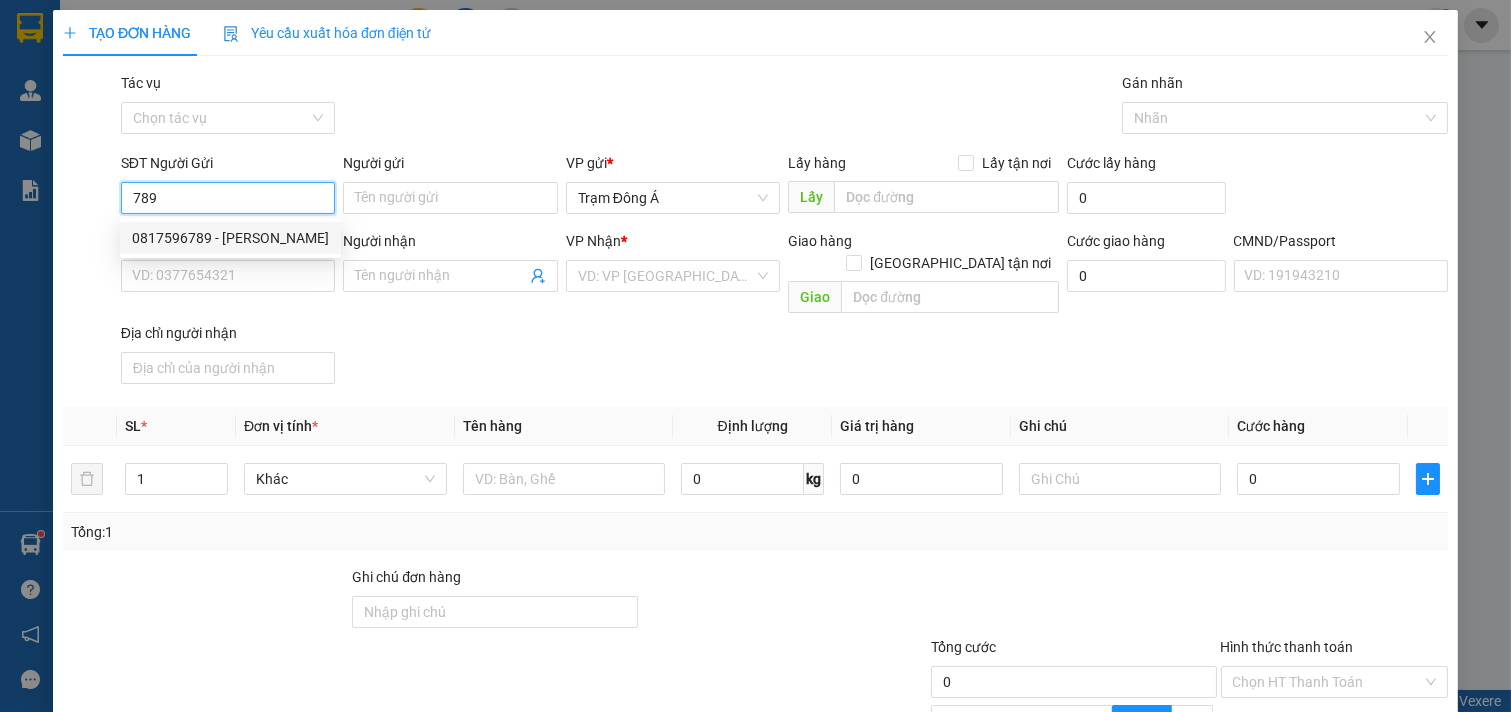 click on "0817596789 - [PERSON_NAME]" at bounding box center (230, 238) 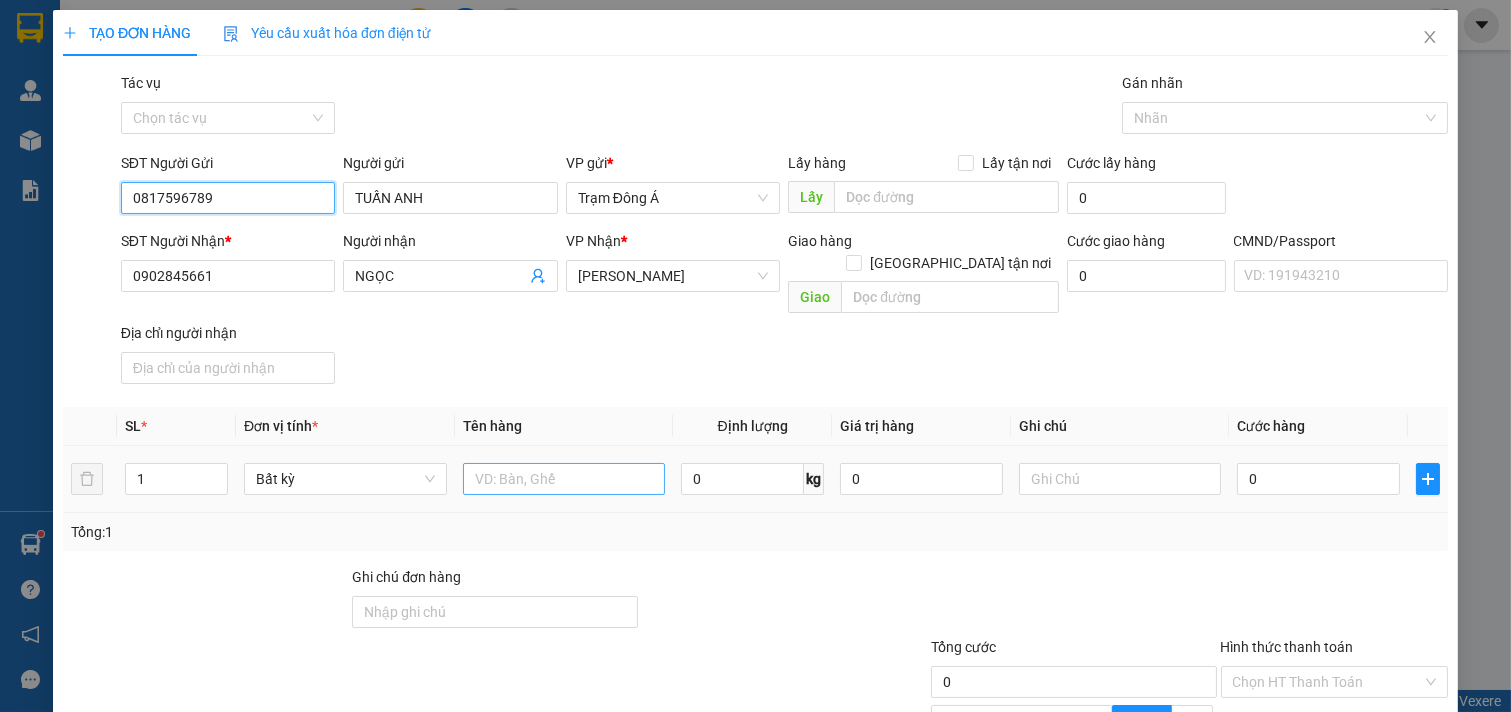 type on "0817596789" 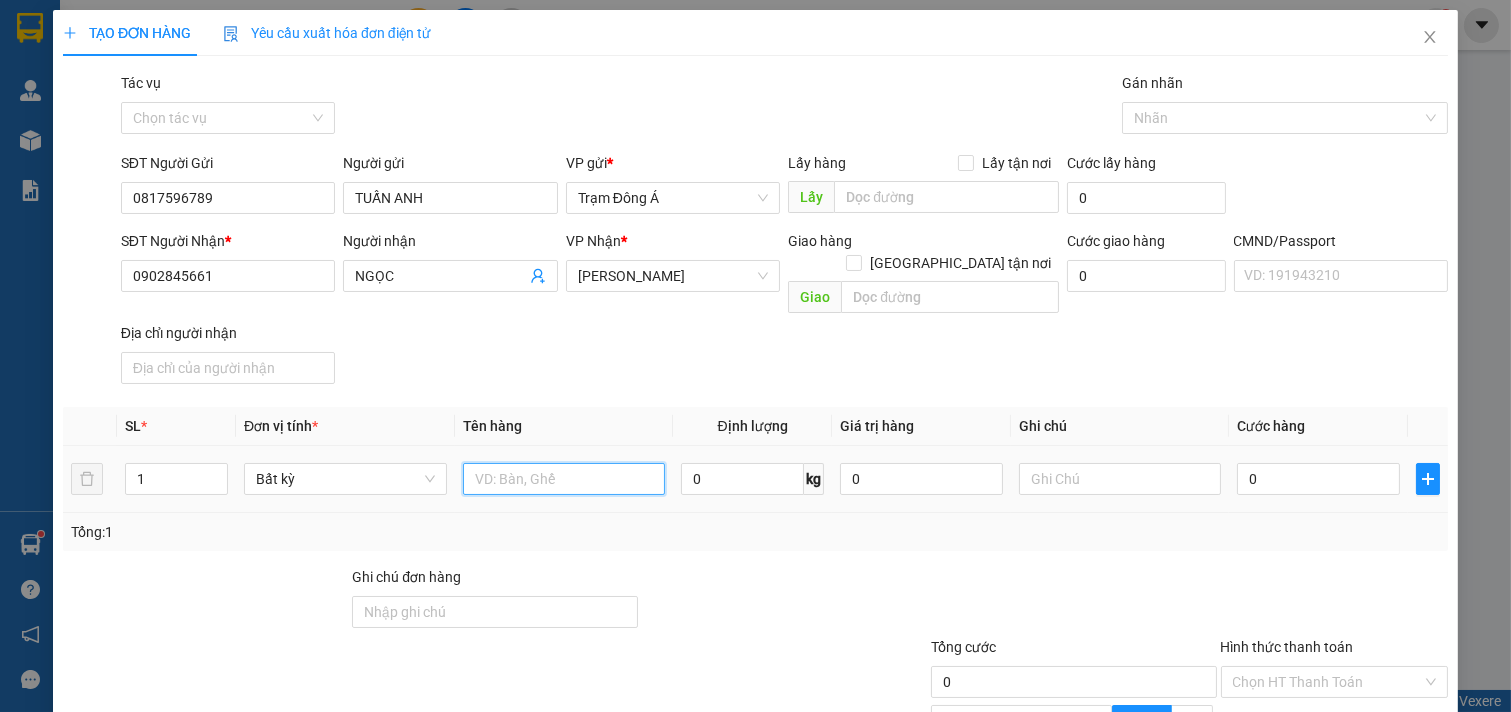 click at bounding box center [564, 479] 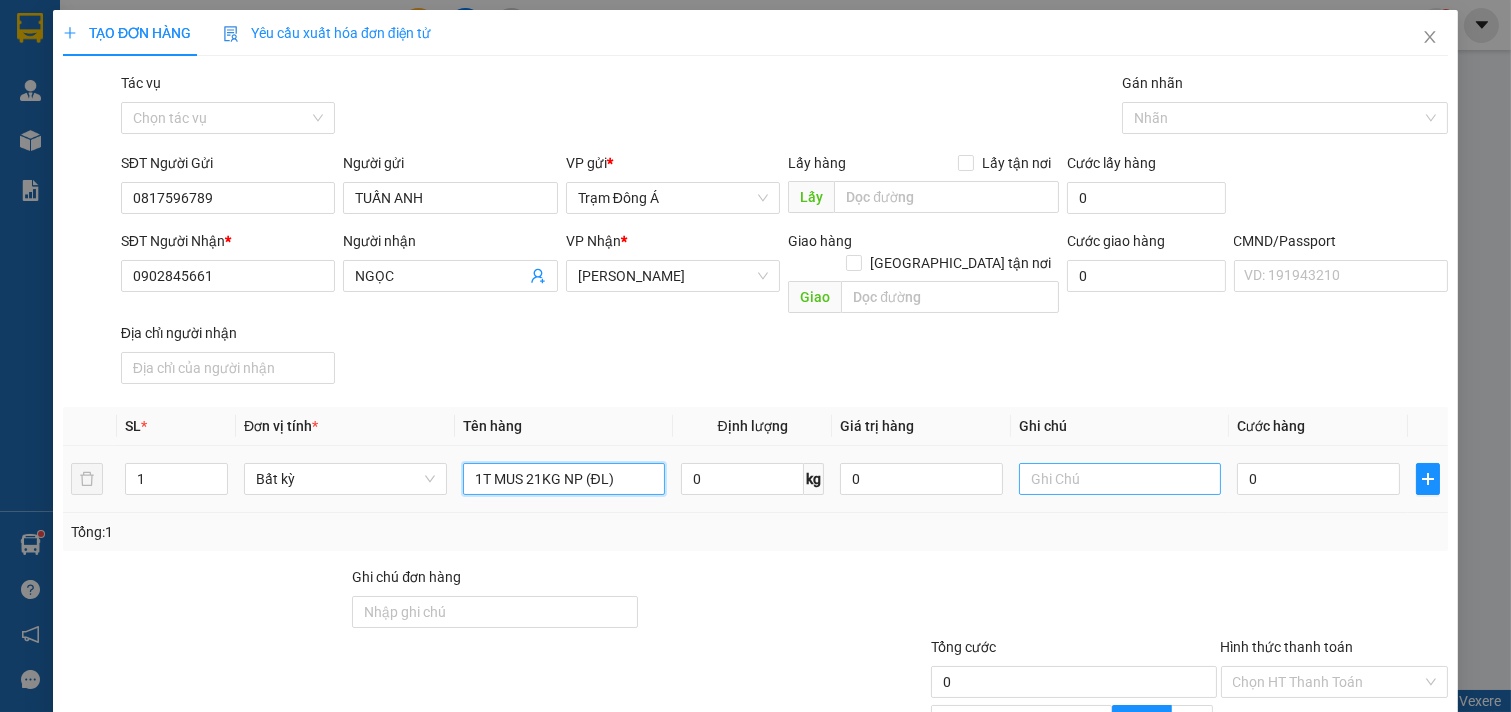 type on "1T MUS 21KG NP (ĐL)" 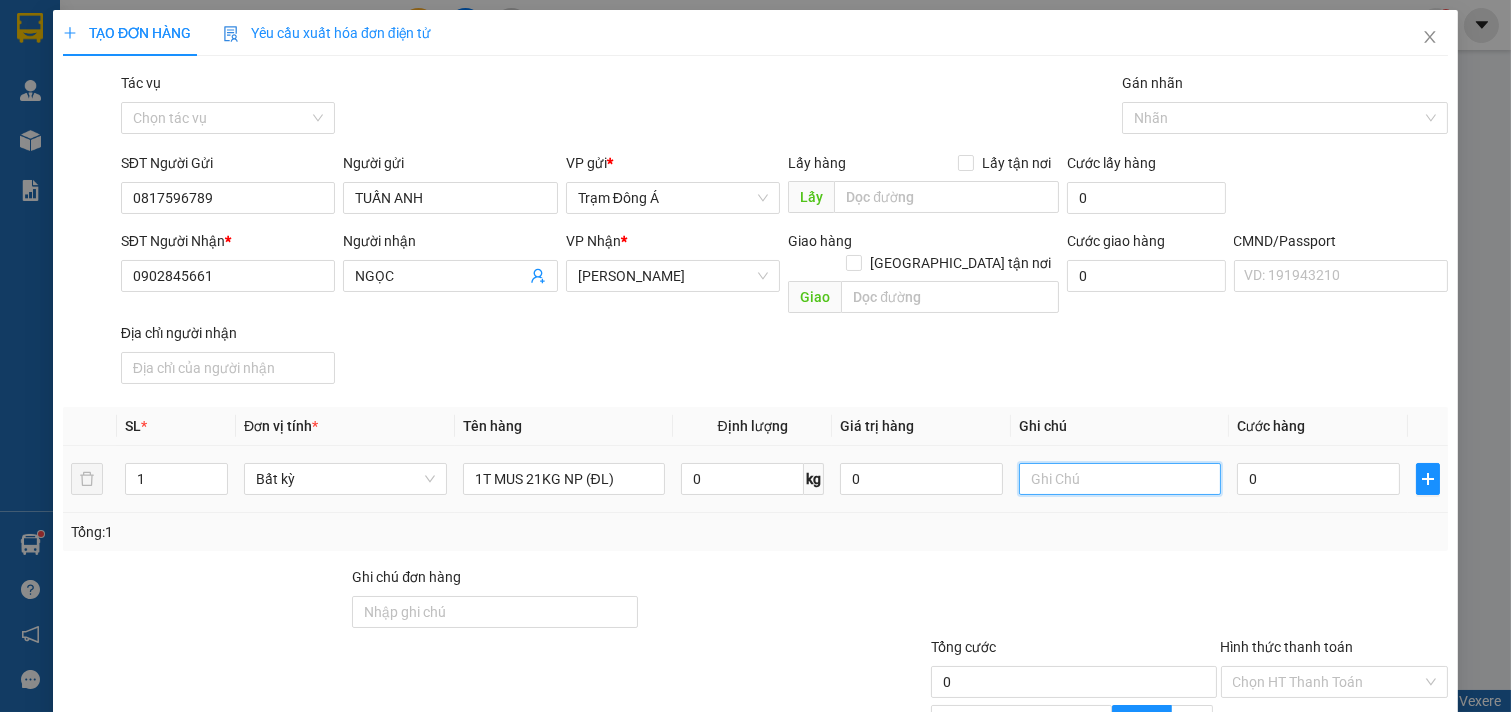 click at bounding box center [1120, 479] 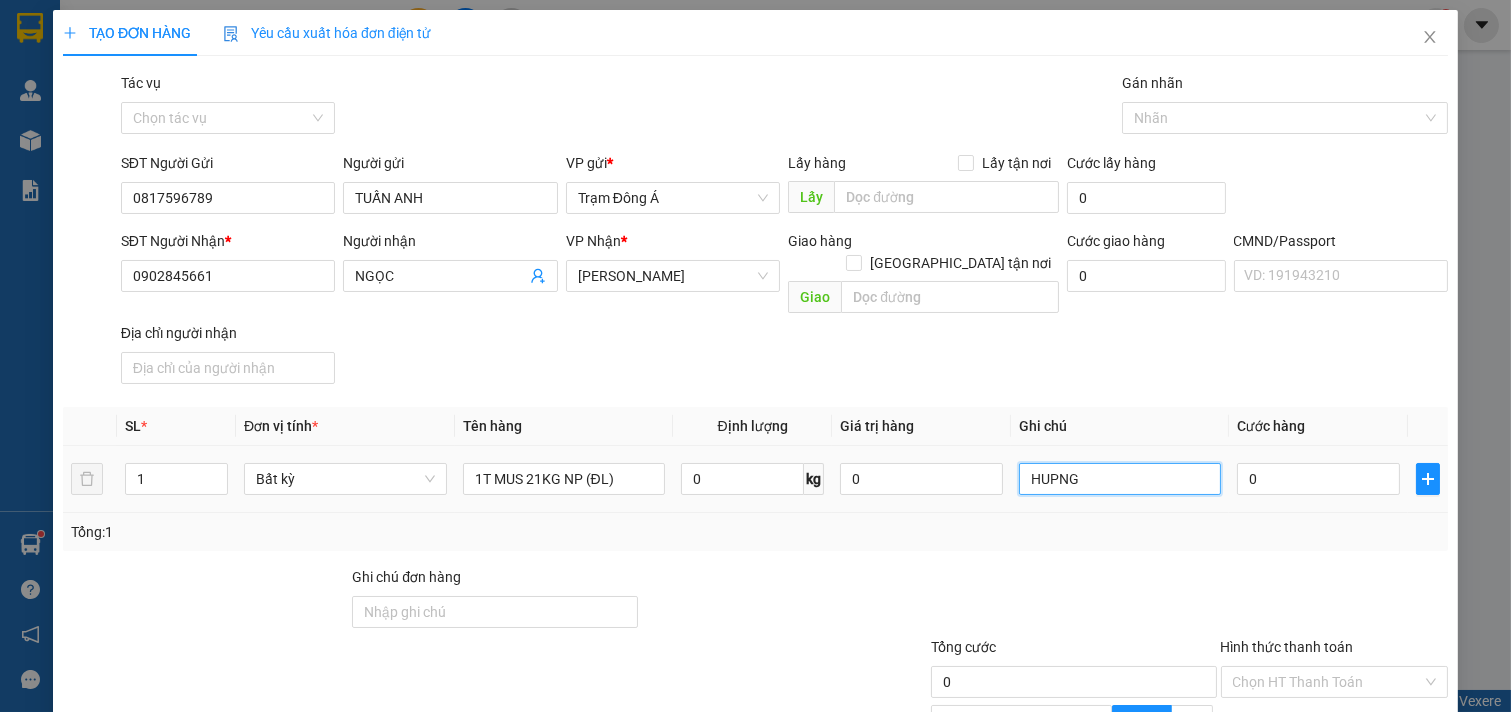 click on "HUPNG" at bounding box center [1120, 479] 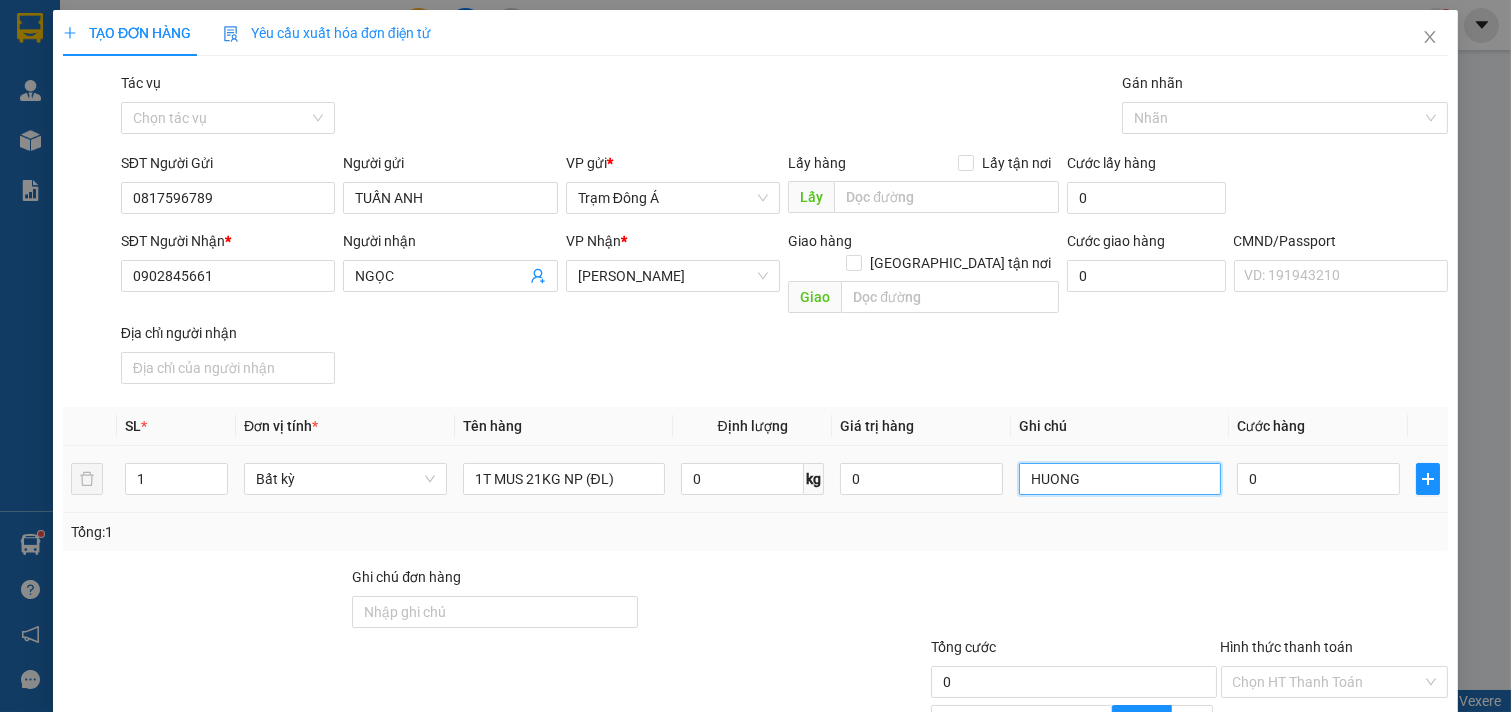 type on "HUONG" 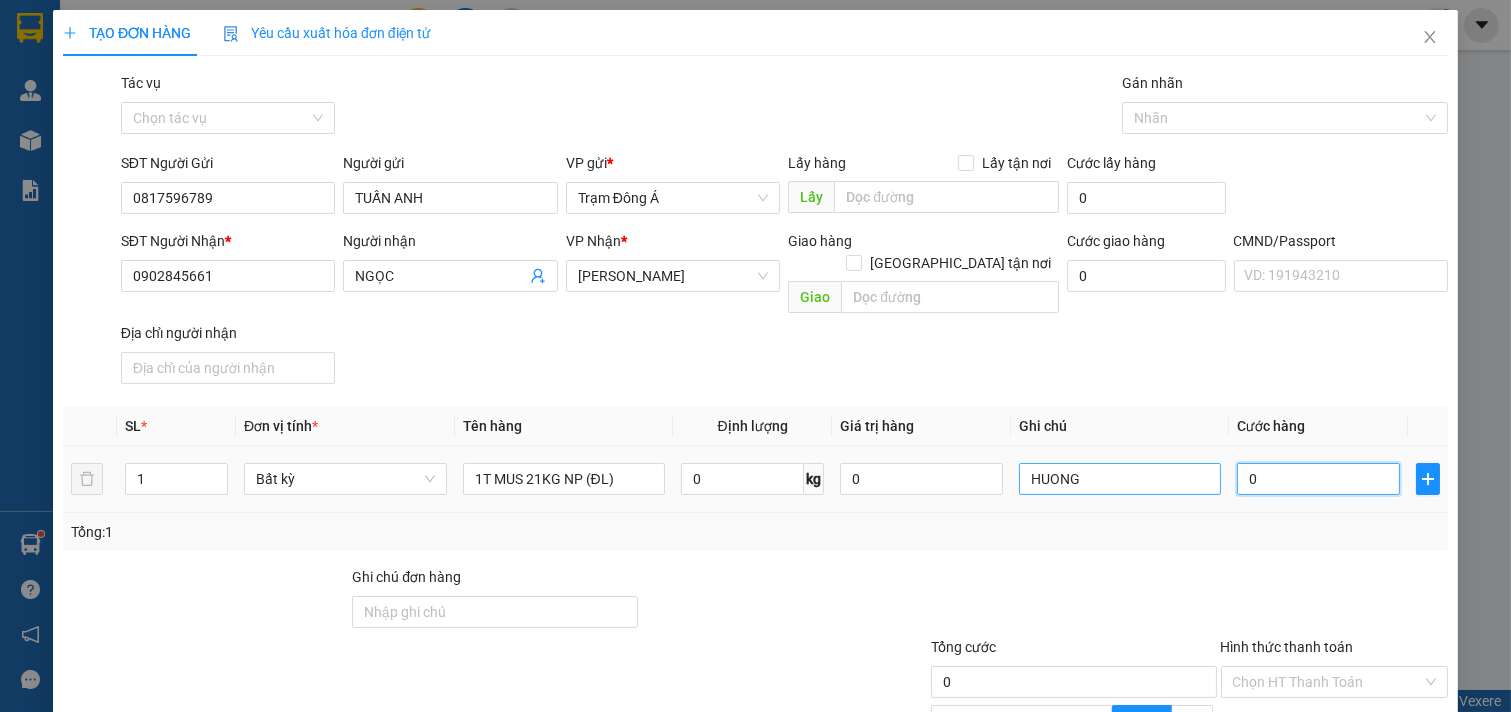 type on "4" 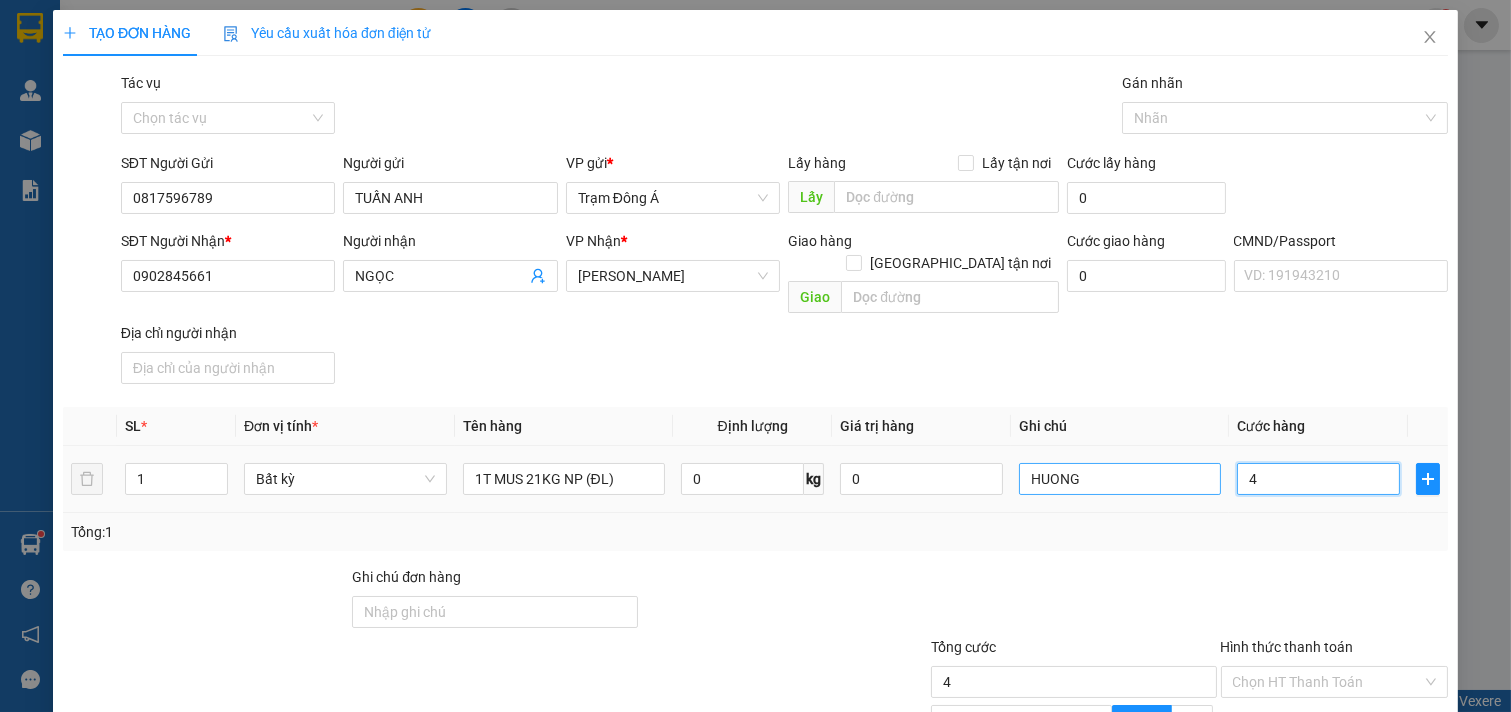 type on "40" 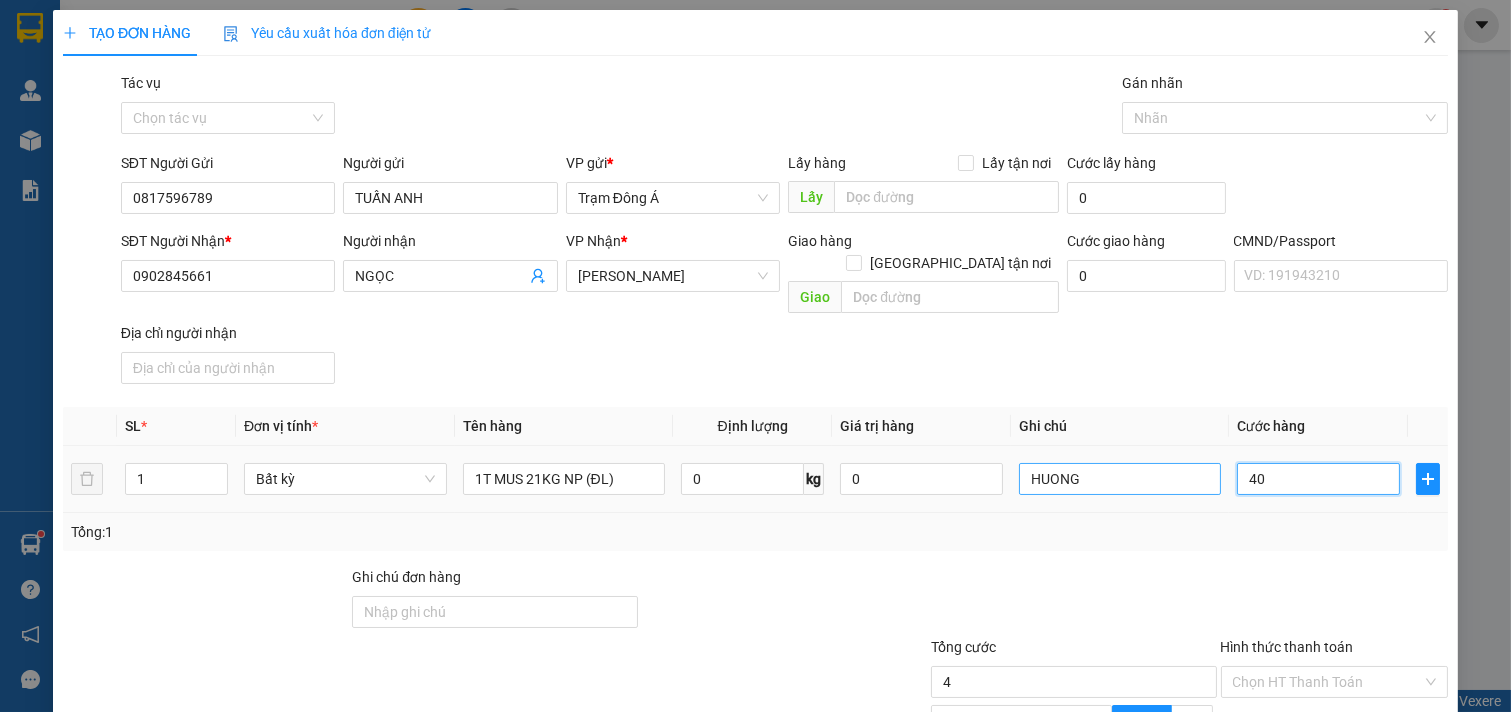 type on "40" 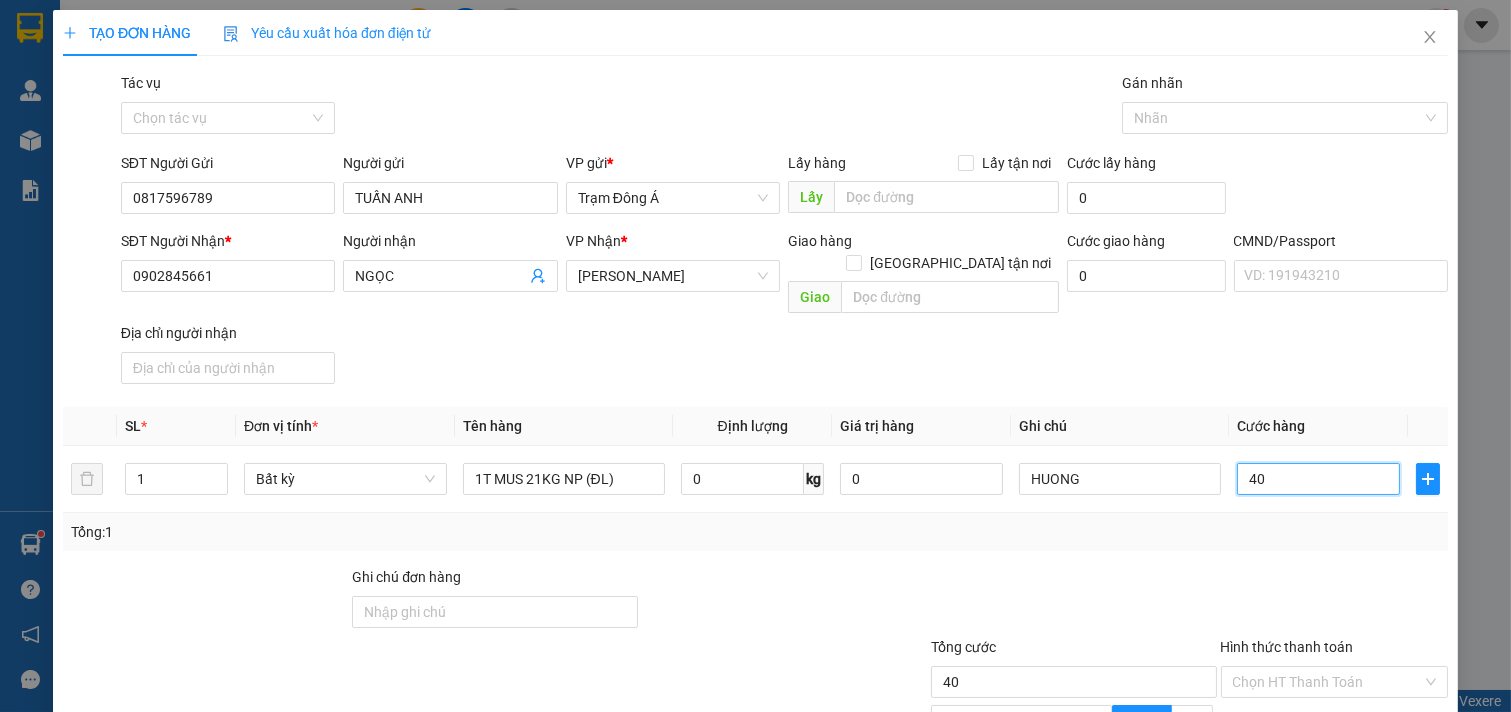 scroll, scrollTop: 200, scrollLeft: 0, axis: vertical 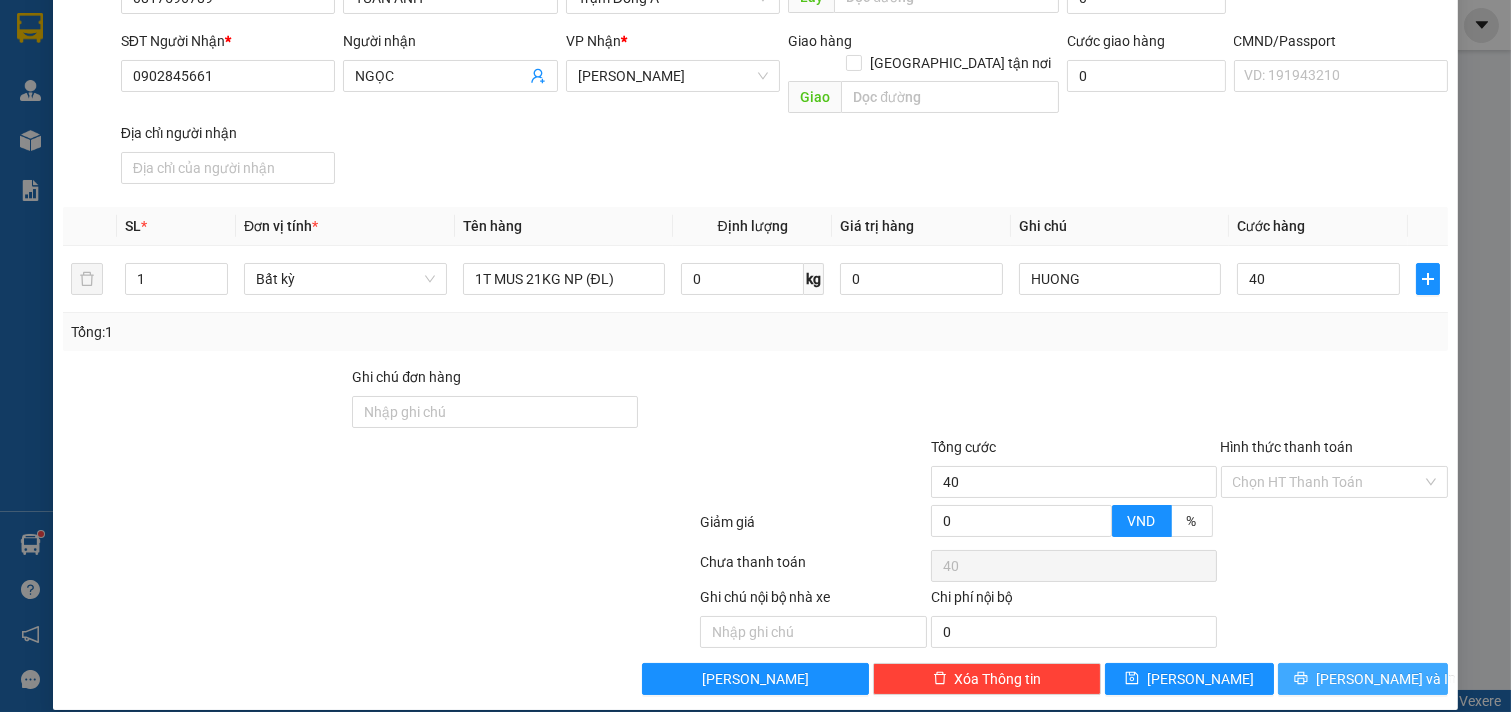 type on "40.000" 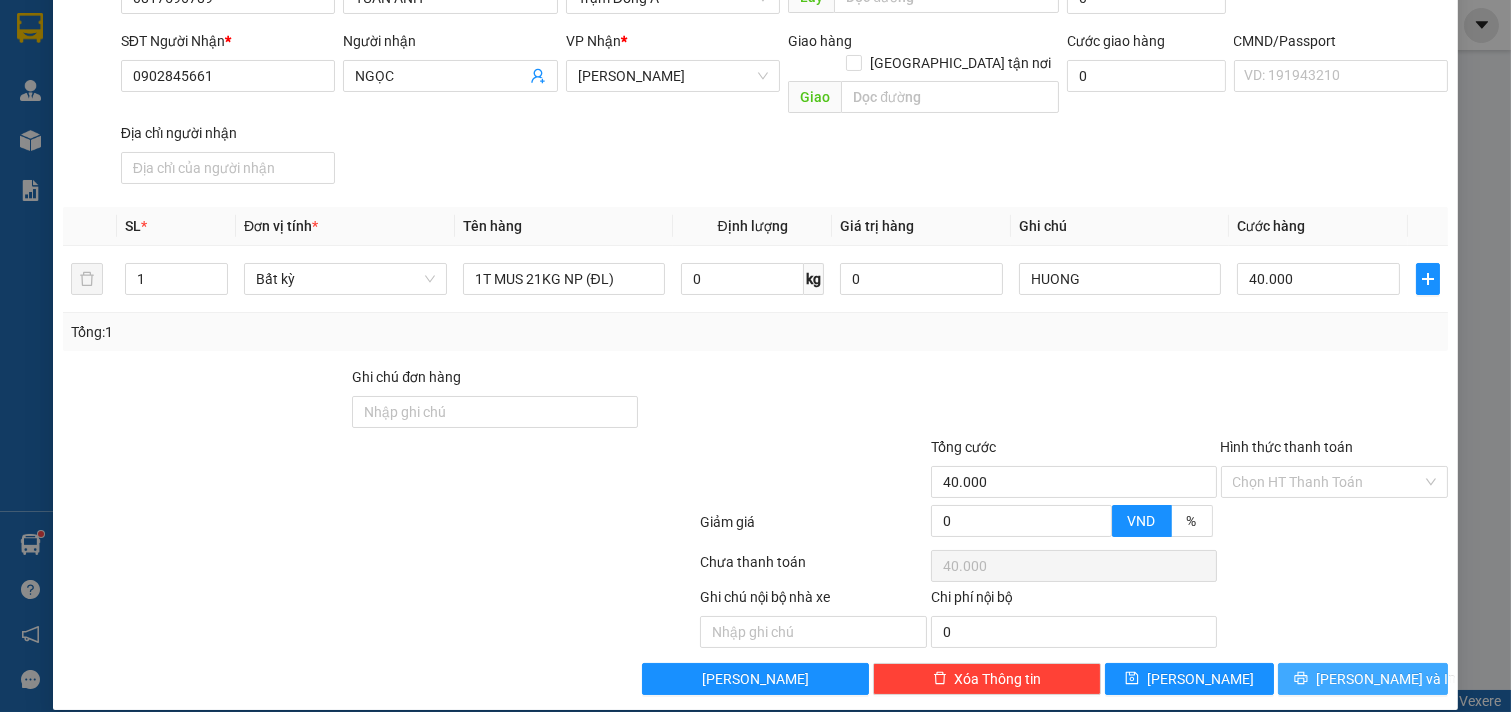 click on "[PERSON_NAME] và In" at bounding box center [1363, 679] 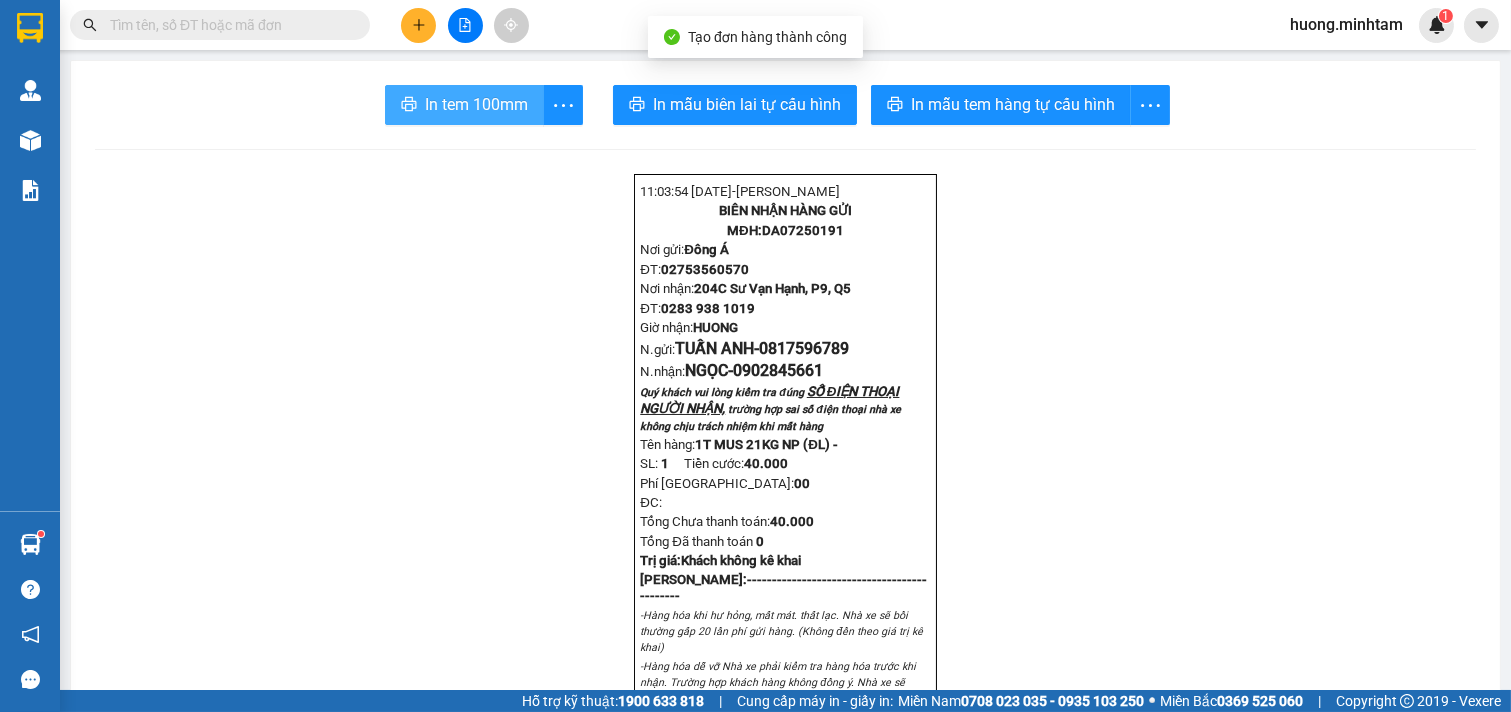 drag, startPoint x: 445, startPoint y: 108, endPoint x: 230, endPoint y: 14, distance: 234.6508 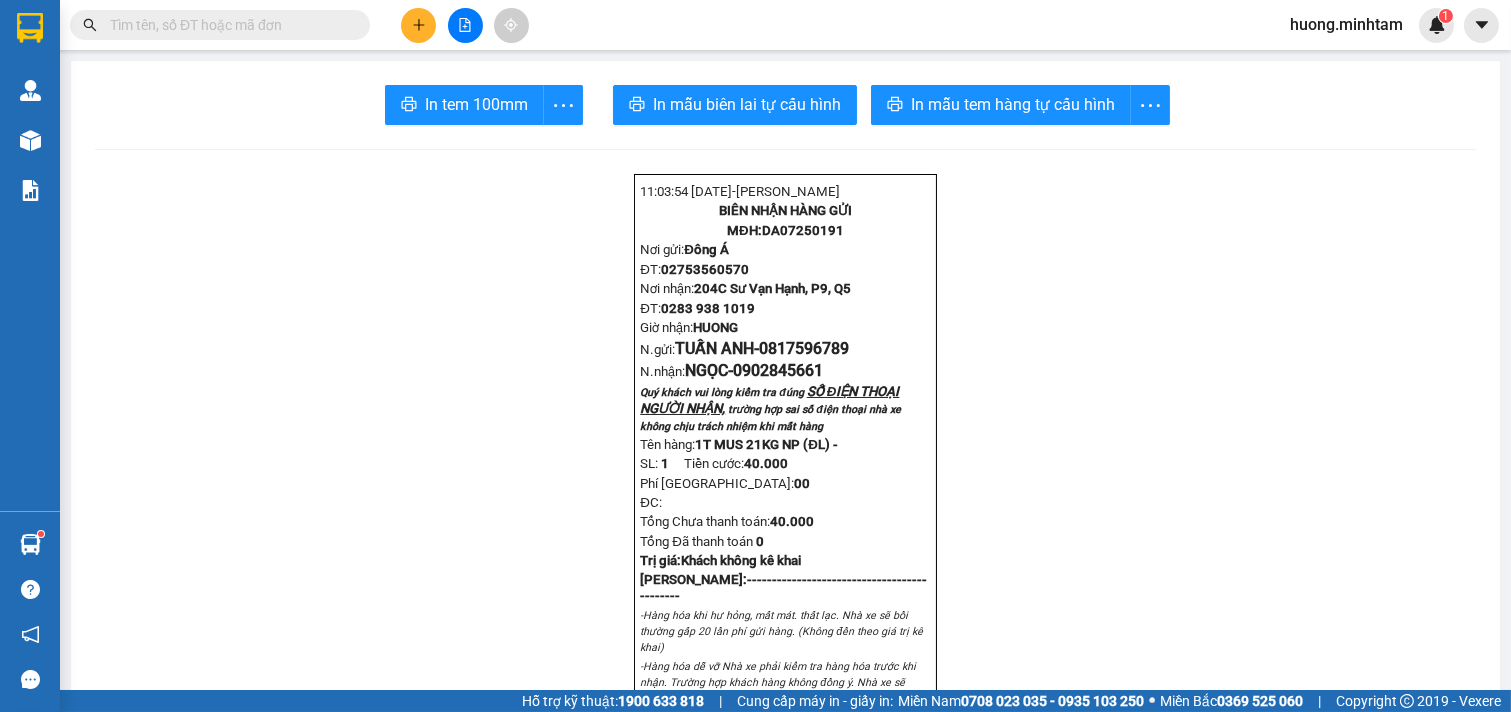 click 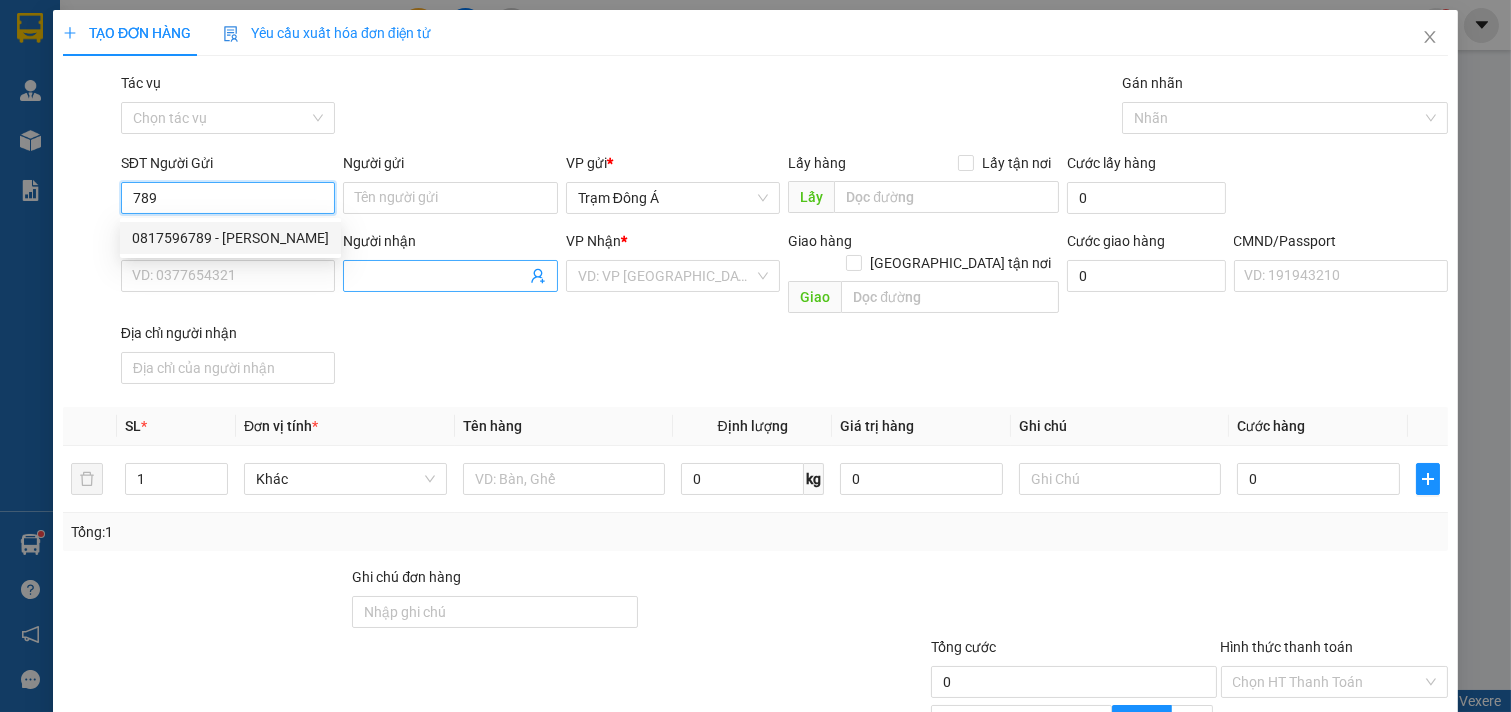 drag, startPoint x: 247, startPoint y: 230, endPoint x: 371, endPoint y: 275, distance: 131.91286 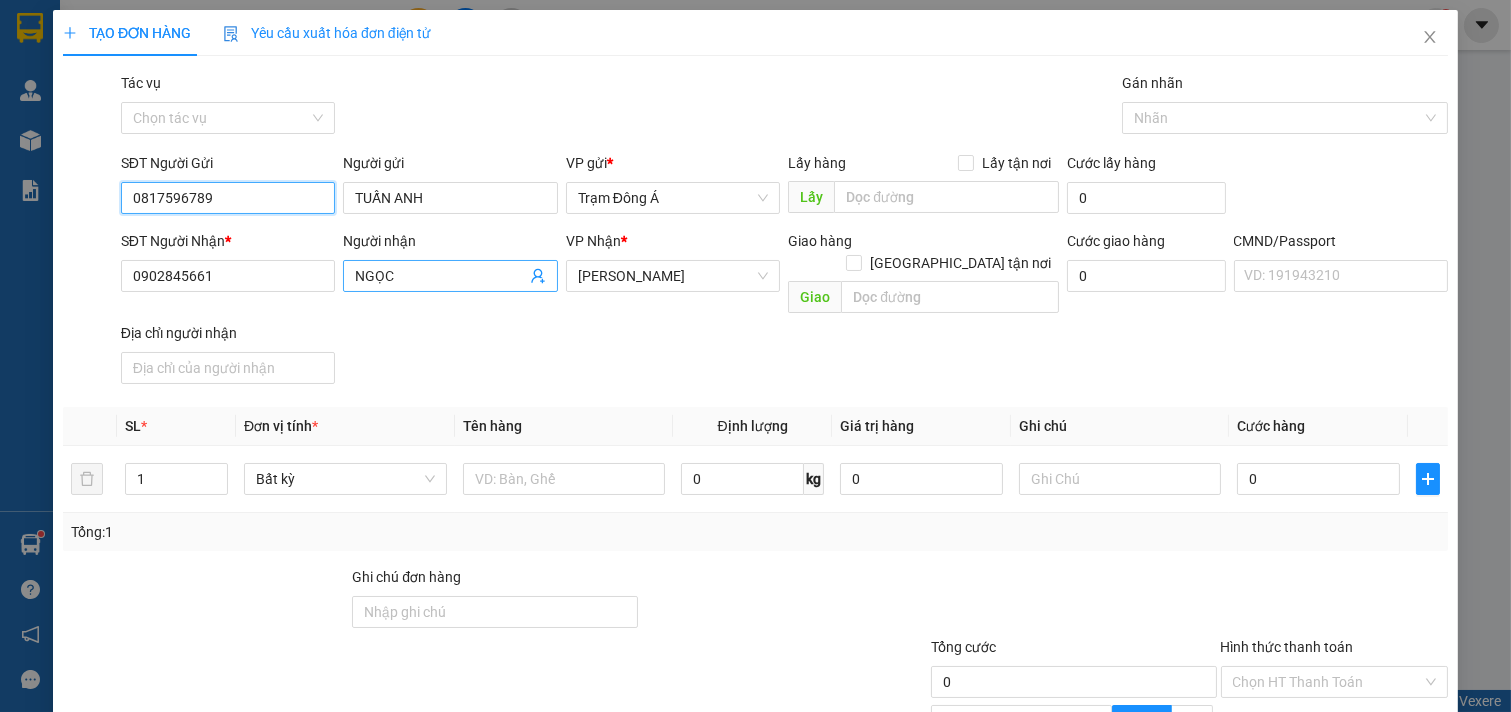 type on "0817596789" 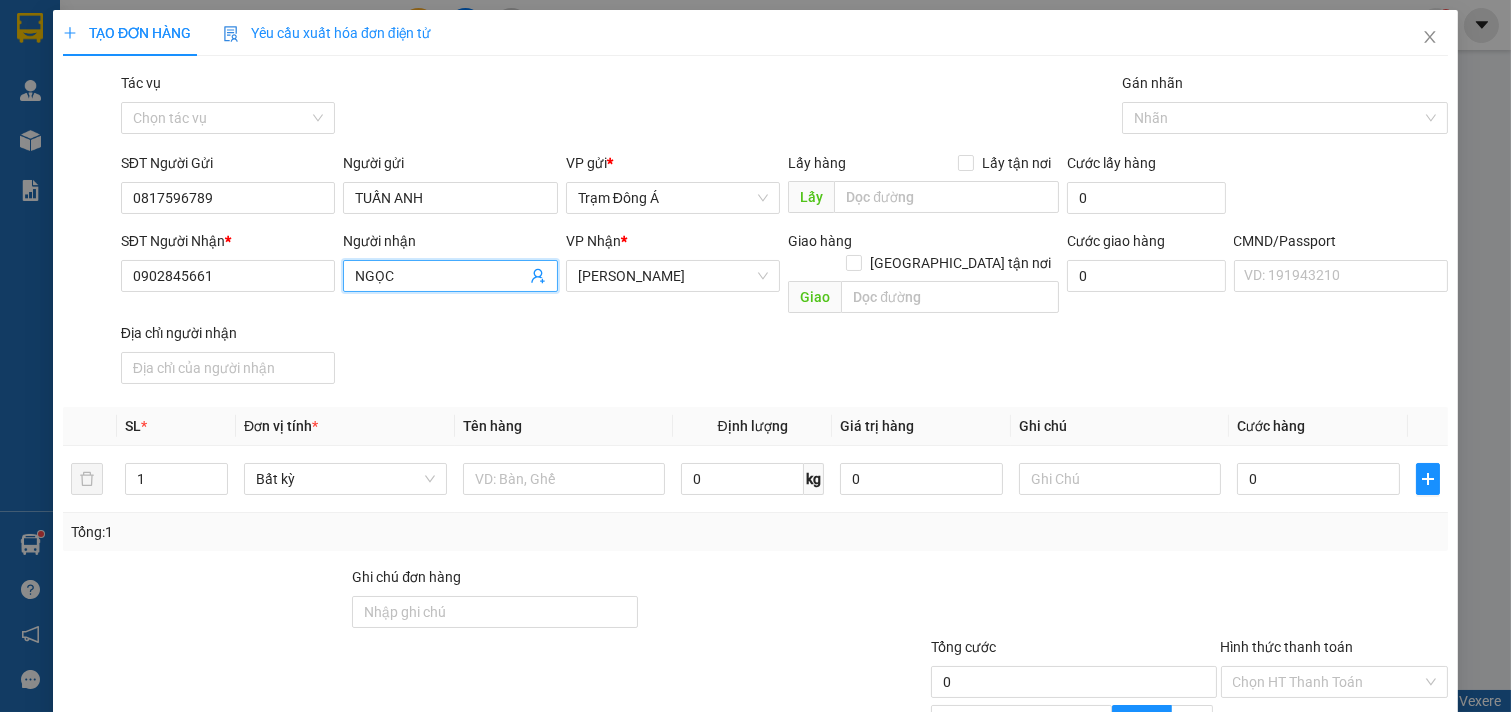 click 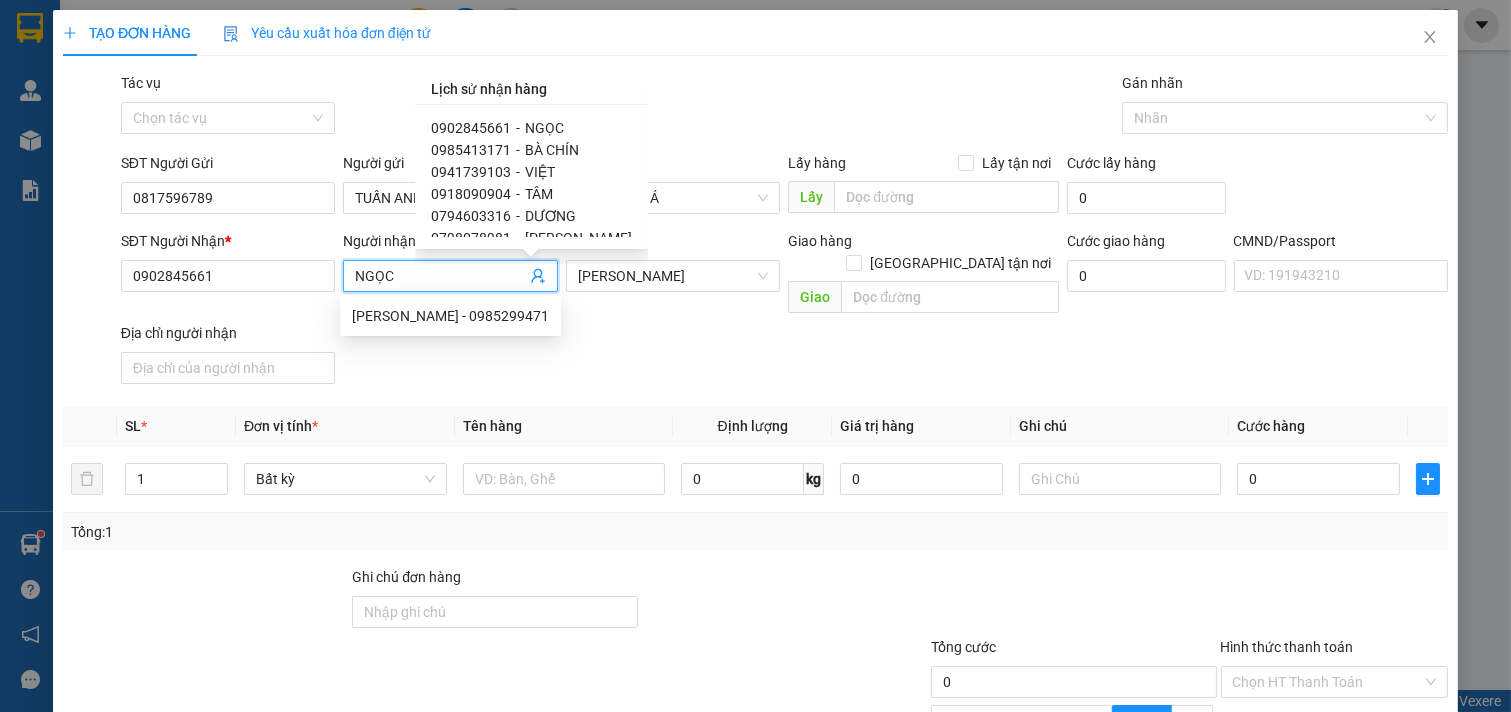 click on "0985413171 - BÀ CHÍN" at bounding box center (531, 150) 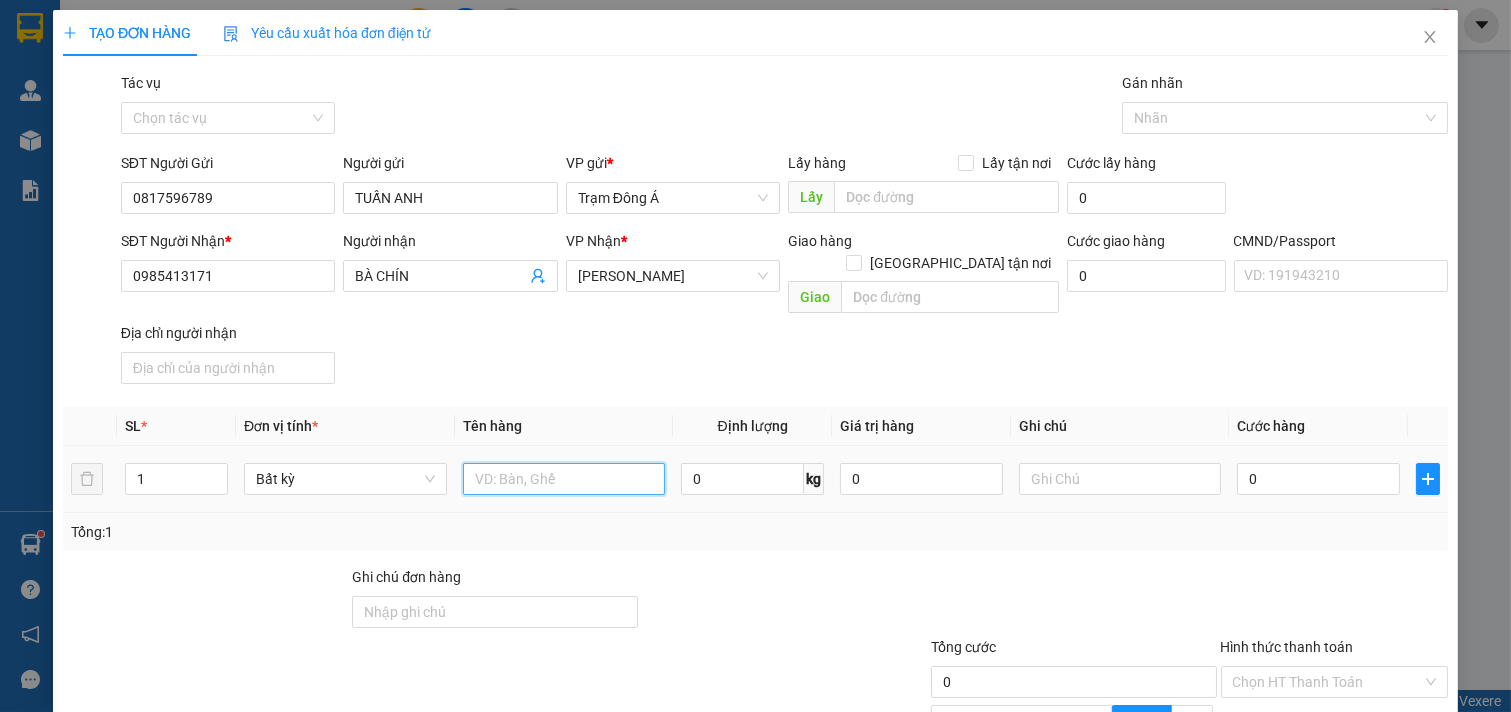 click at bounding box center (564, 479) 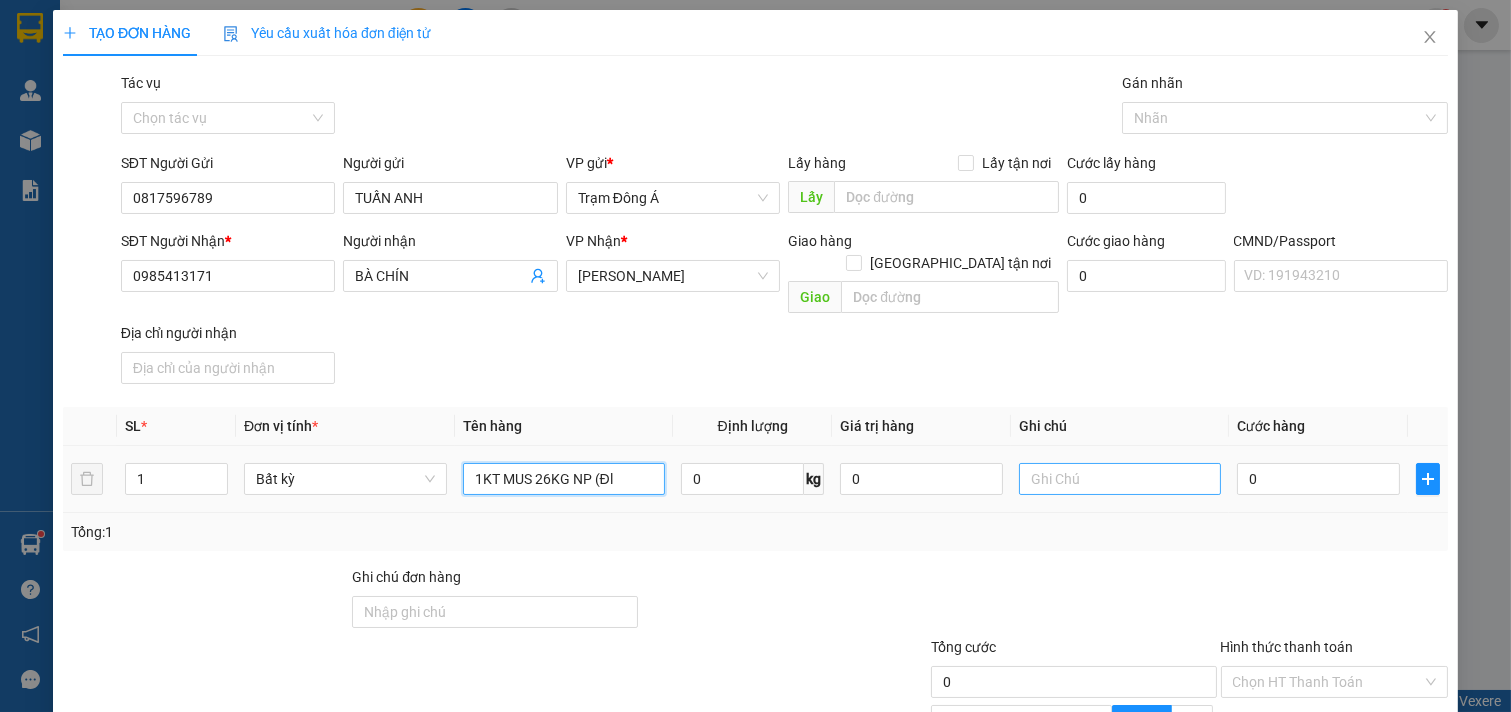 type on "1KT MUS 26KG NP (Đl" 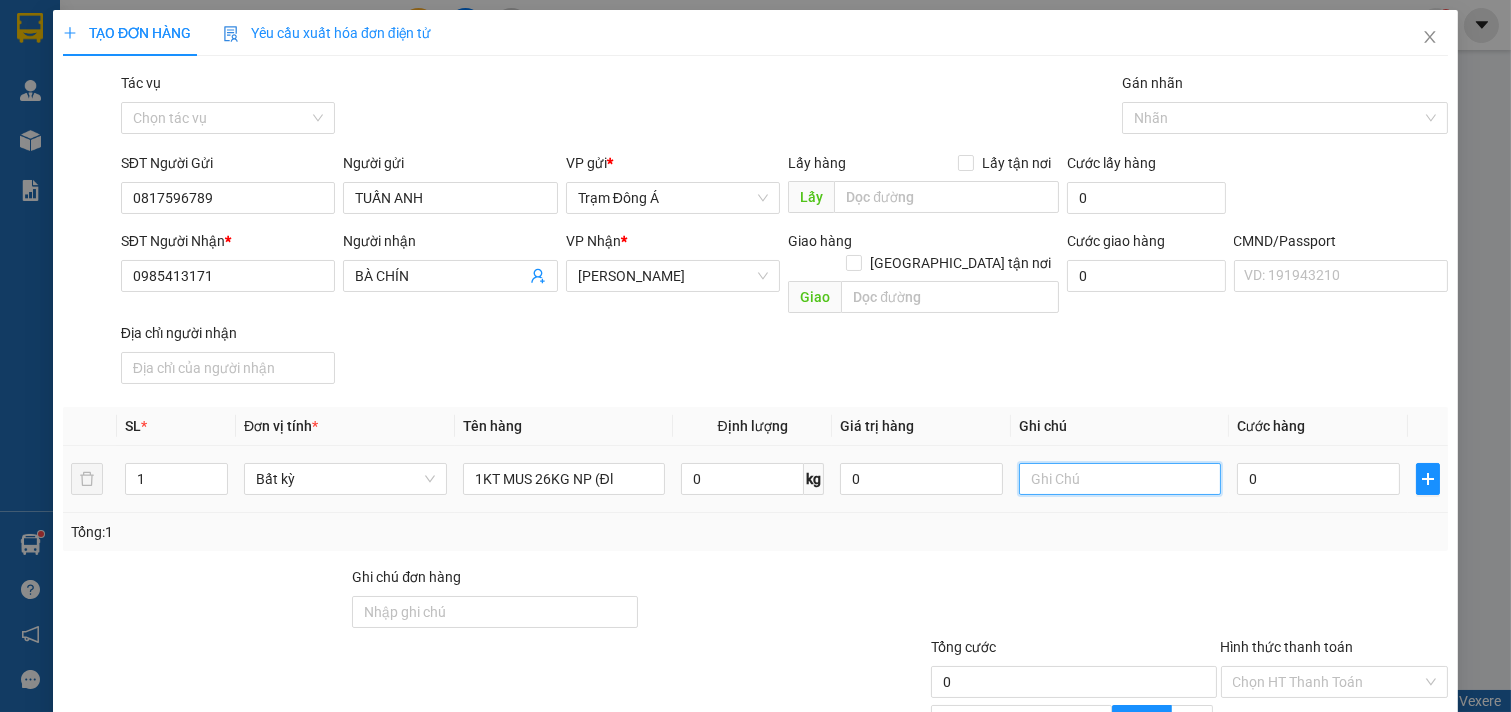 click at bounding box center (1120, 479) 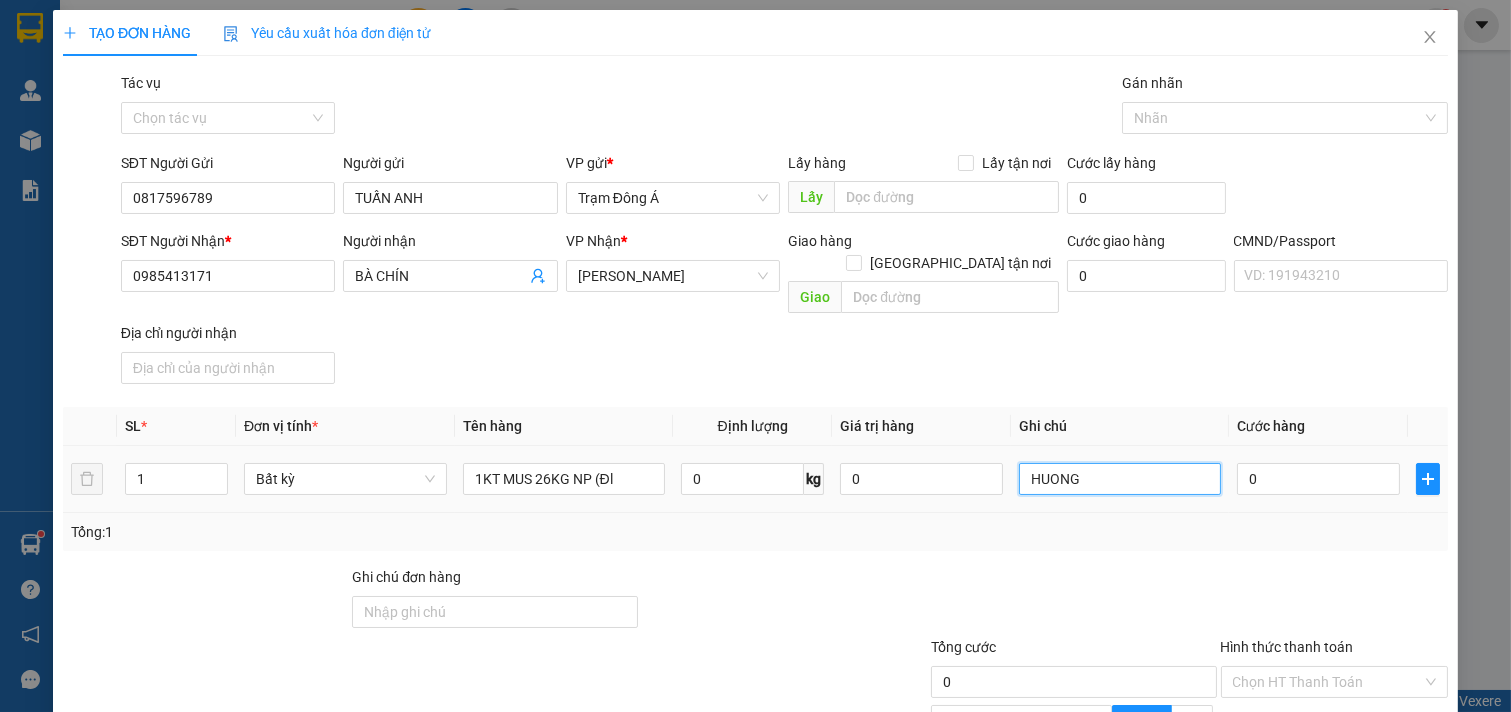 click on "HUONG" at bounding box center [1120, 479] 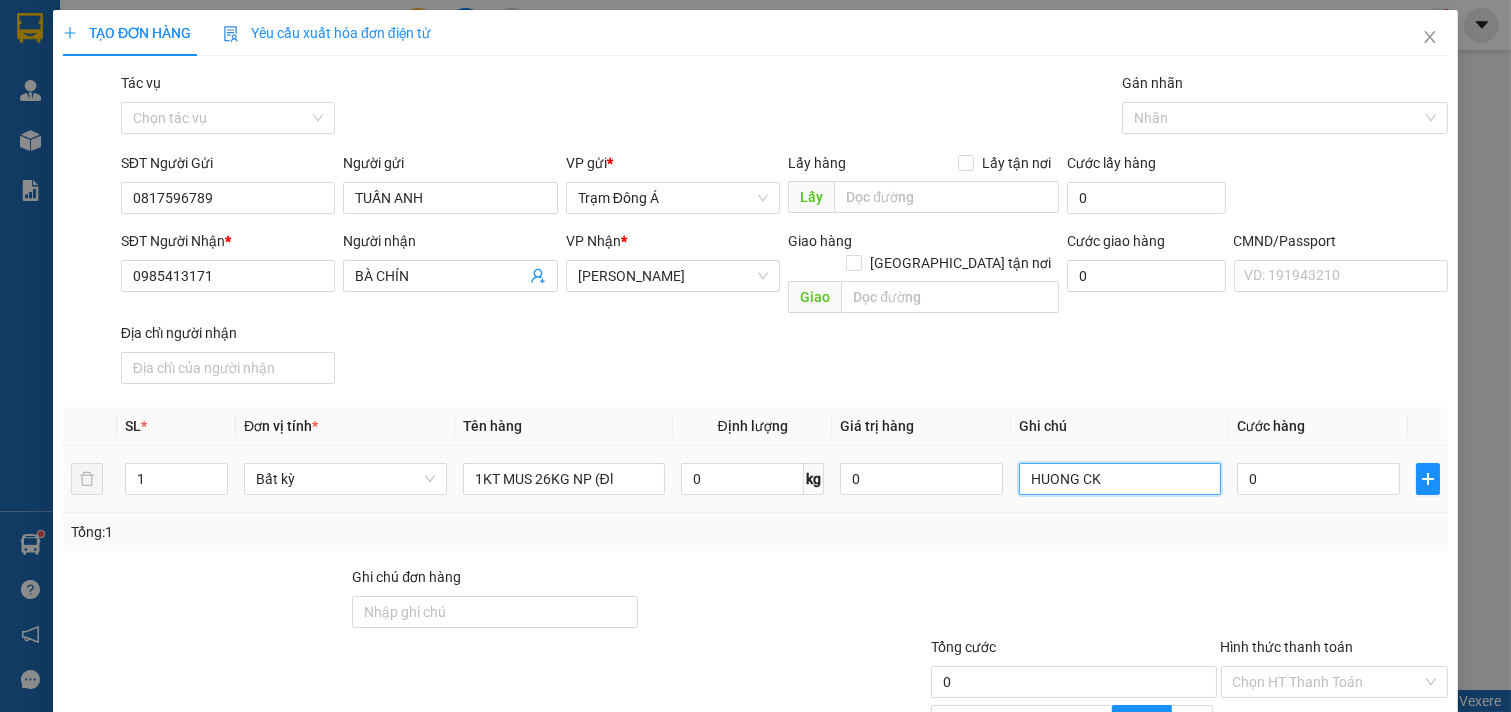 type on "HUONG CK" 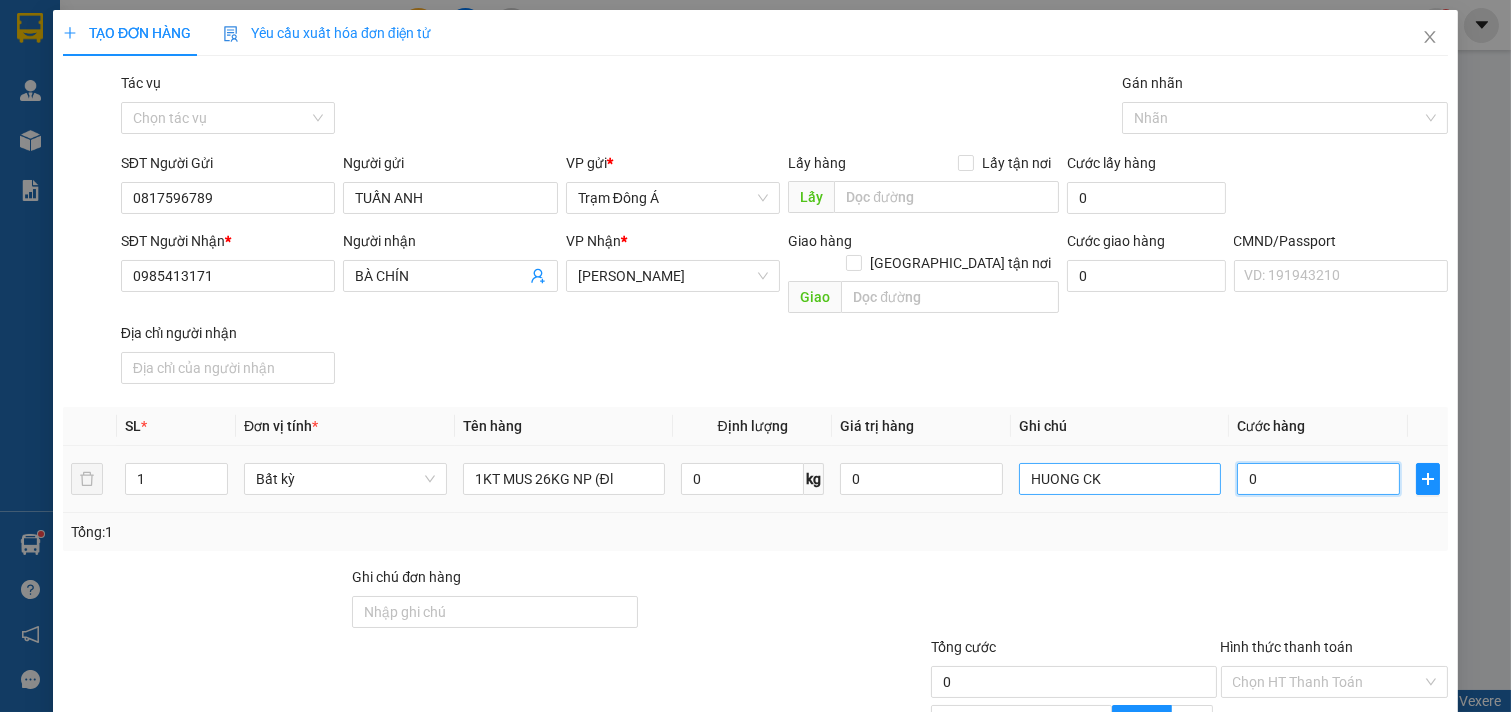 type on "5" 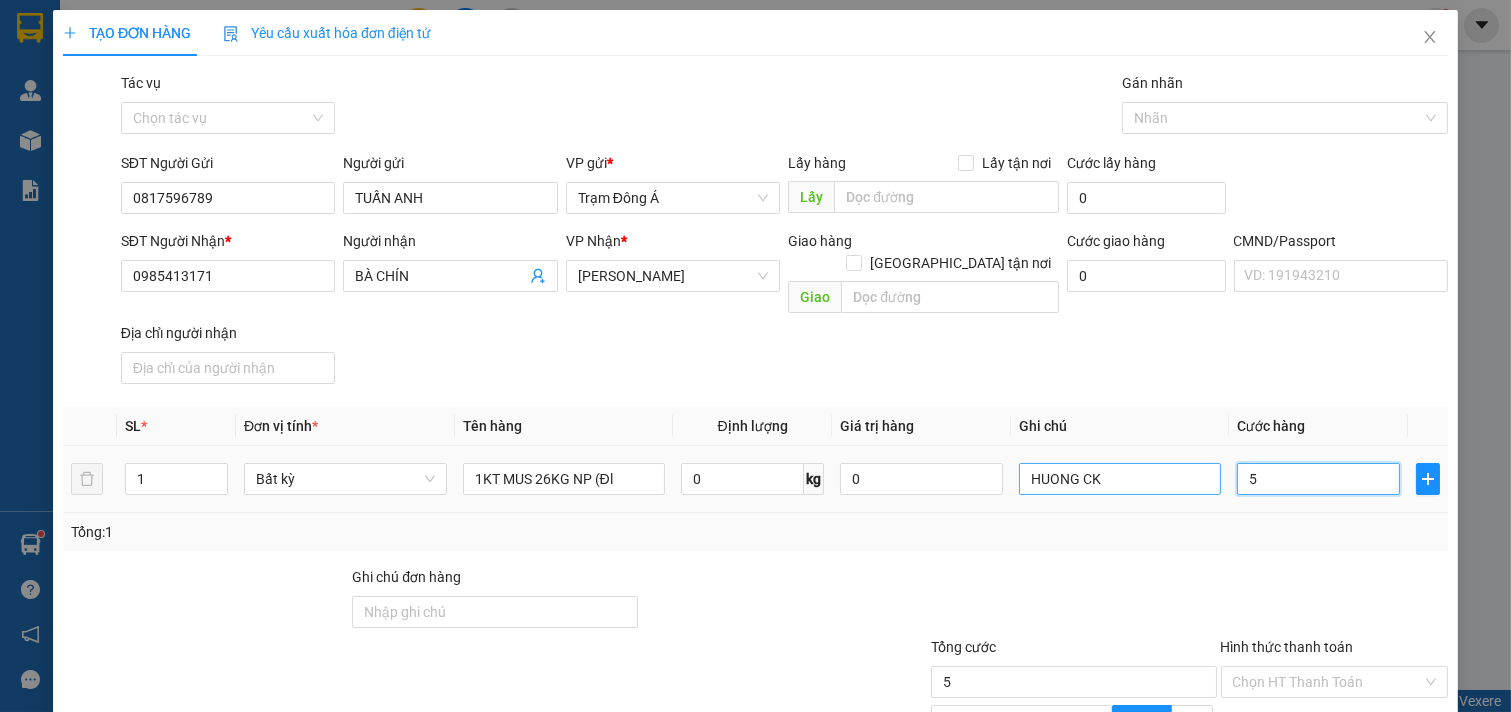 type on "50" 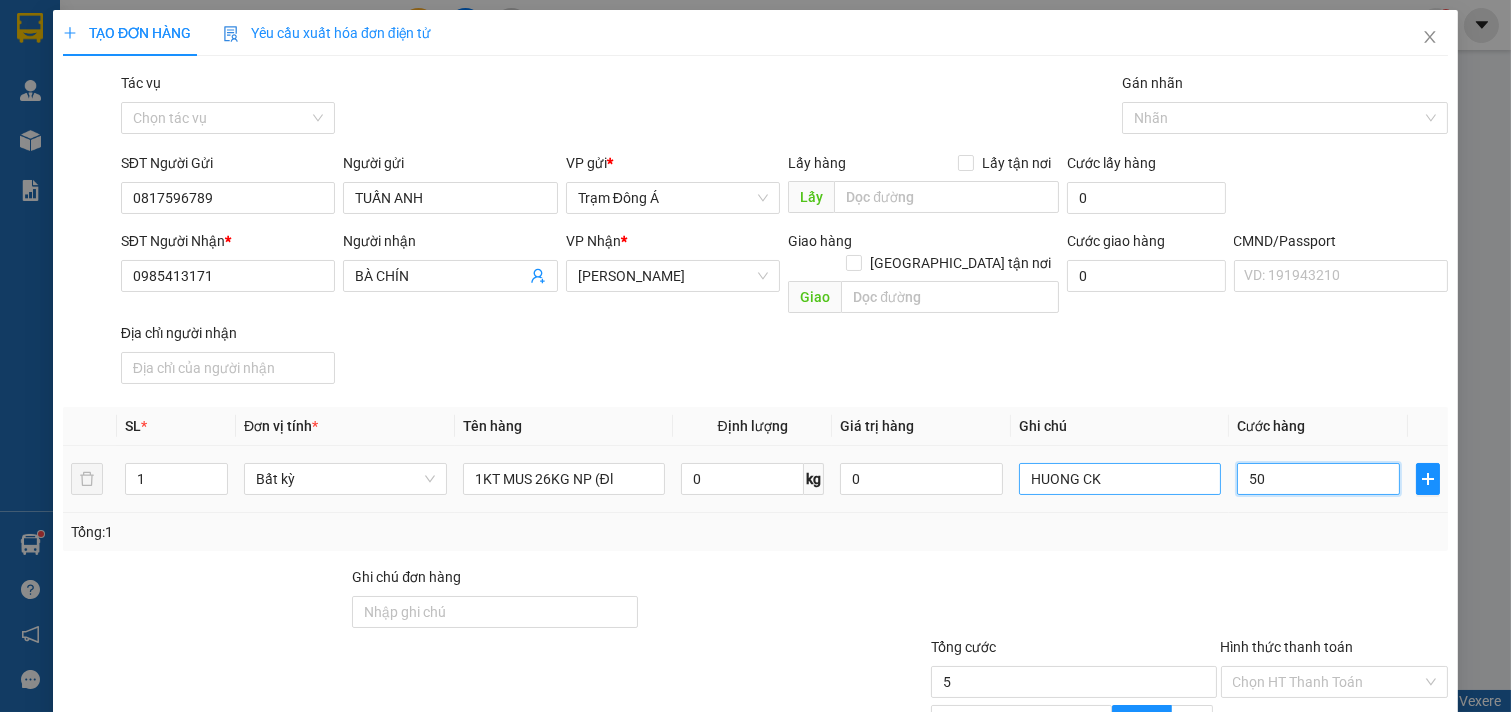 type on "50" 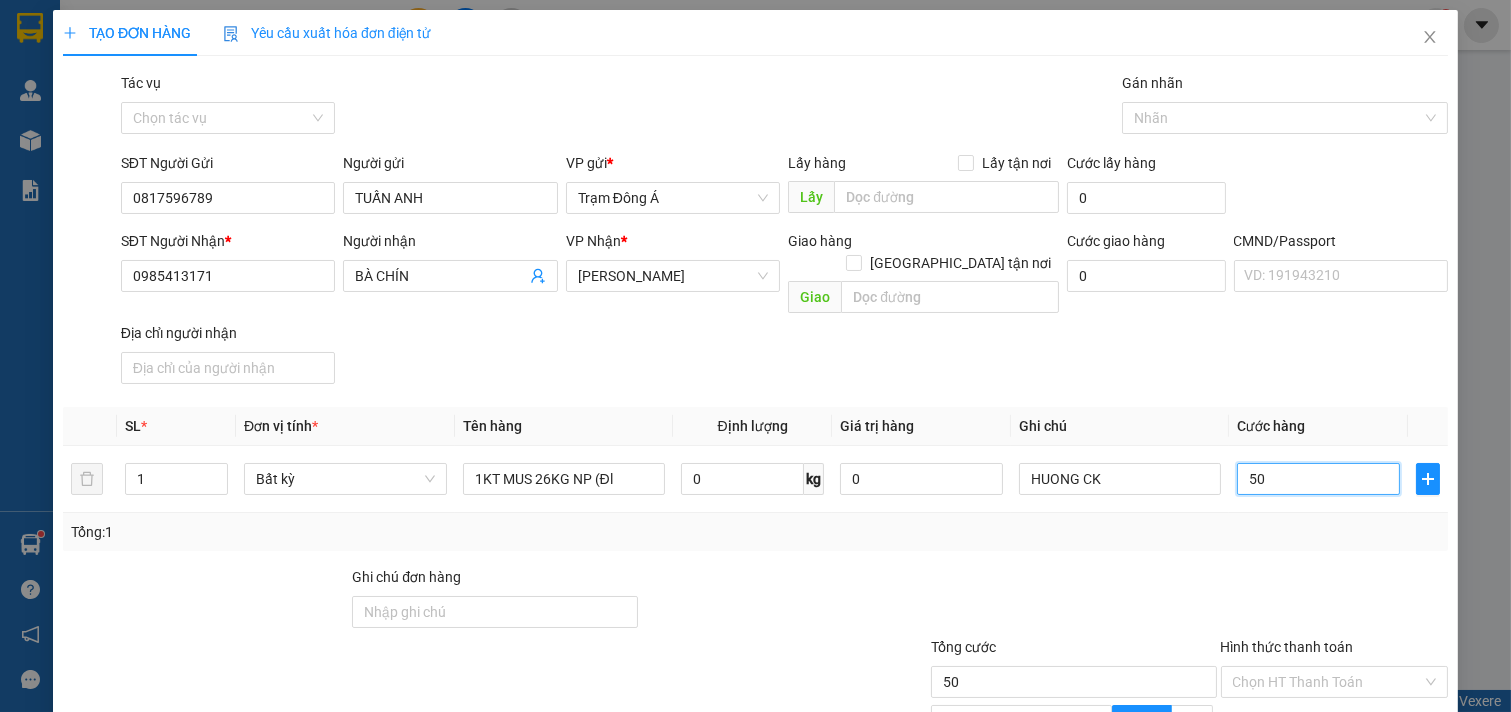 scroll, scrollTop: 200, scrollLeft: 0, axis: vertical 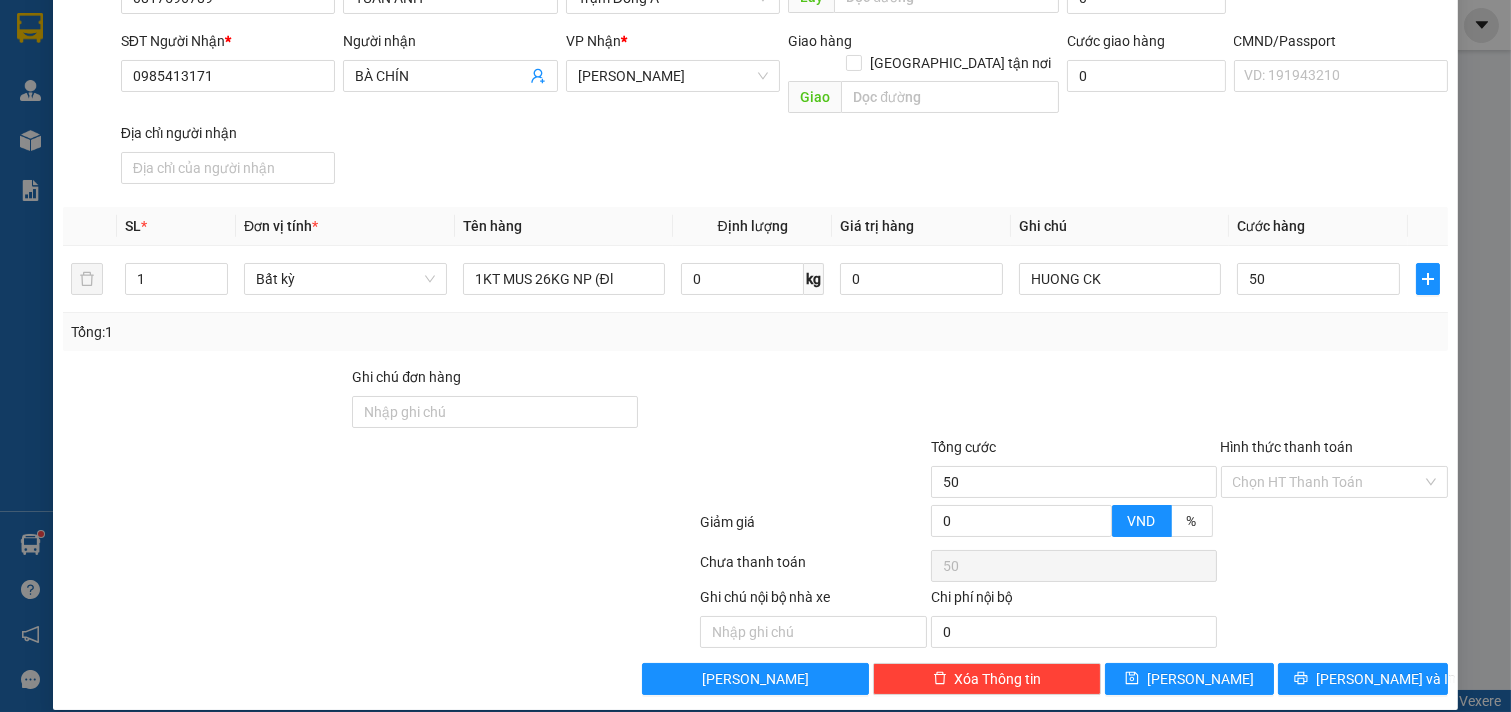 type on "50.000" 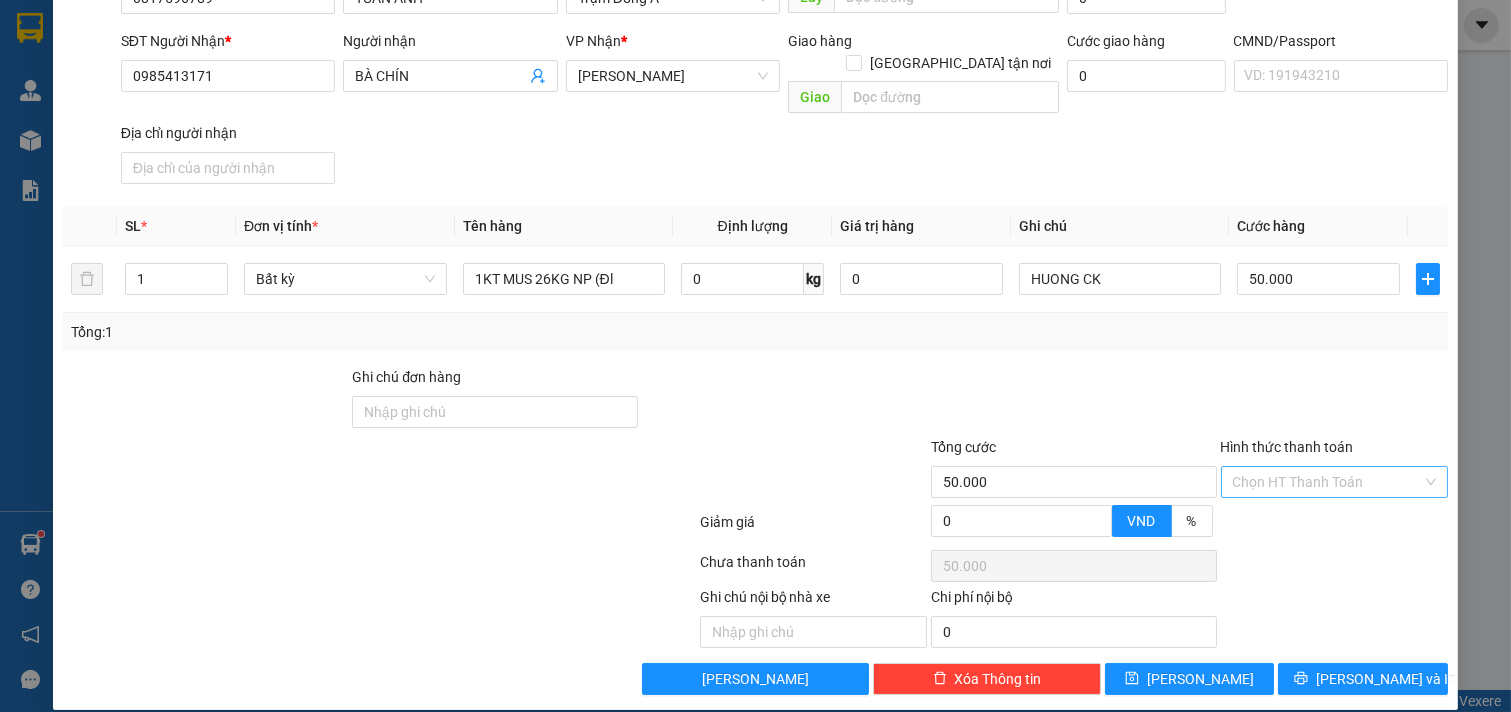 drag, startPoint x: 1295, startPoint y: 476, endPoint x: 1305, endPoint y: 460, distance: 18.867962 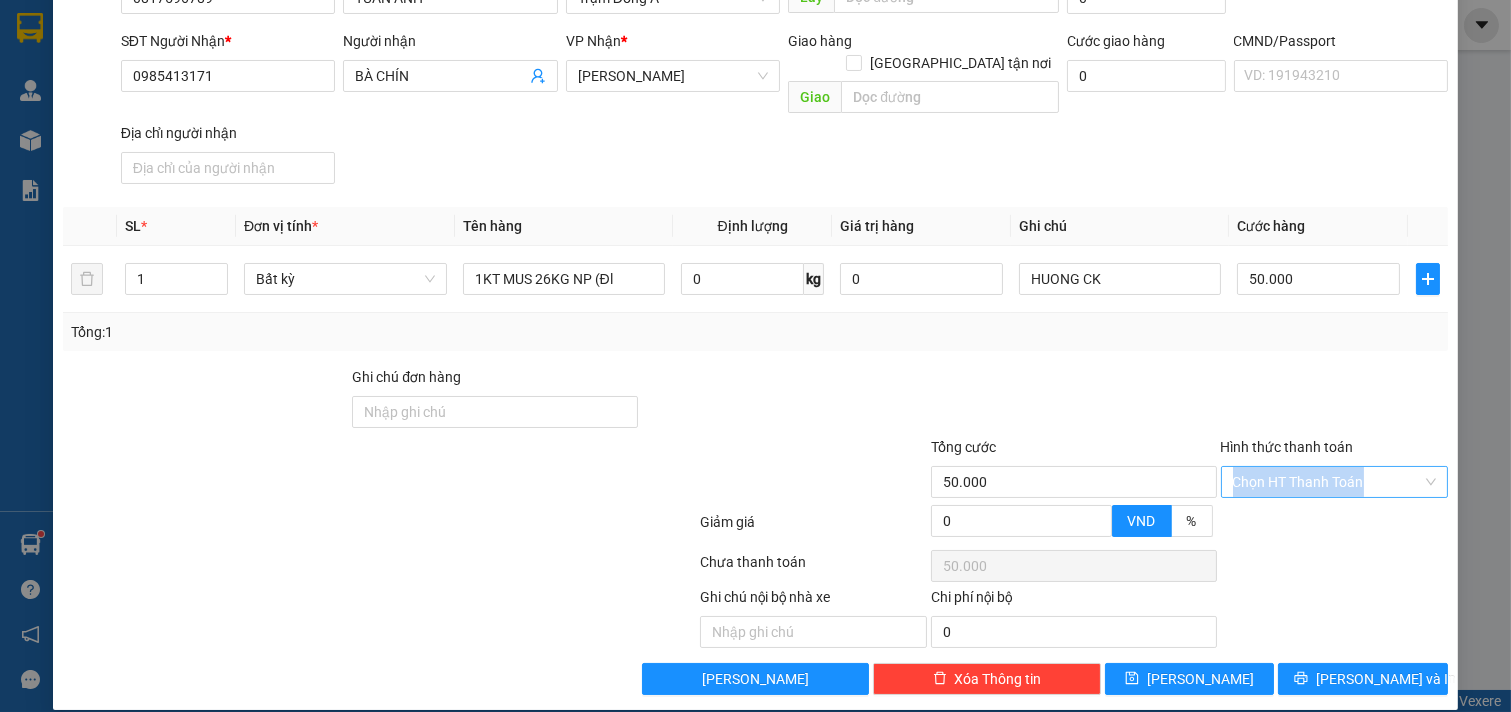 click on "Hình thức thanh toán" at bounding box center [1328, 482] 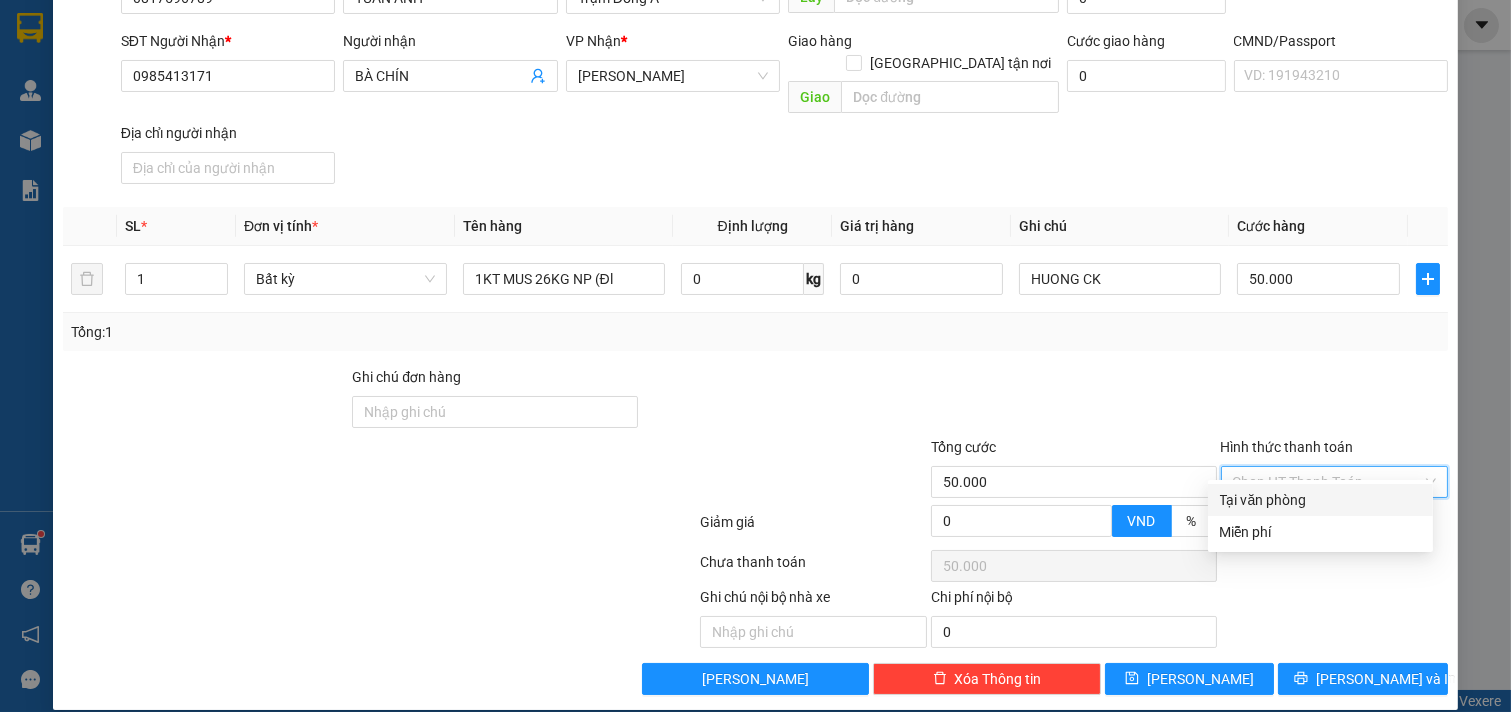 click on "Tại văn phòng" at bounding box center [1320, 500] 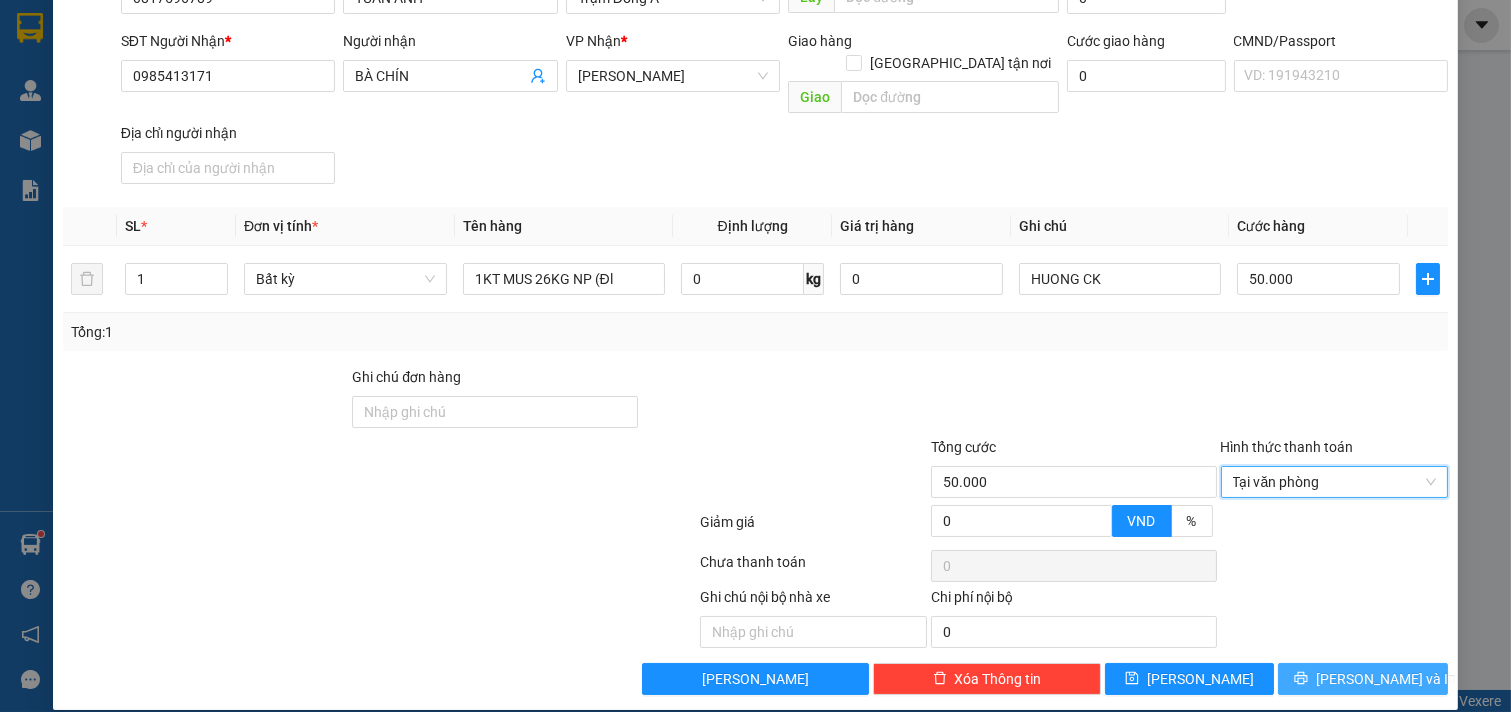 click 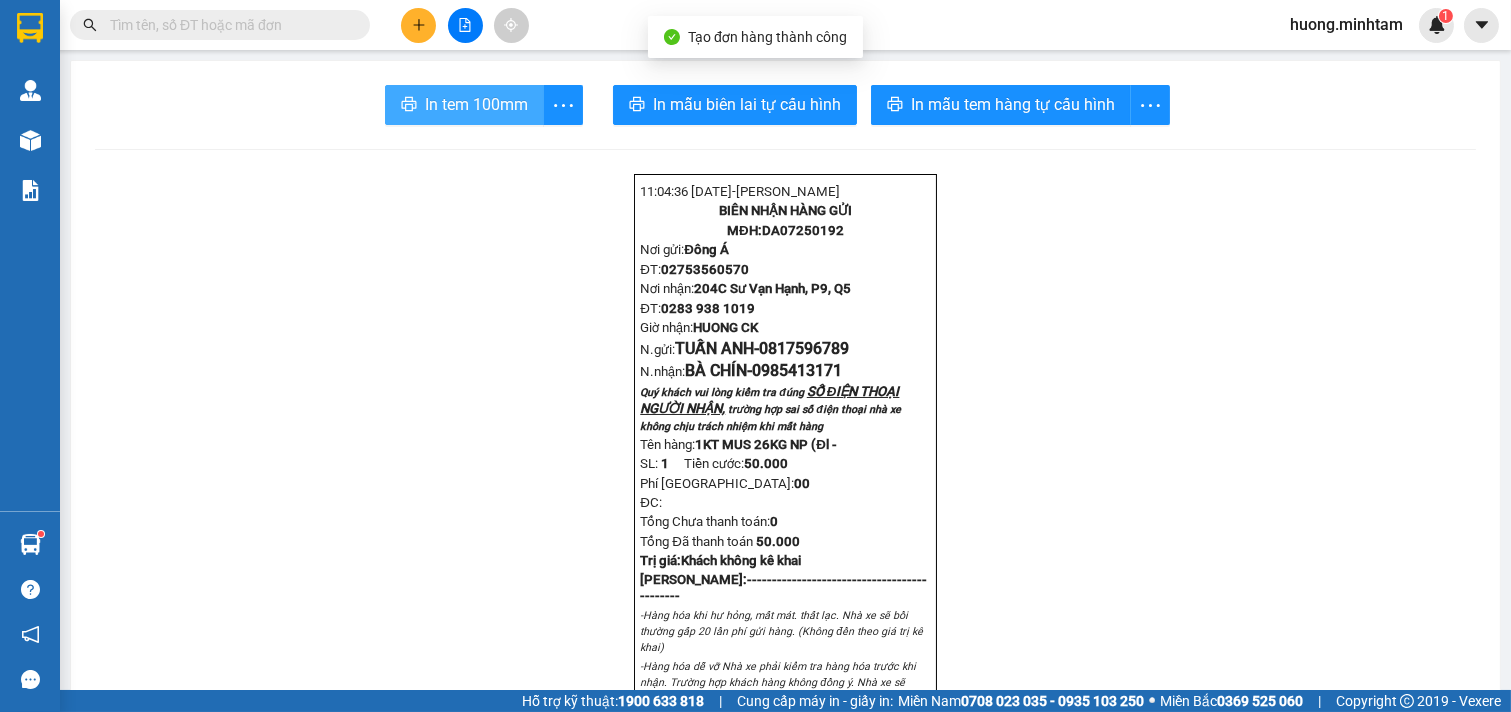 drag, startPoint x: 418, startPoint y: 100, endPoint x: 1487, endPoint y: 170, distance: 1071.2894 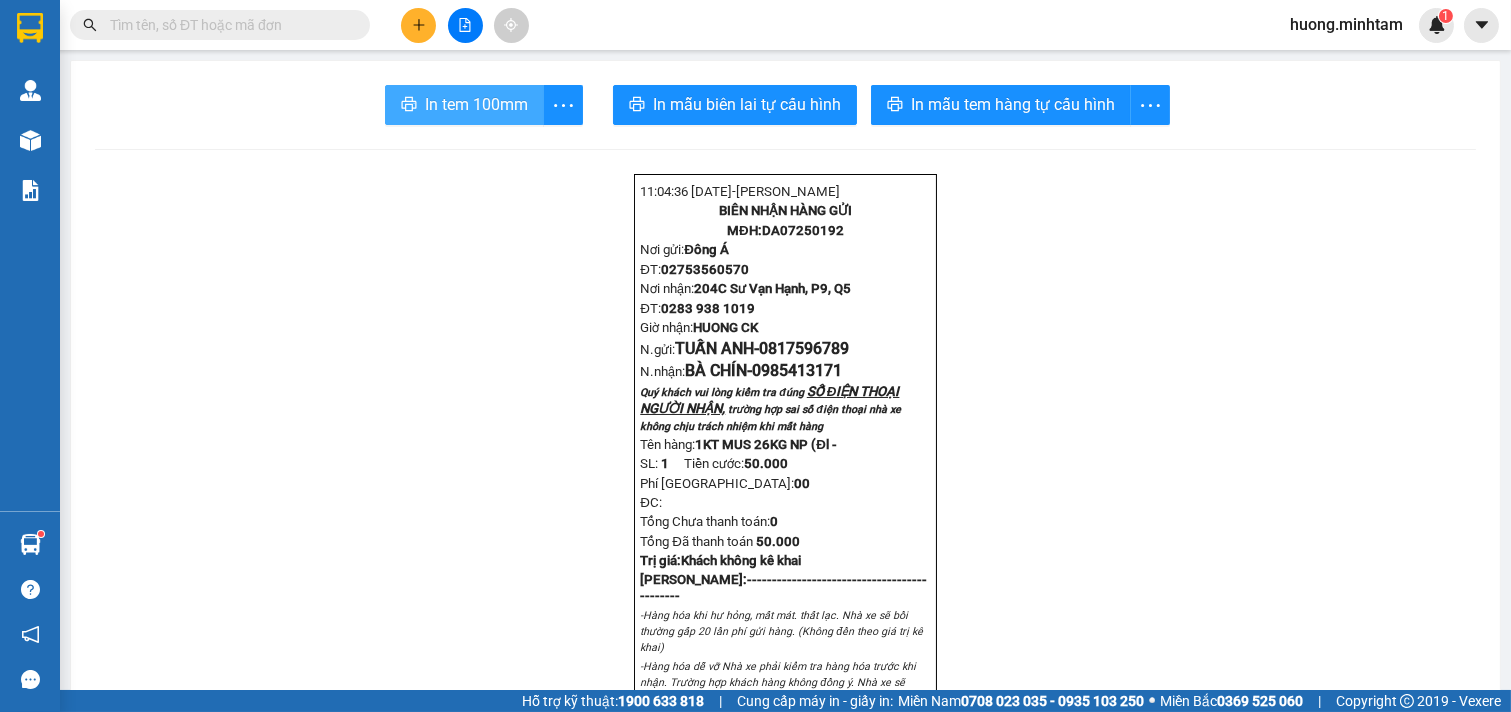 click on "In tem 100mm" at bounding box center (476, 104) 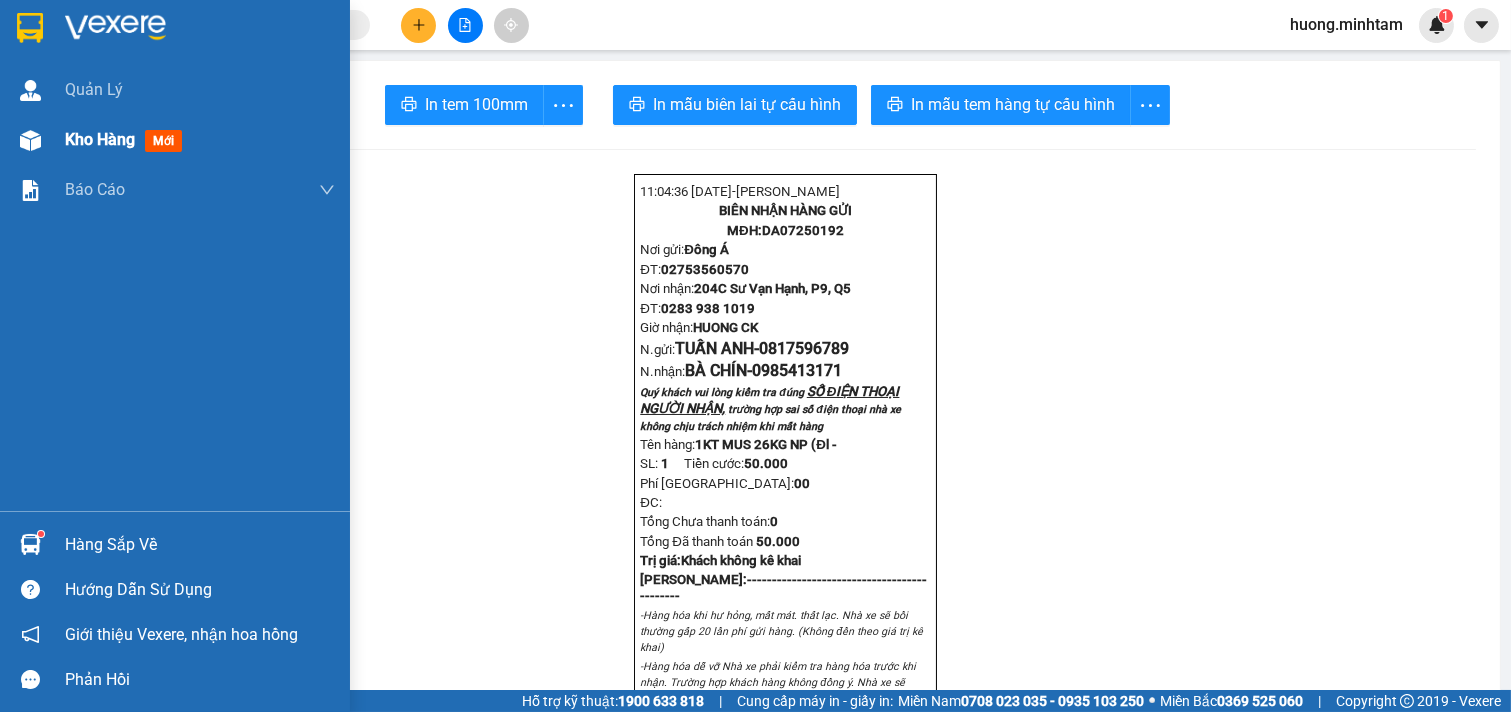 click on "Kho hàng" at bounding box center (100, 139) 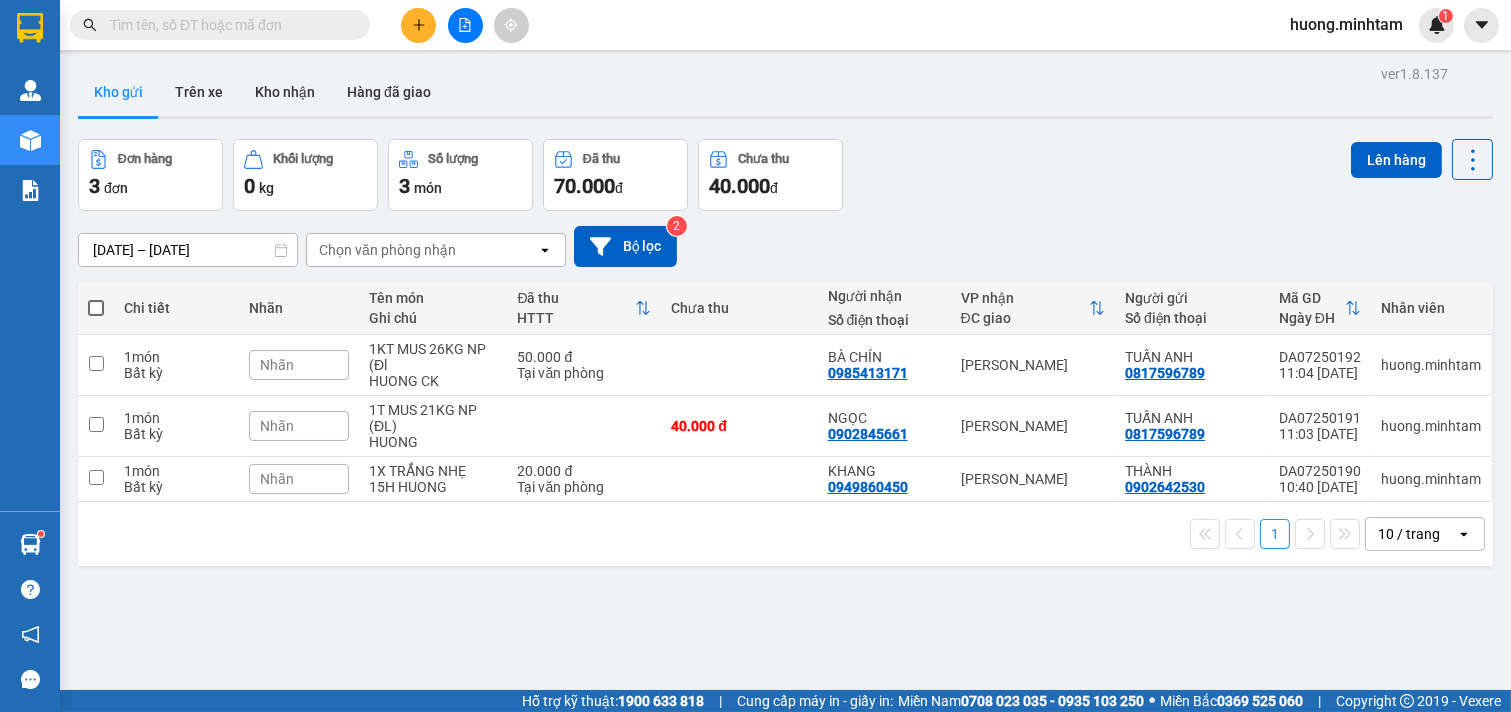 click 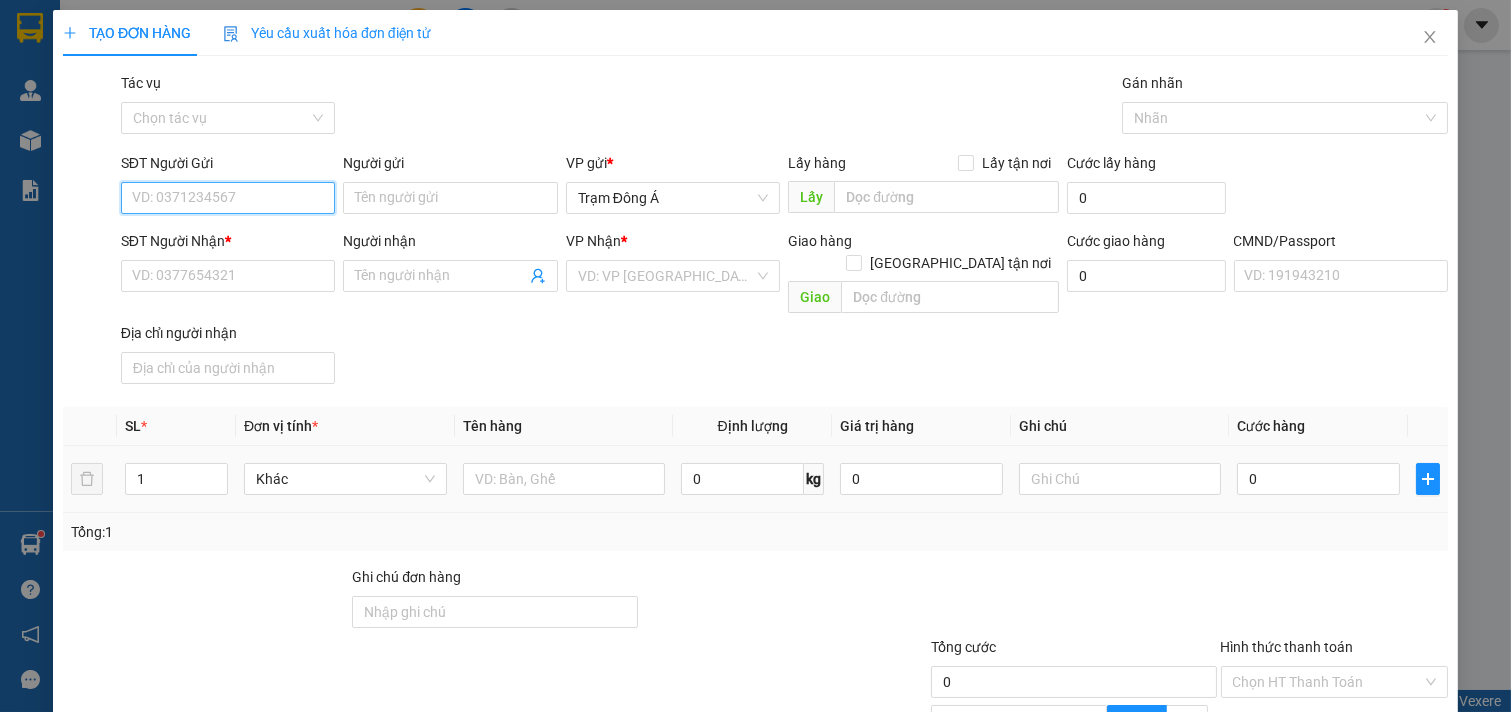 type on "1" 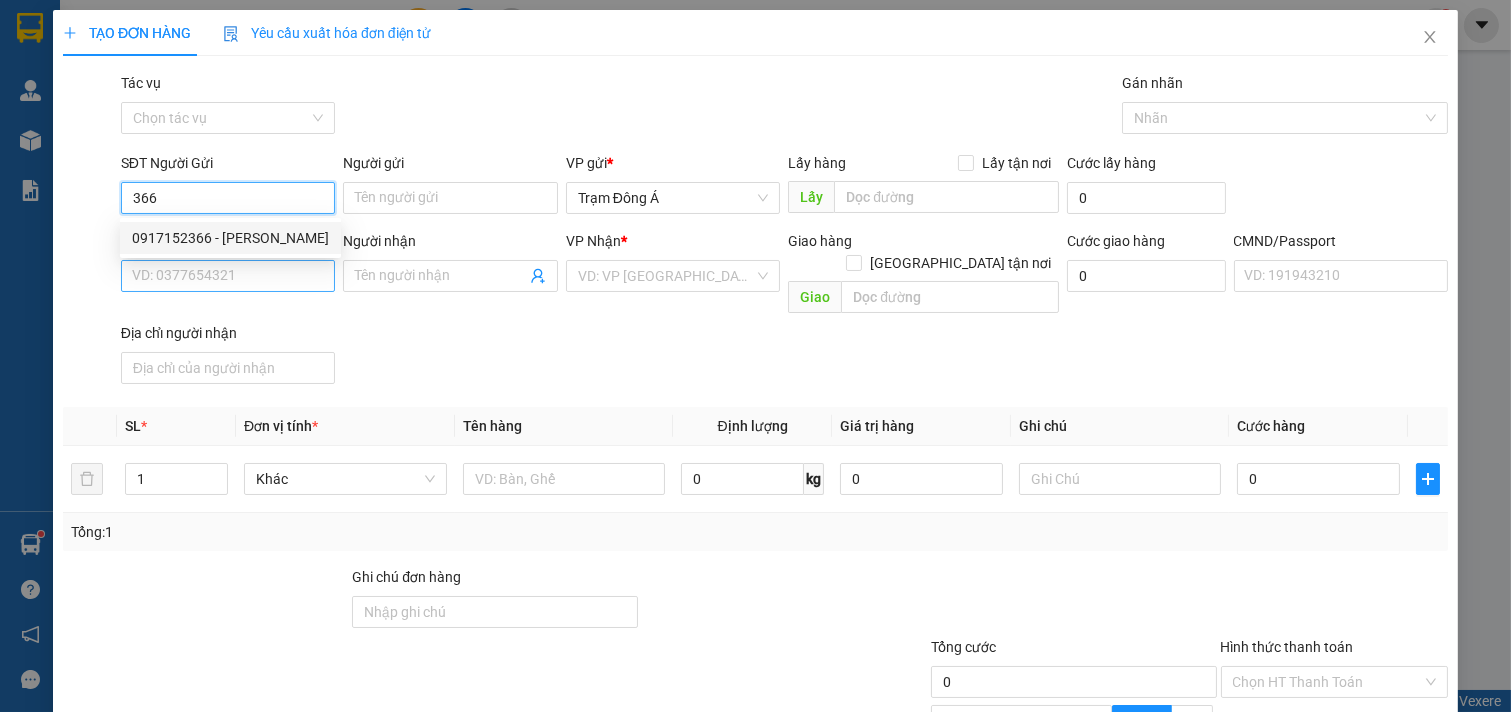 drag, startPoint x: 257, startPoint y: 235, endPoint x: 292, endPoint y: 266, distance: 46.75468 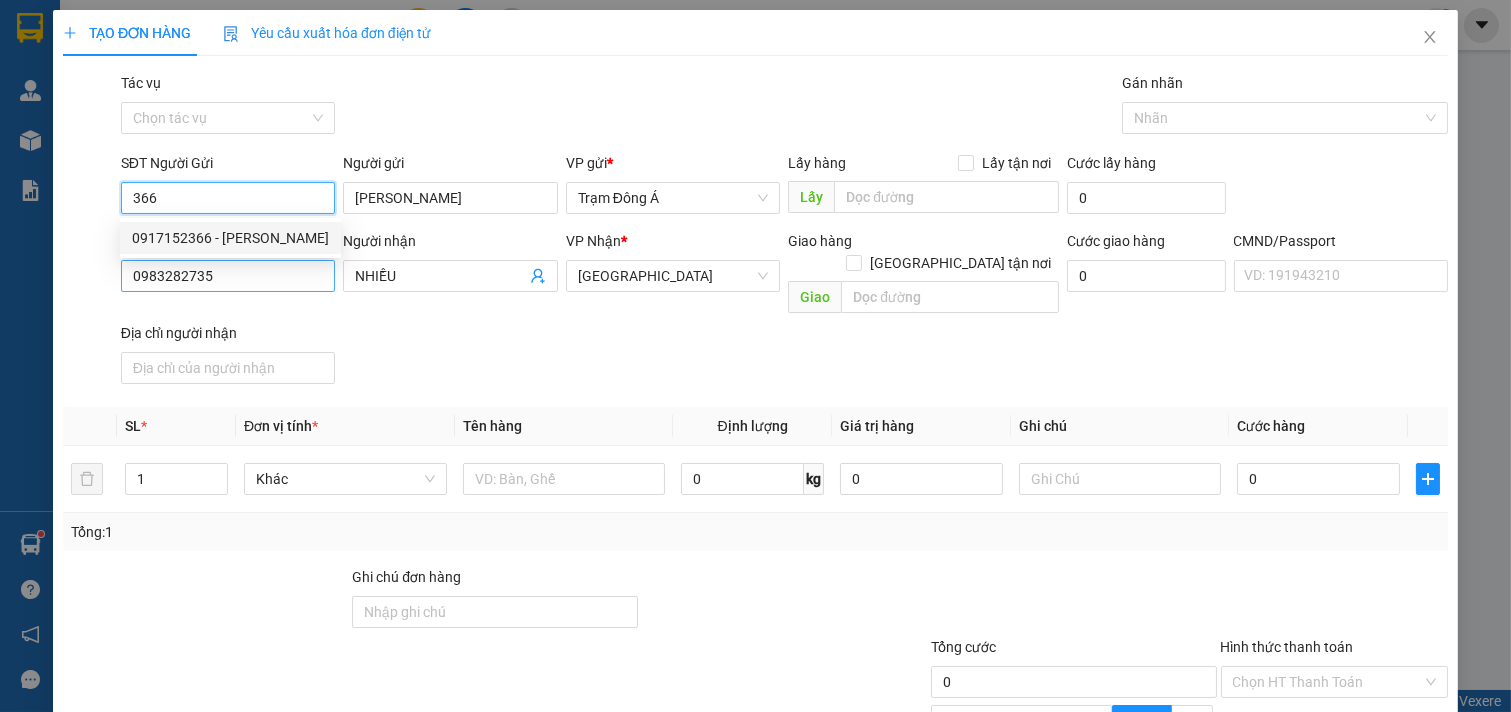 type on "0917152366" 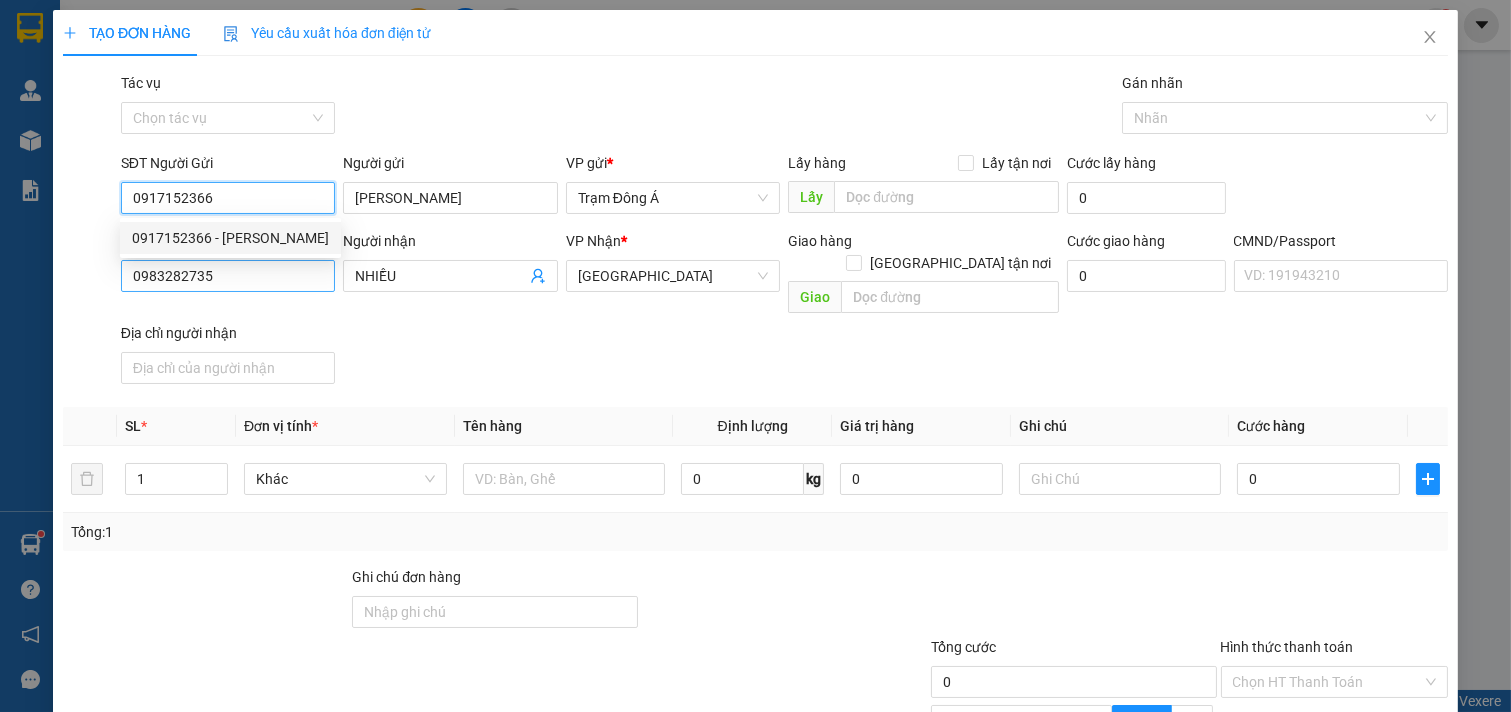 type on "[PERSON_NAME]" 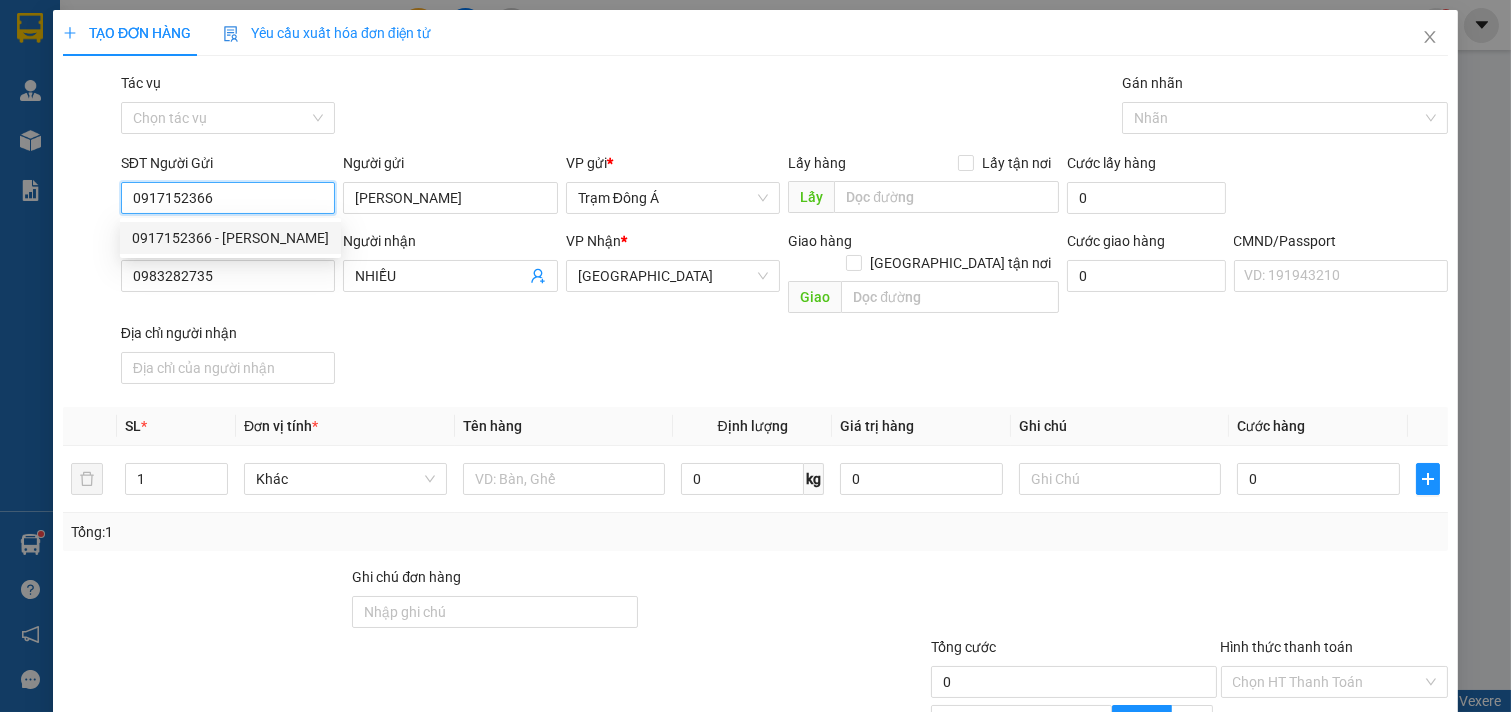 type on "0917152366" 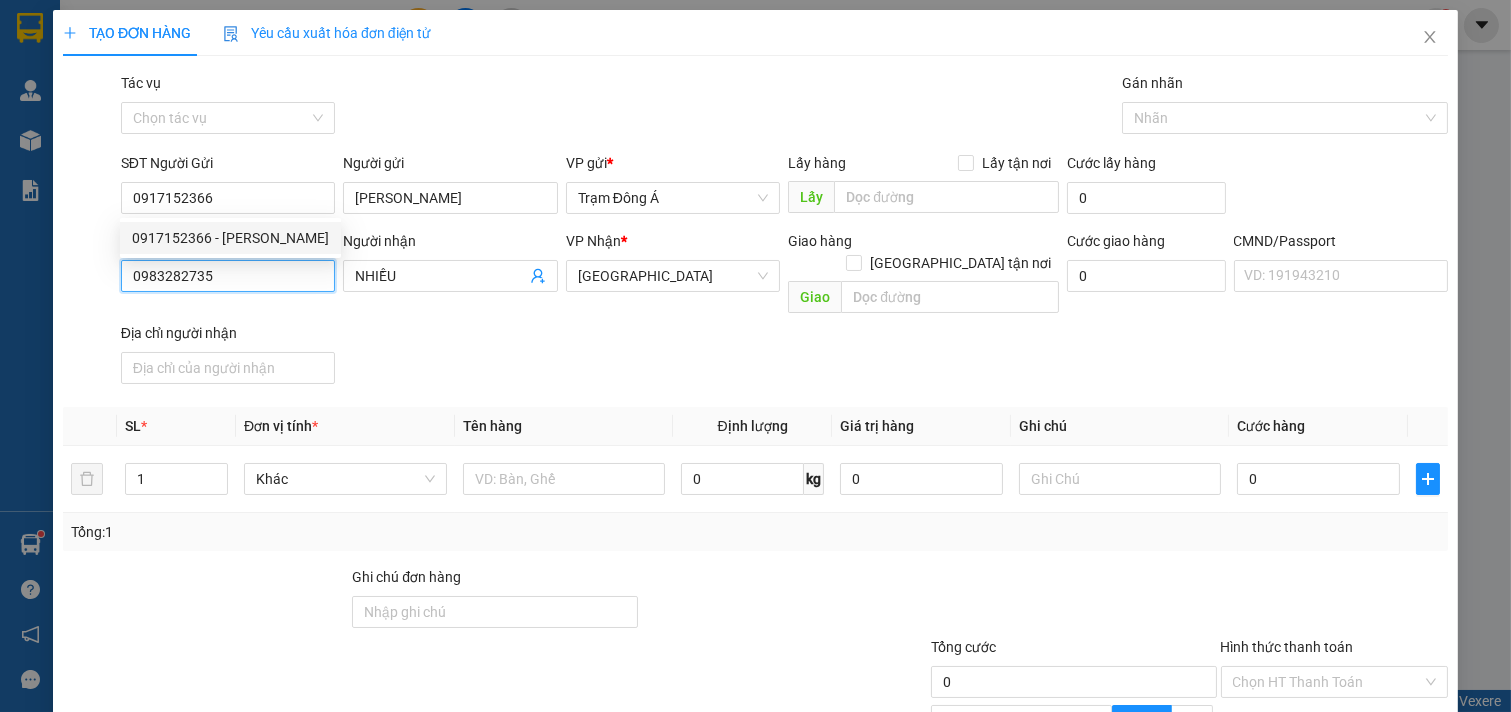 click on "TẠO ĐƠN HÀNG Yêu cầu xuất hóa đơn điện tử Transit Pickup Surcharge Ids Transit Deliver Surcharge Ids Transit Deliver Surcharge Transit Deliver Surcharge Gói vận chuyển  * Tiêu chuẩn Tác vụ Chọn tác vụ Gán nhãn   Nhãn SĐT Người Gửi 0917152366 0917152366 Người gửi THANH LIÊM VP gửi  * Trạm Đông Á Lấy hàng Lấy tận nơi Lấy Cước lấy hàng 0 SĐT Người Nhận  * 0983282735 Người nhận NHIỀU VP Nhận  * Tiền Giang Giao hàng [GEOGRAPHIC_DATA] tận nơi Giao Cước giao hàng 0 CMND/Passport VD: [PASSPORT] Địa chỉ người nhận SL  * Đơn vị tính  * Tên hàng  Định lượng Giá trị hàng Ghi chú Cước hàng                   1 Khác 0 kg 0 0 Tổng:  1 Ghi chú đơn hàng Tổng cước 0 Hình thức thanh toán Chọn HT Thanh Toán Giảm giá 0 VND % Discount 0 Số tiền thu trước 0 Chưa thanh toán 0 Chọn HT Thanh Toán Ghi chú nội bộ nhà xe Chi phí nội bộ 0 Lưu nháp Xóa Thông tin" at bounding box center (755, 356) 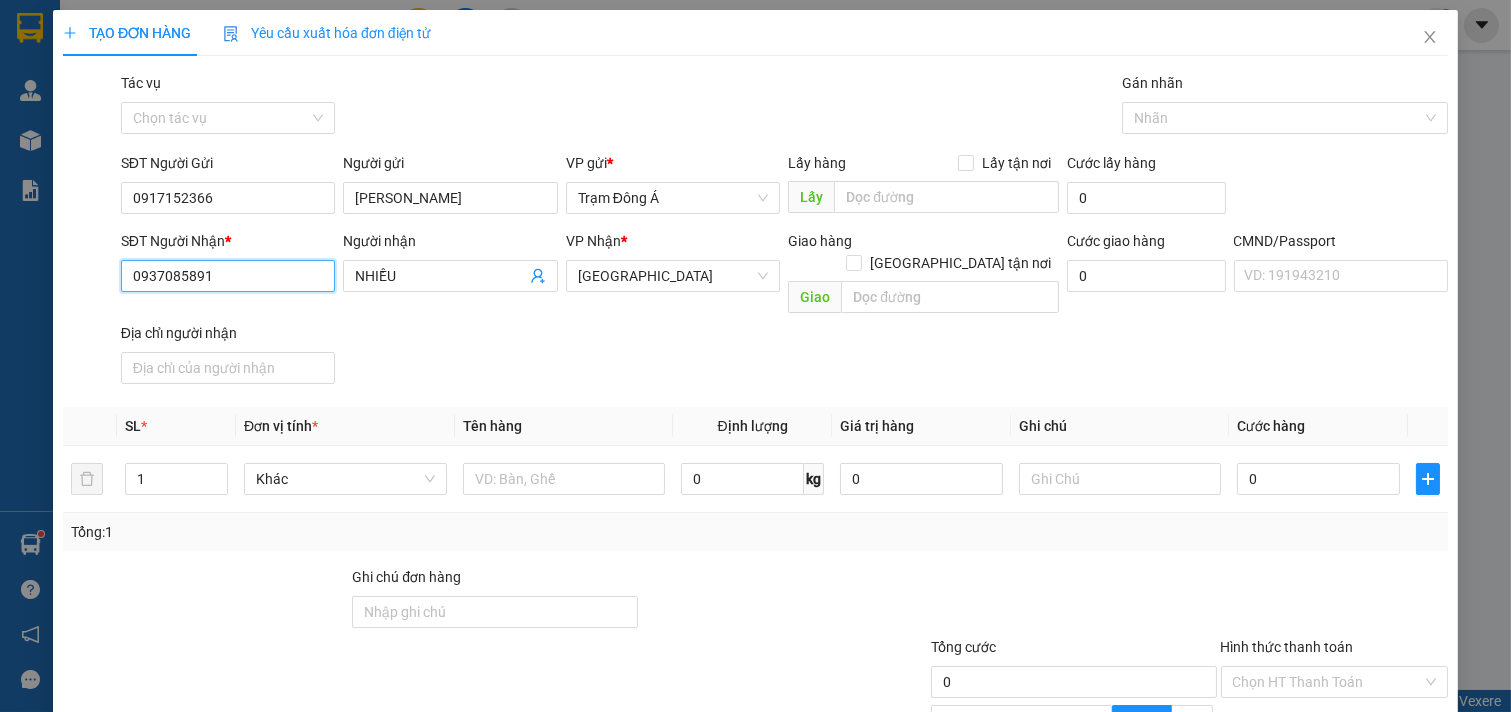 click on "0937085891" at bounding box center [228, 276] 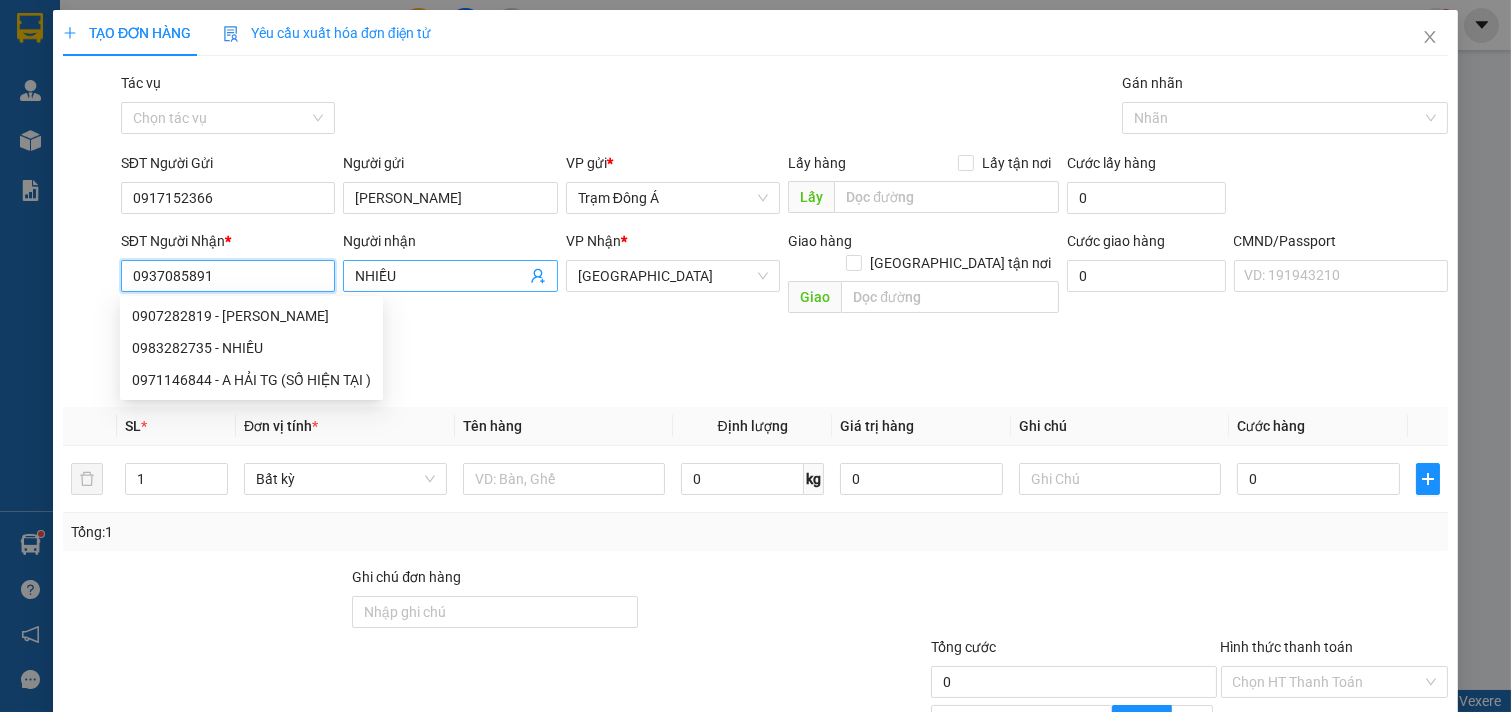 drag, startPoint x: 273, startPoint y: 275, endPoint x: 366, endPoint y: 292, distance: 94.54099 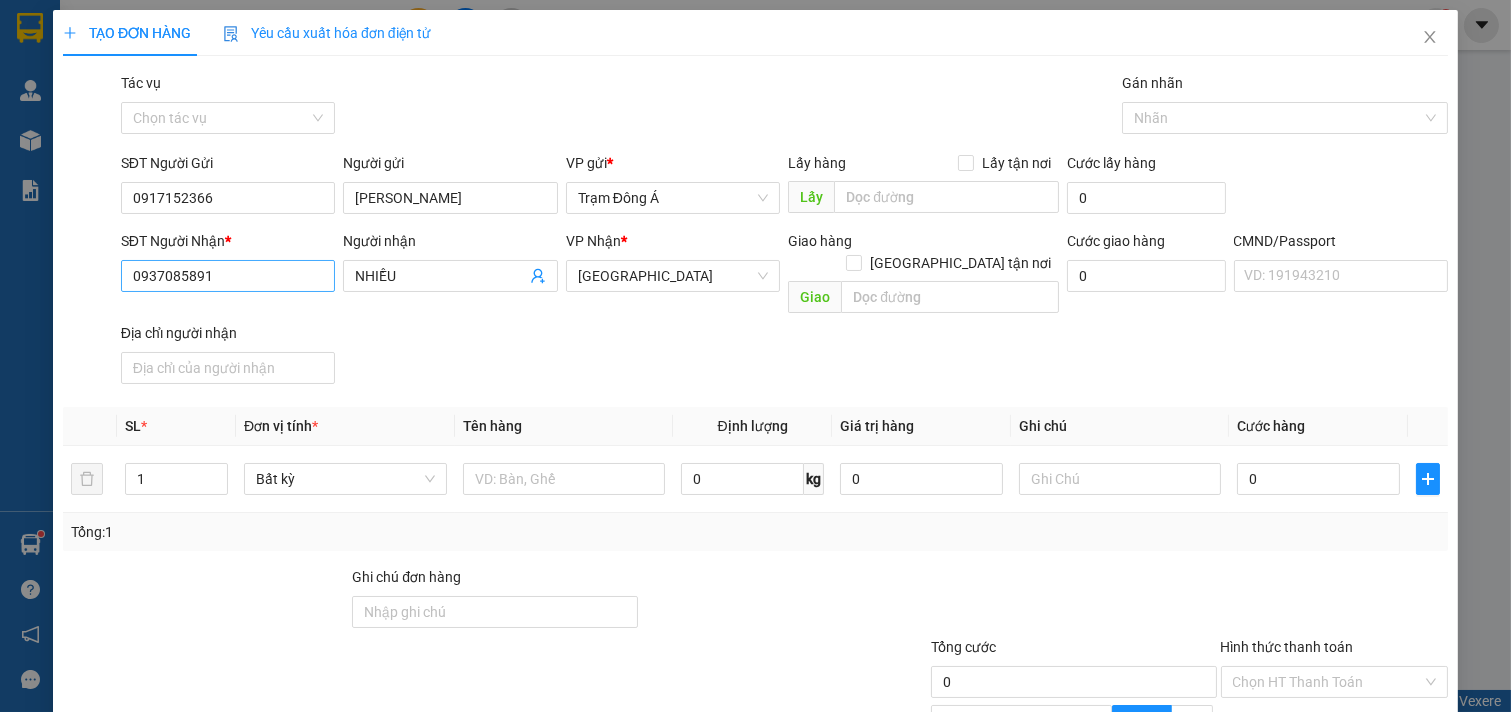 click on "Tên hàng" at bounding box center [564, 426] 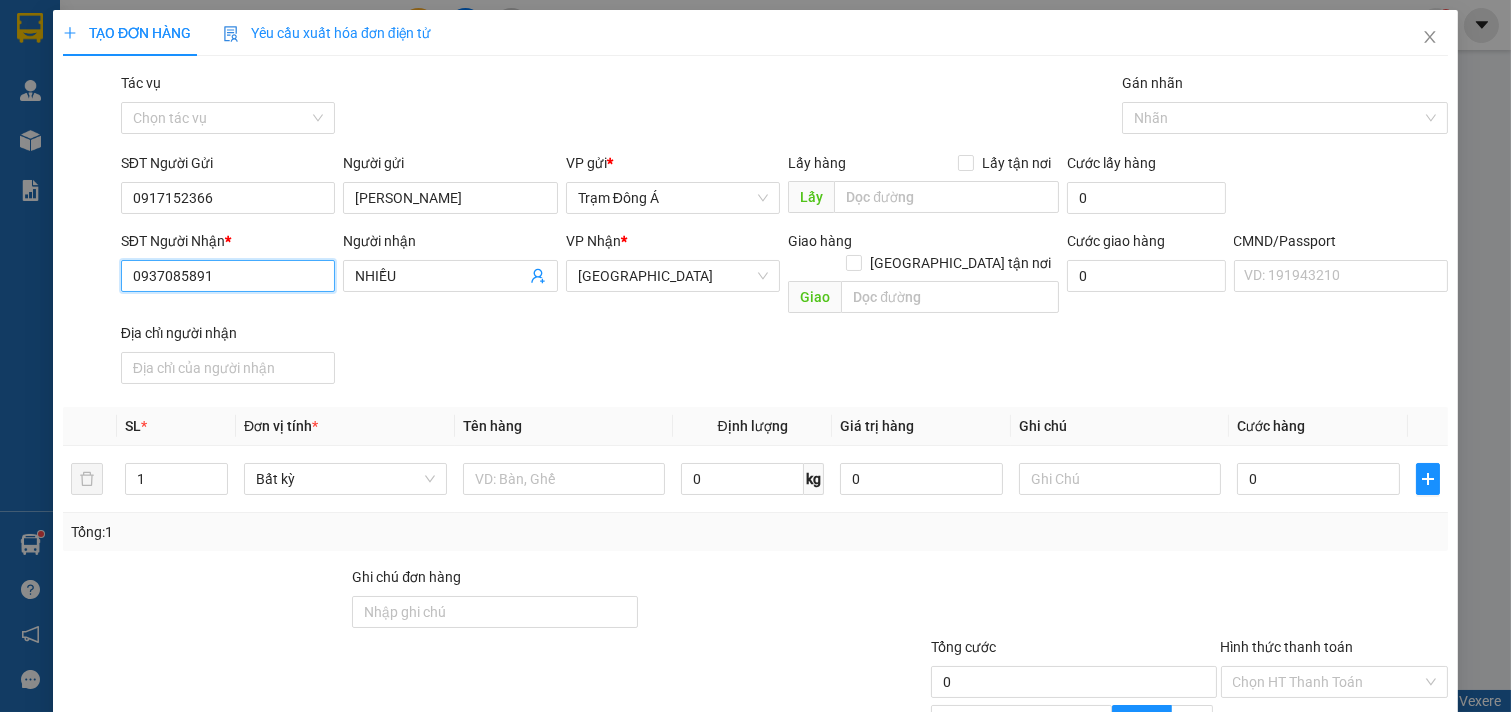 drag, startPoint x: 255, startPoint y: 288, endPoint x: 85, endPoint y: 277, distance: 170.35551 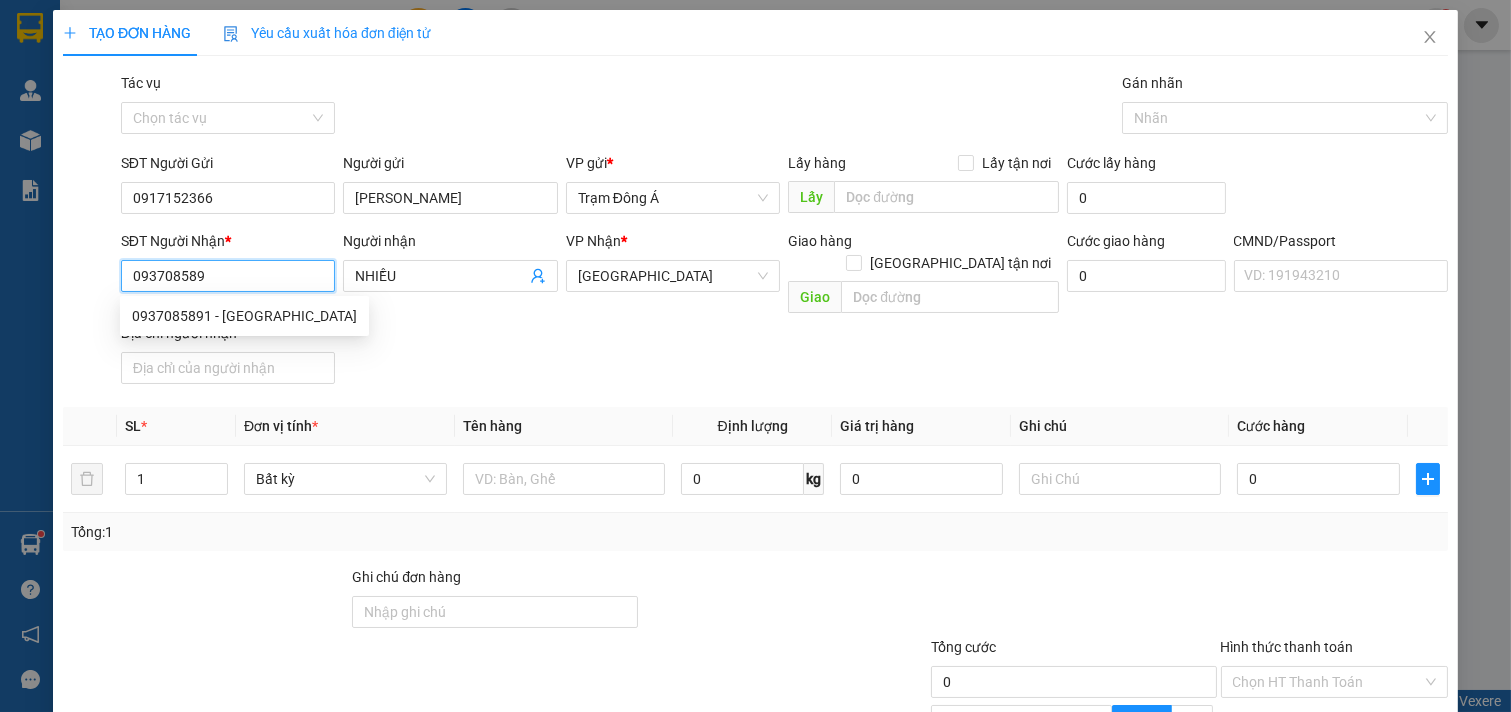 type on "0937085891" 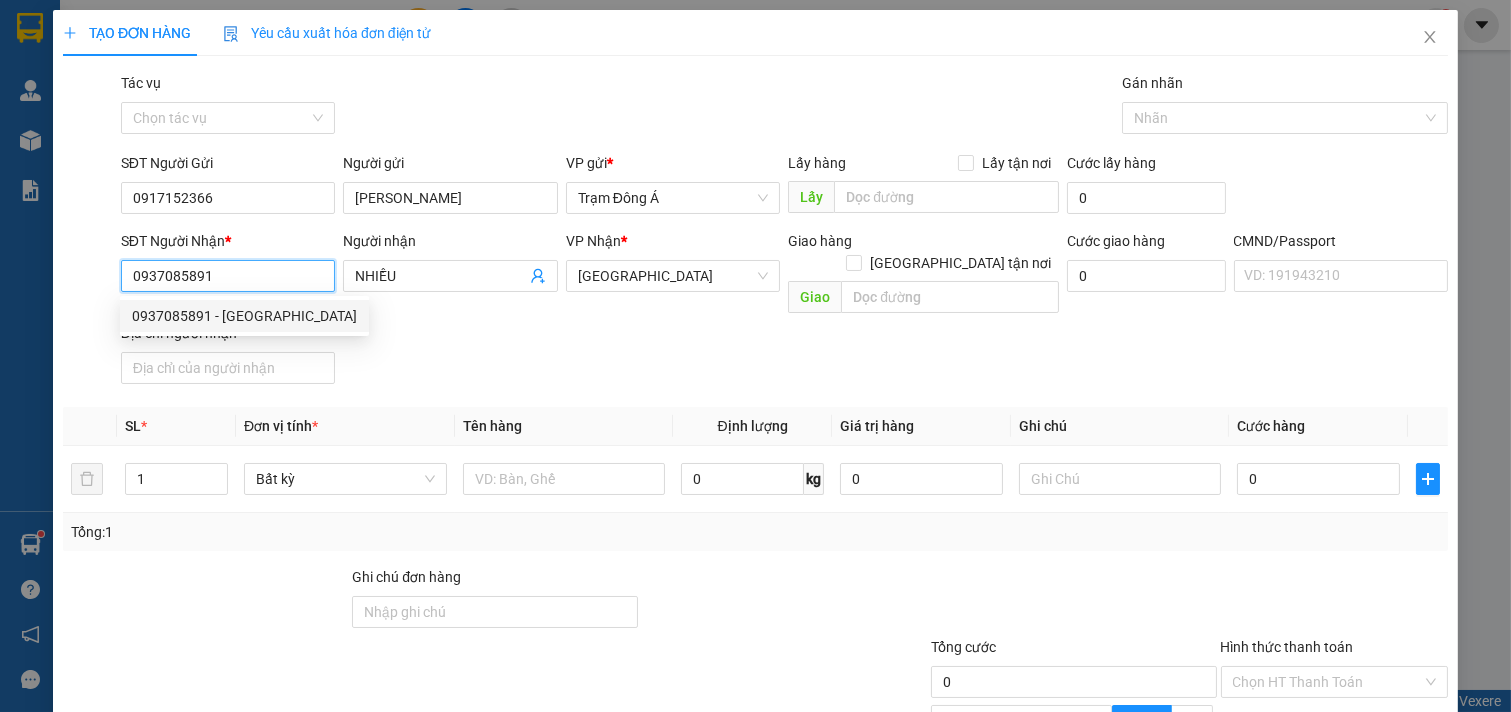 click on "0937085891 - [GEOGRAPHIC_DATA]" at bounding box center [244, 316] 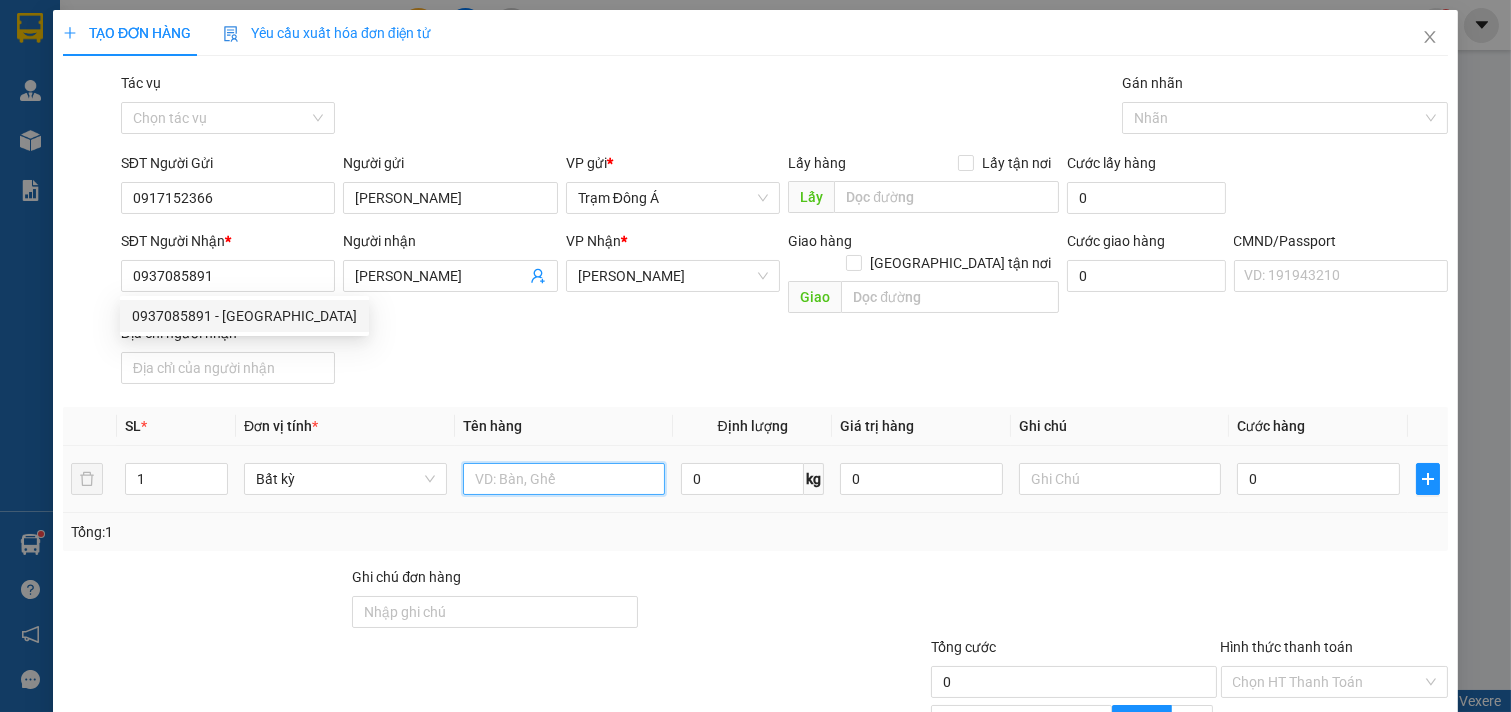 click at bounding box center (564, 479) 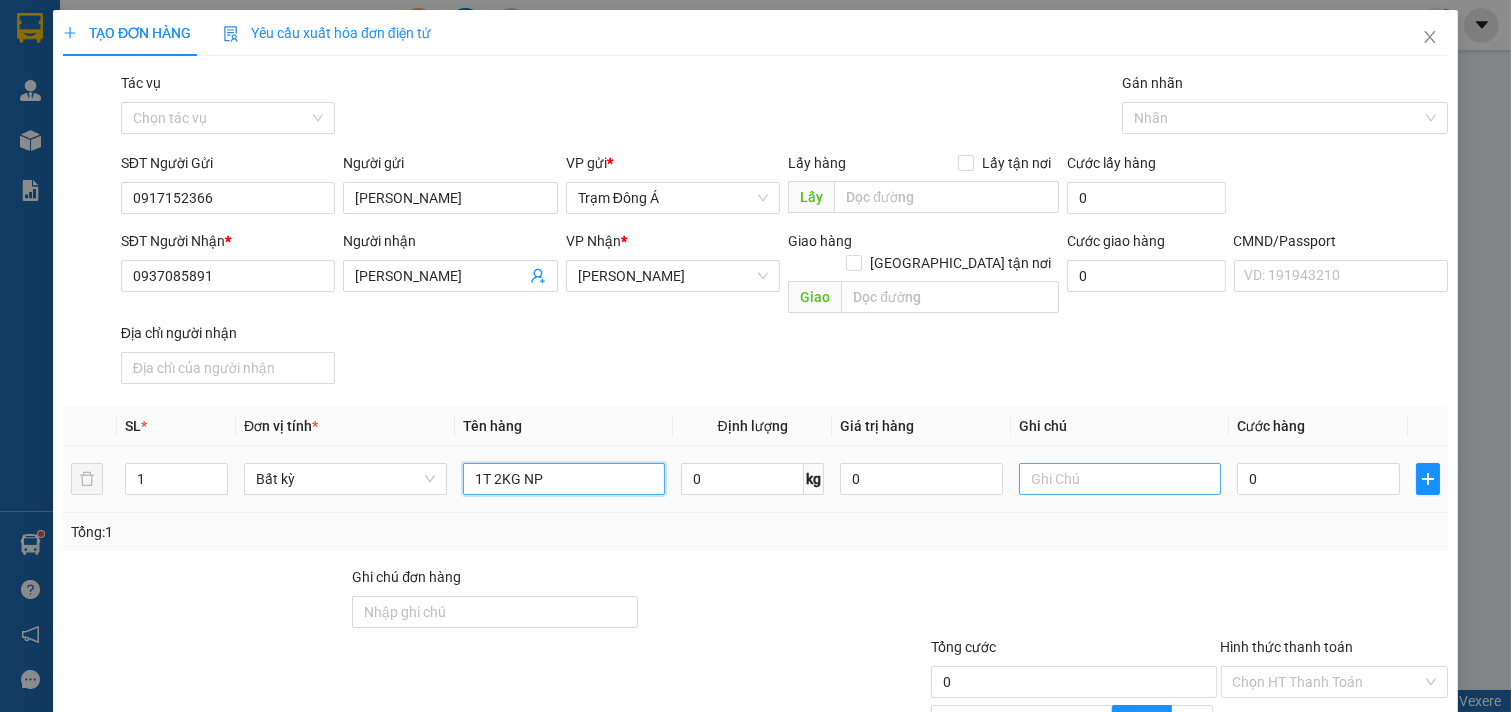 type on "1T 2KG NP" 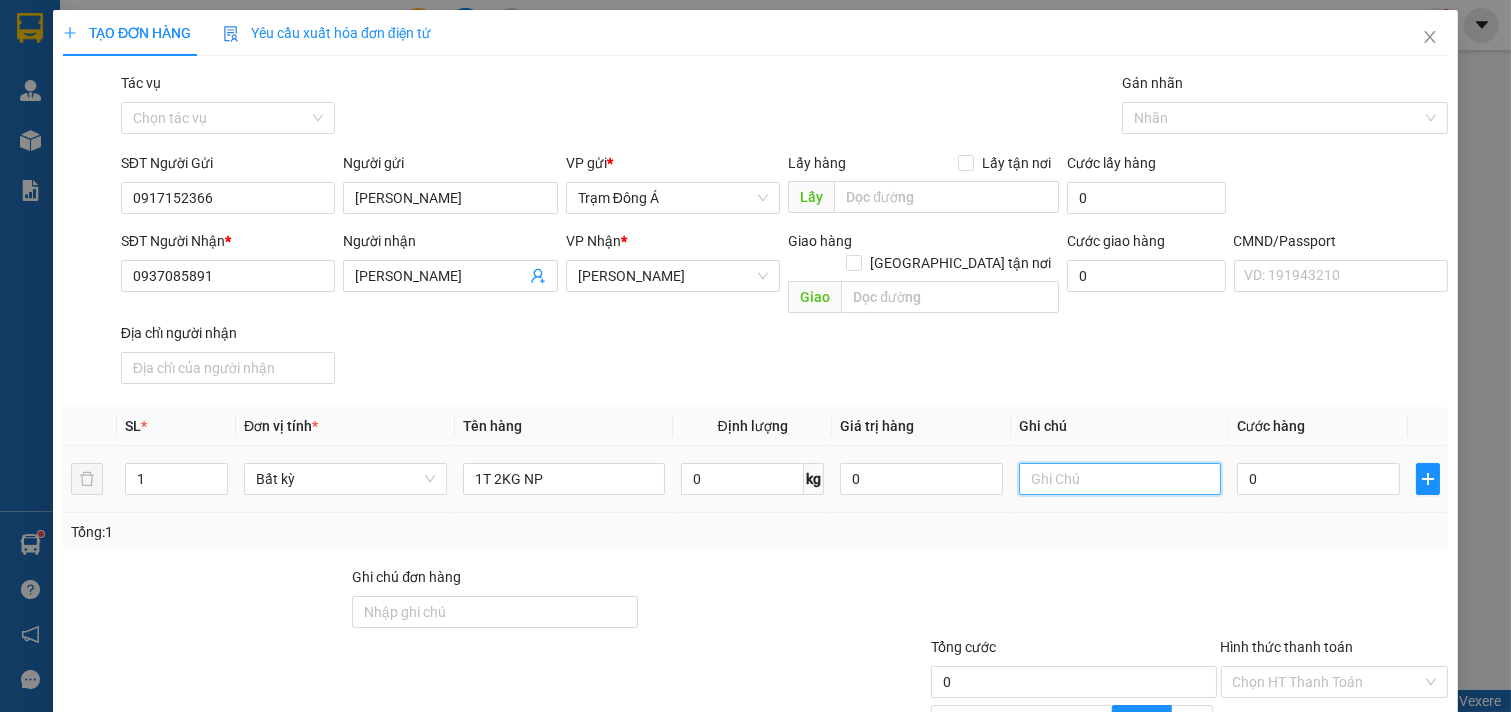 click at bounding box center [1120, 479] 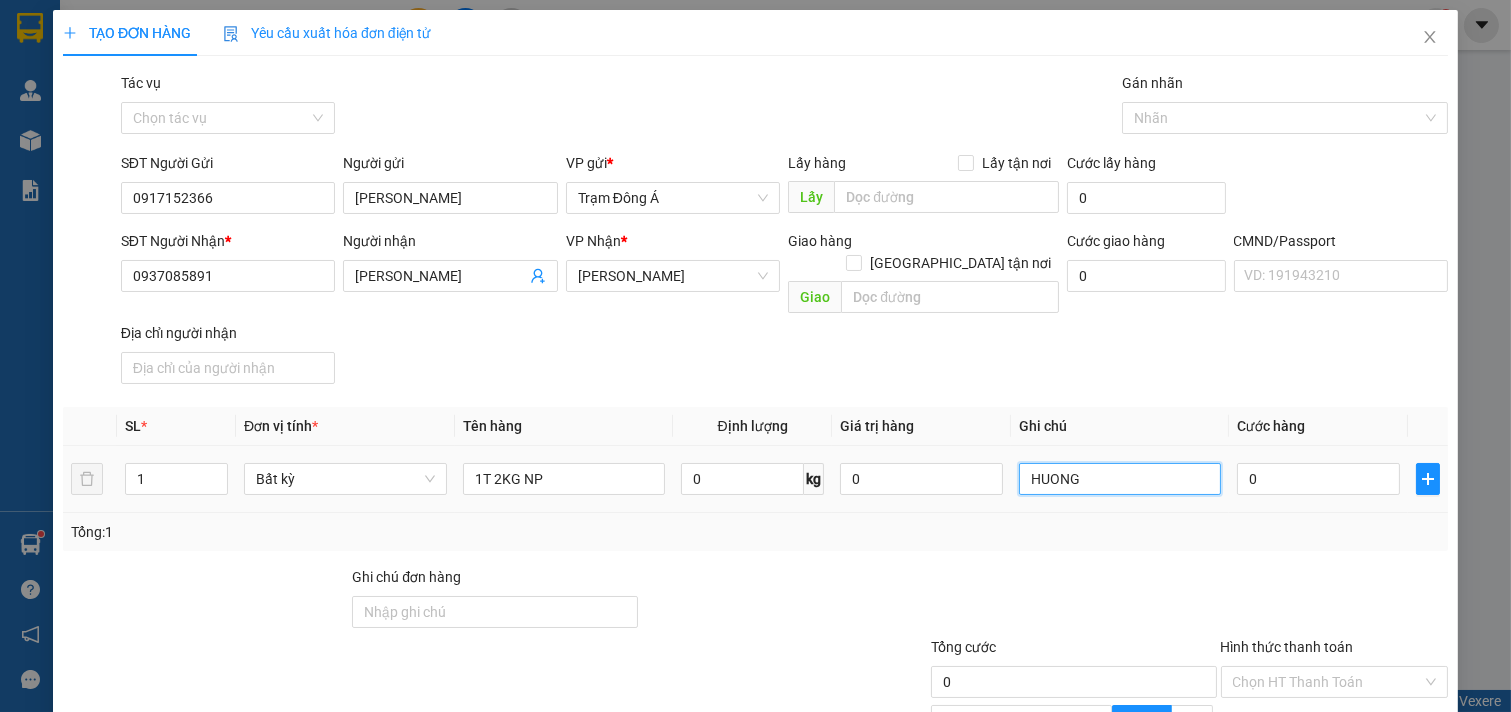type on "HUONG" 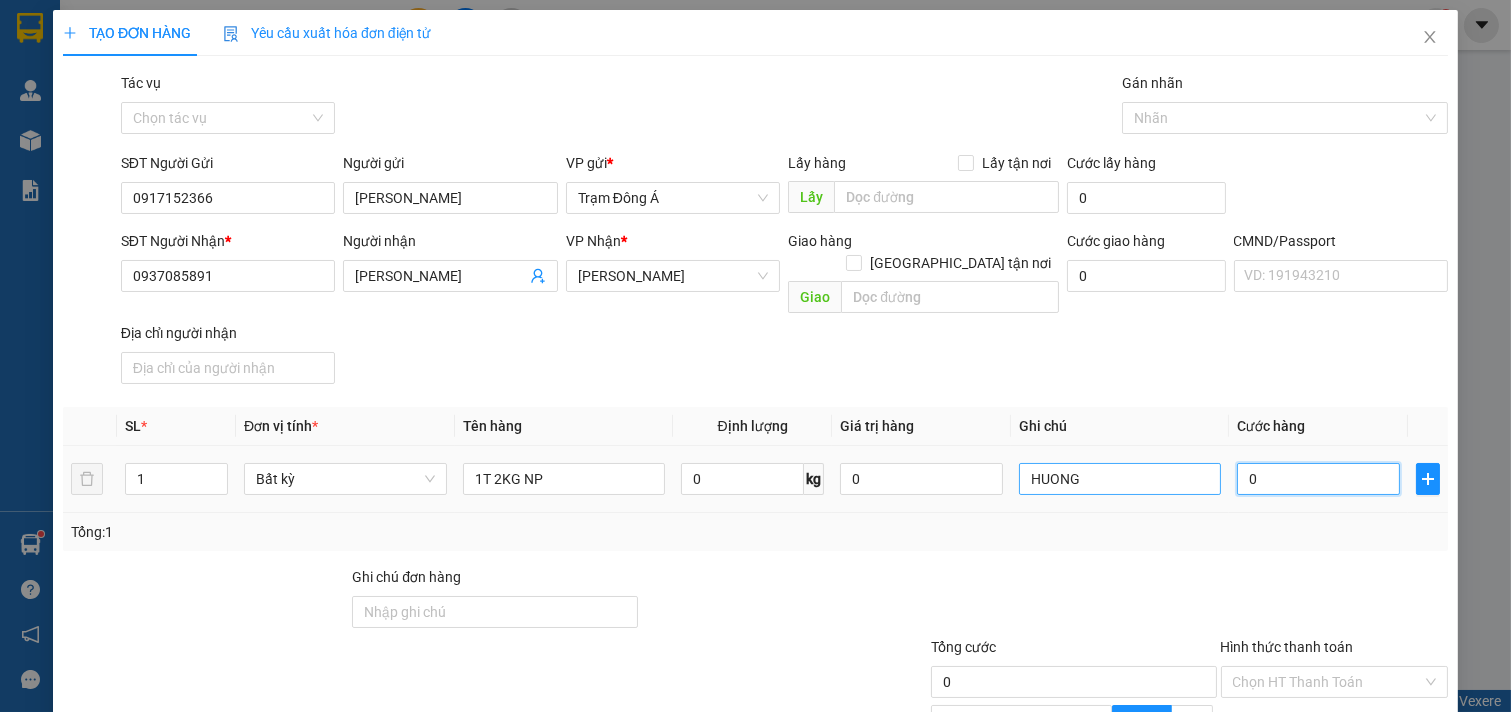 type on "2" 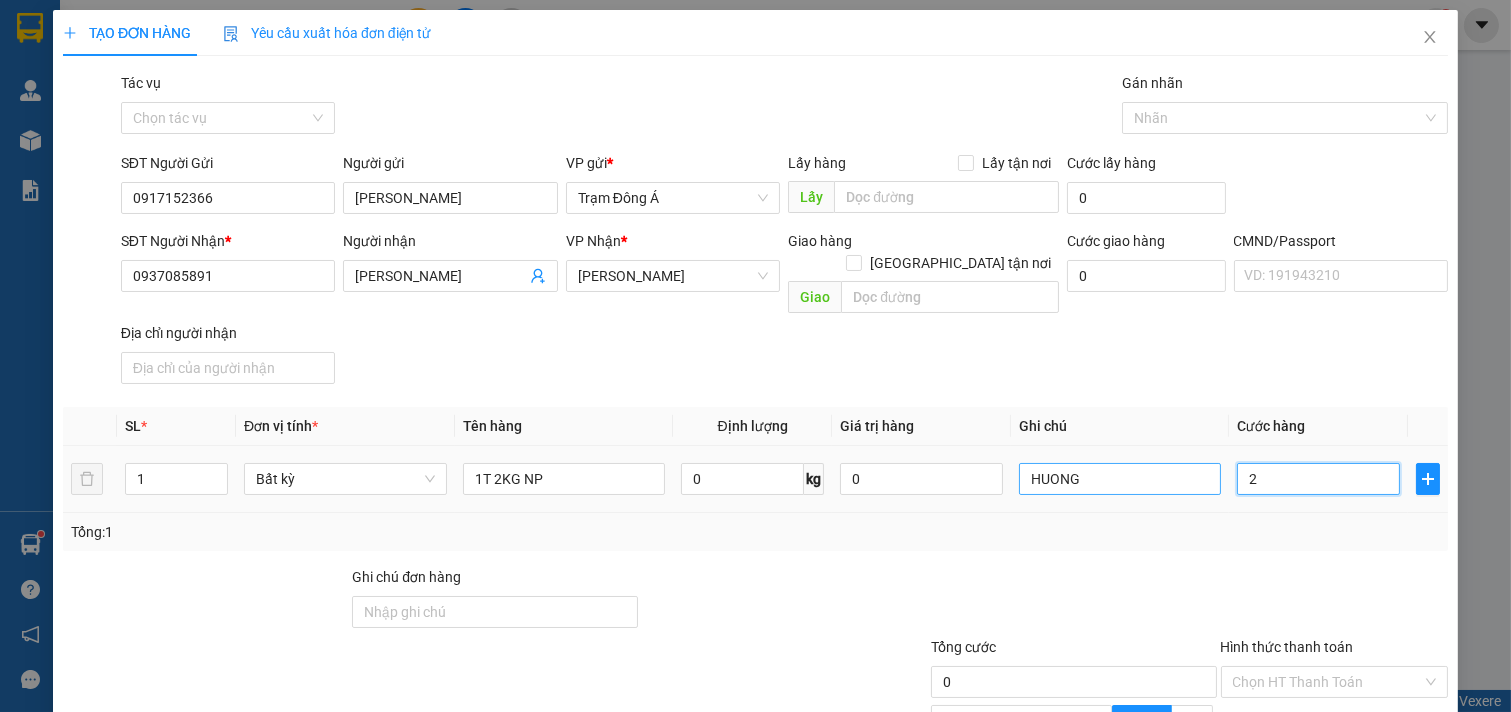 type on "2" 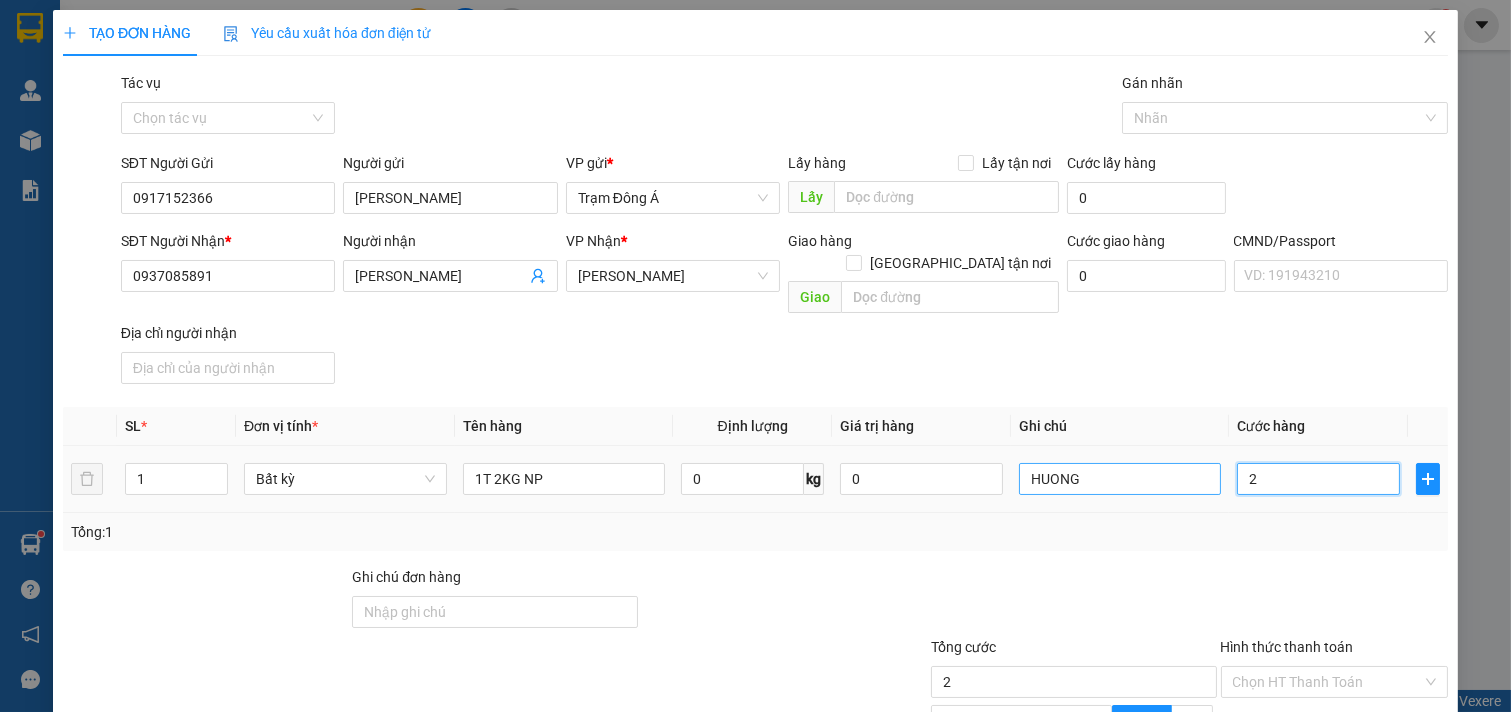 type on "20" 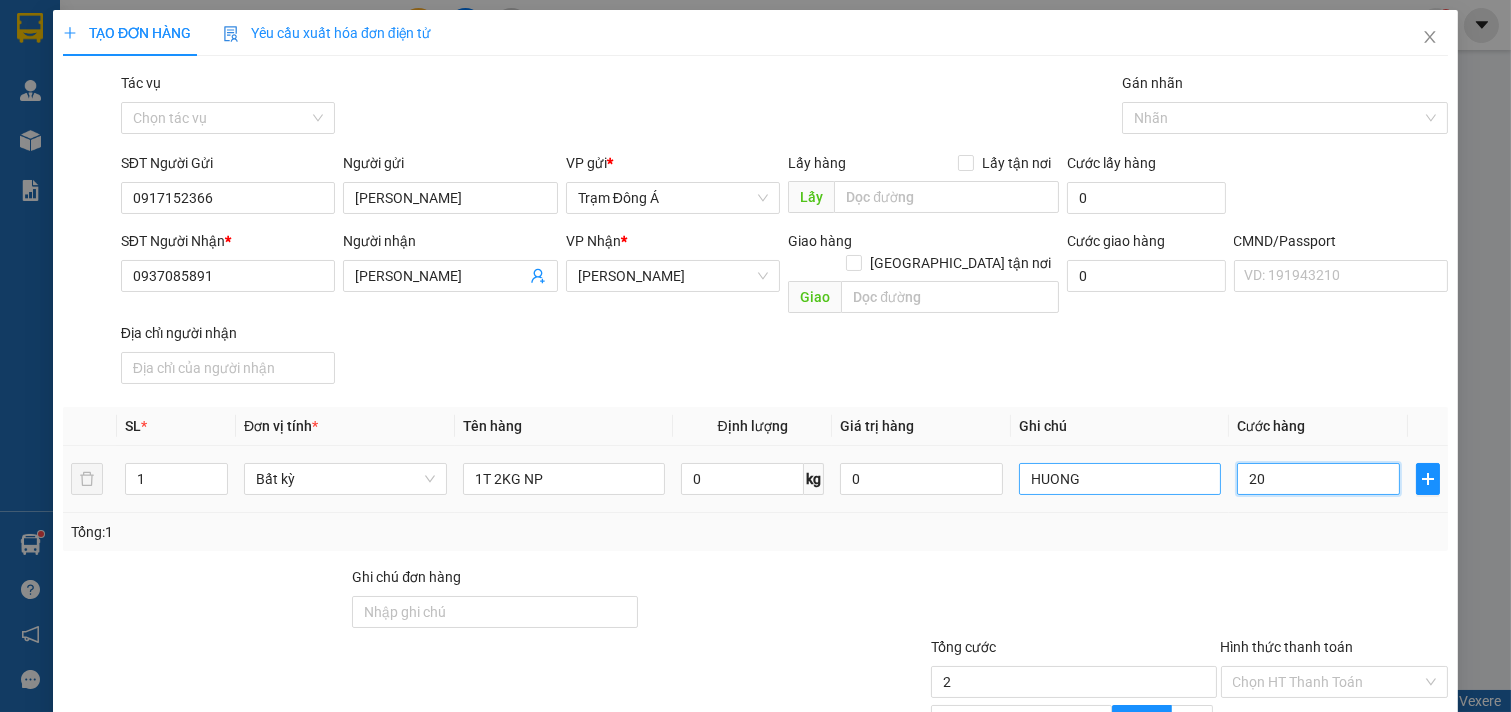 type on "20" 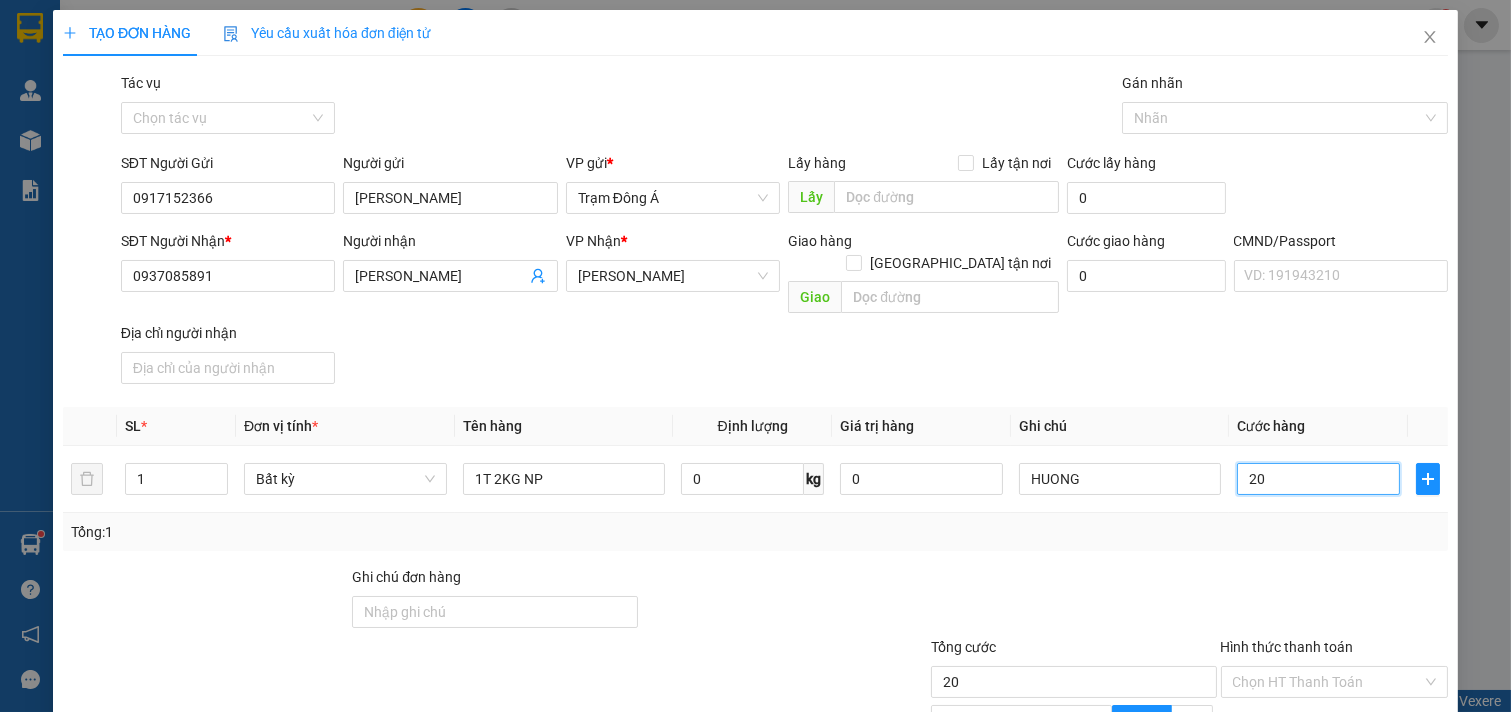 scroll, scrollTop: 200, scrollLeft: 0, axis: vertical 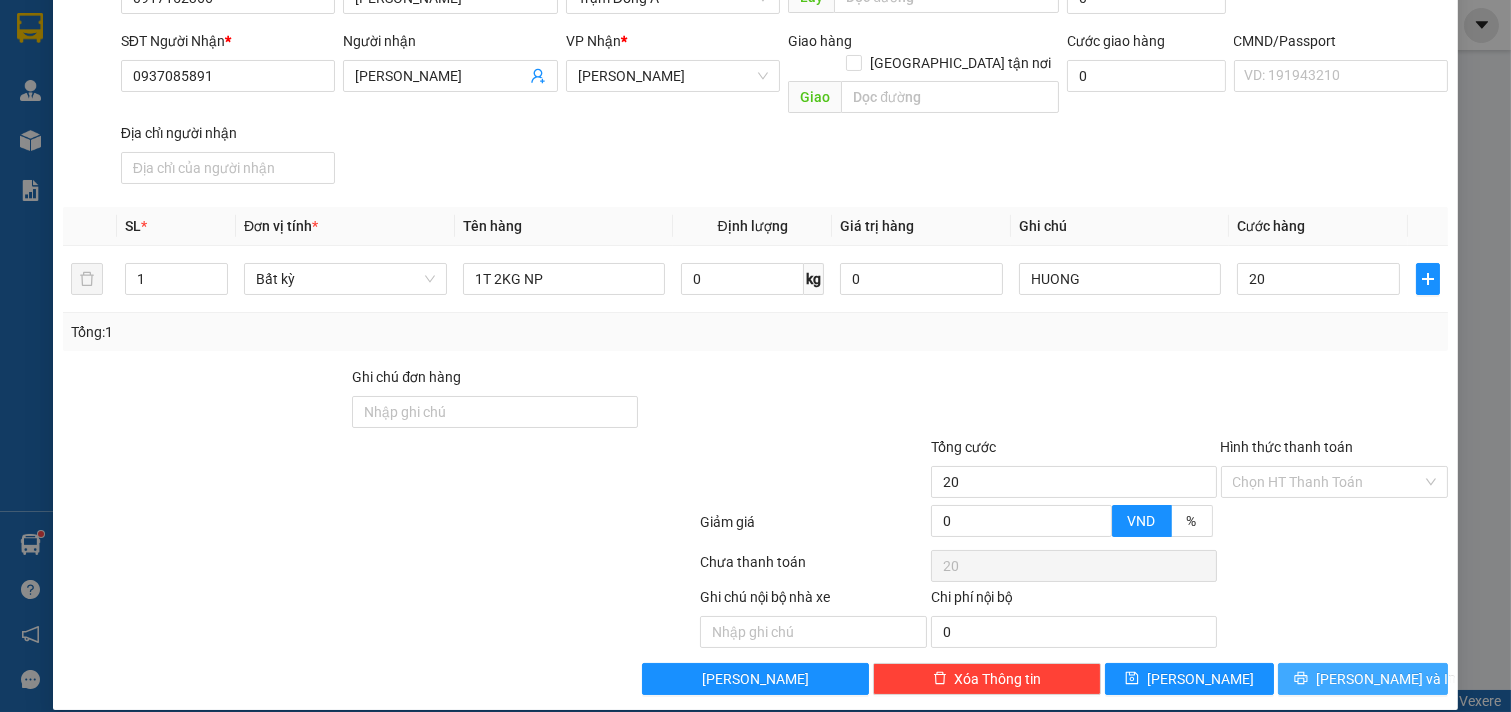 click on "[PERSON_NAME] và In" at bounding box center [1386, 679] 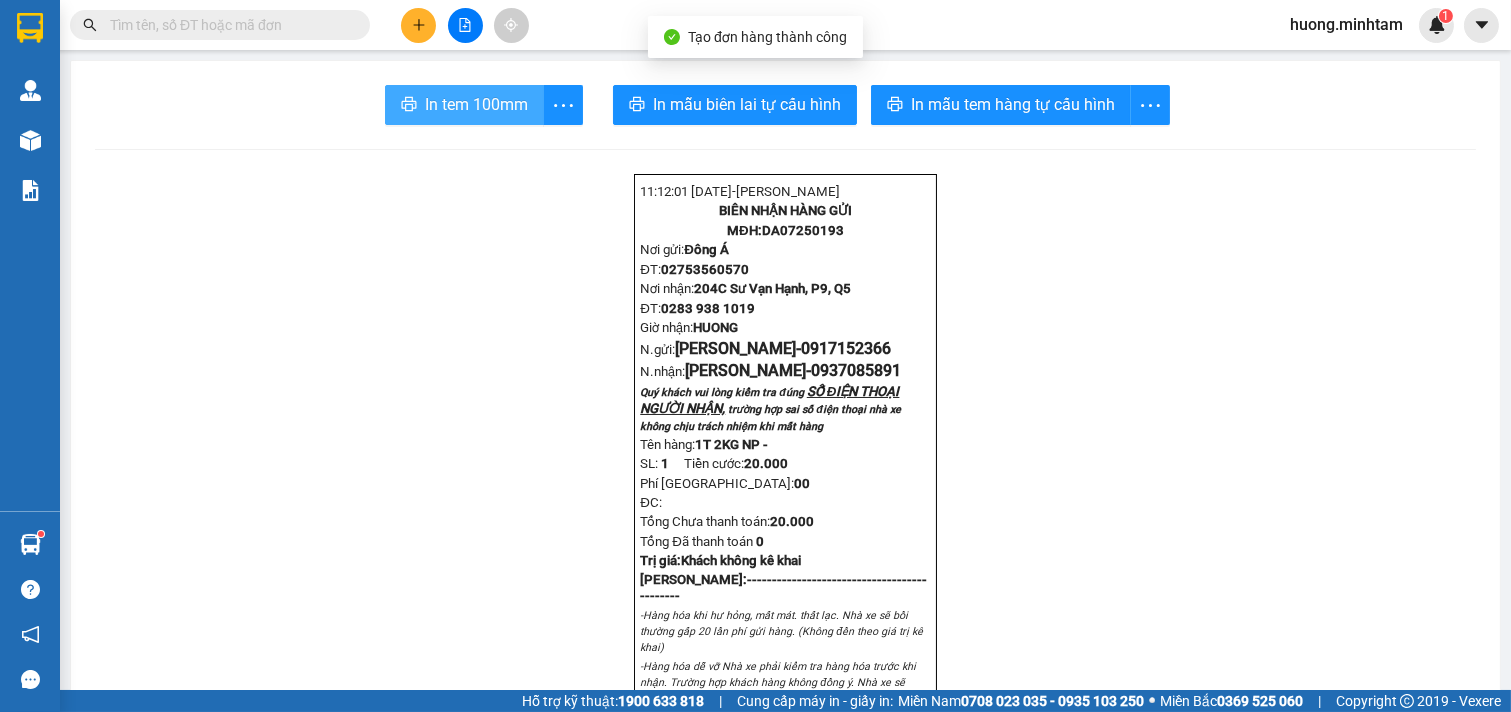 click on "In tem 100mm" at bounding box center (464, 105) 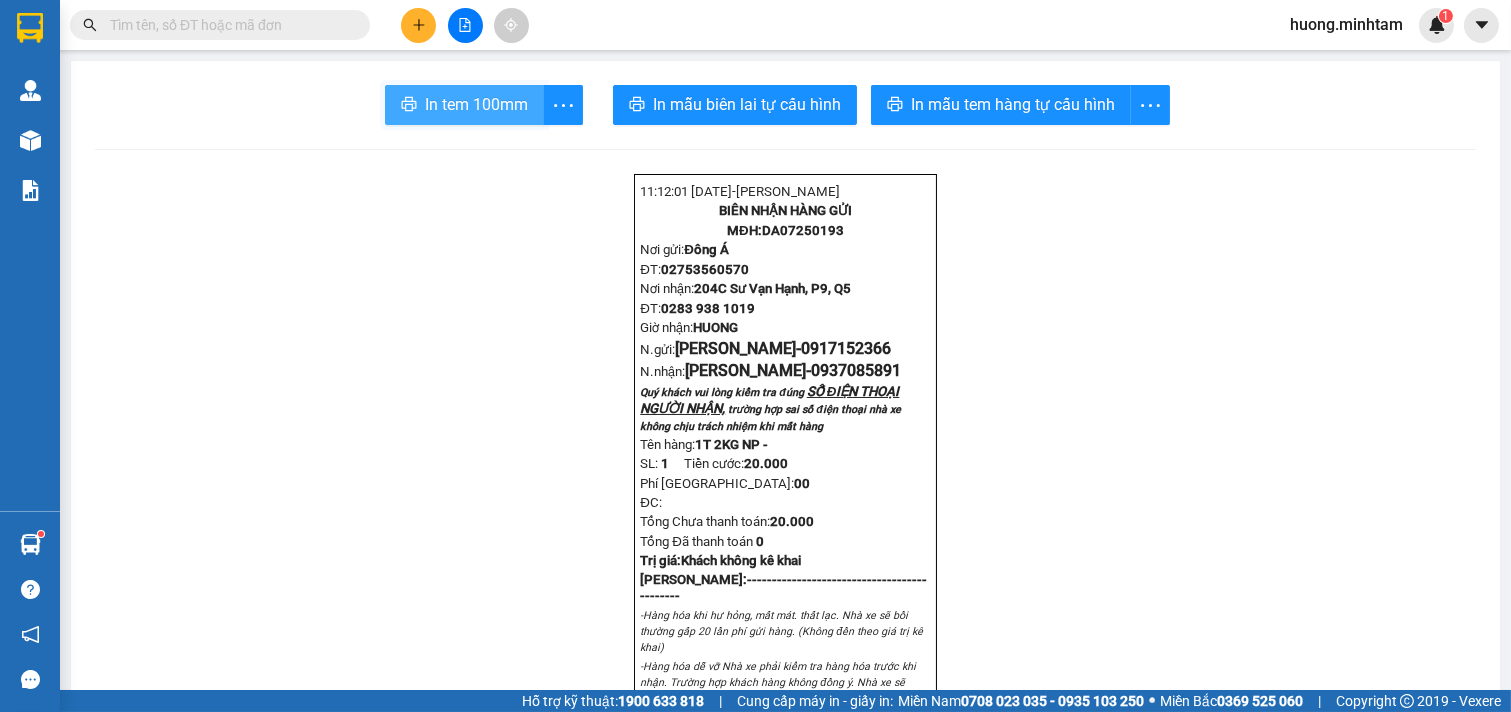 scroll, scrollTop: 0, scrollLeft: 0, axis: both 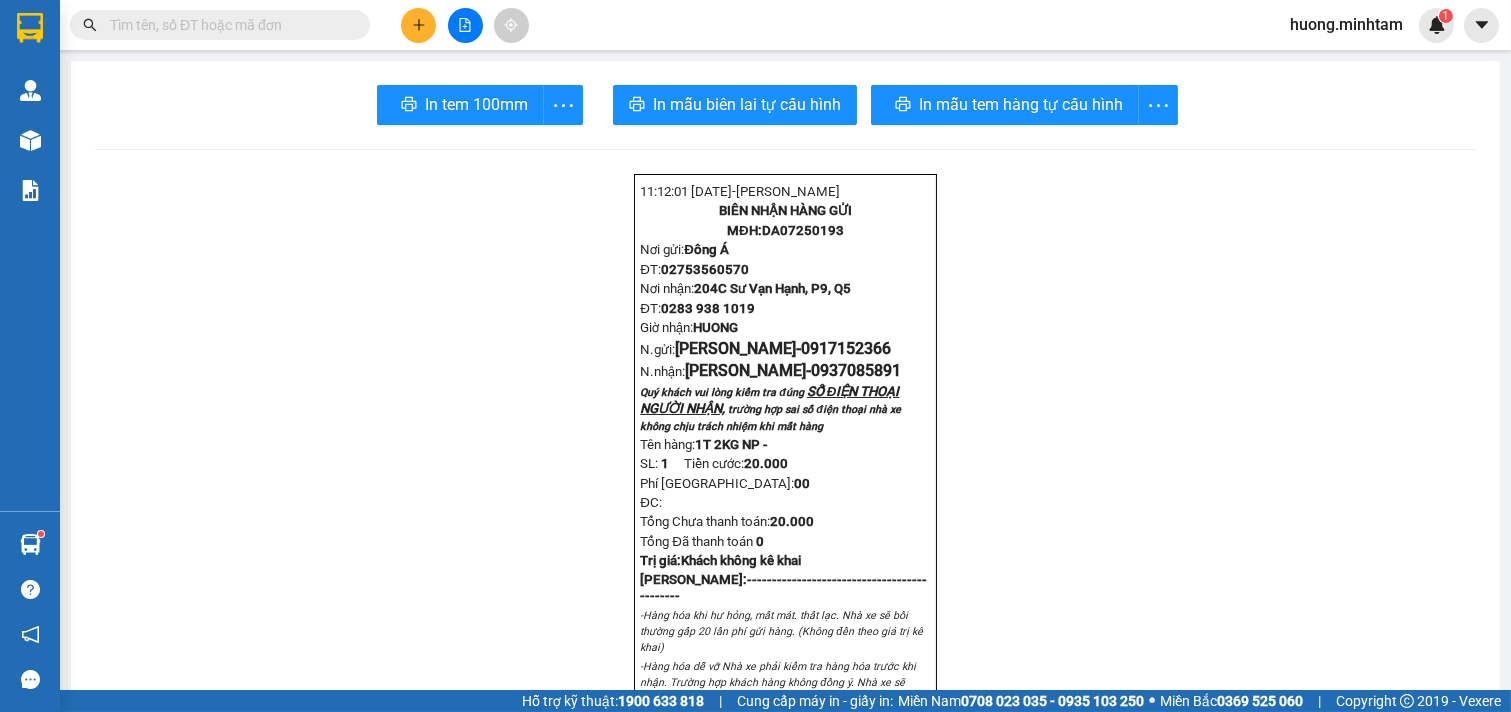 click 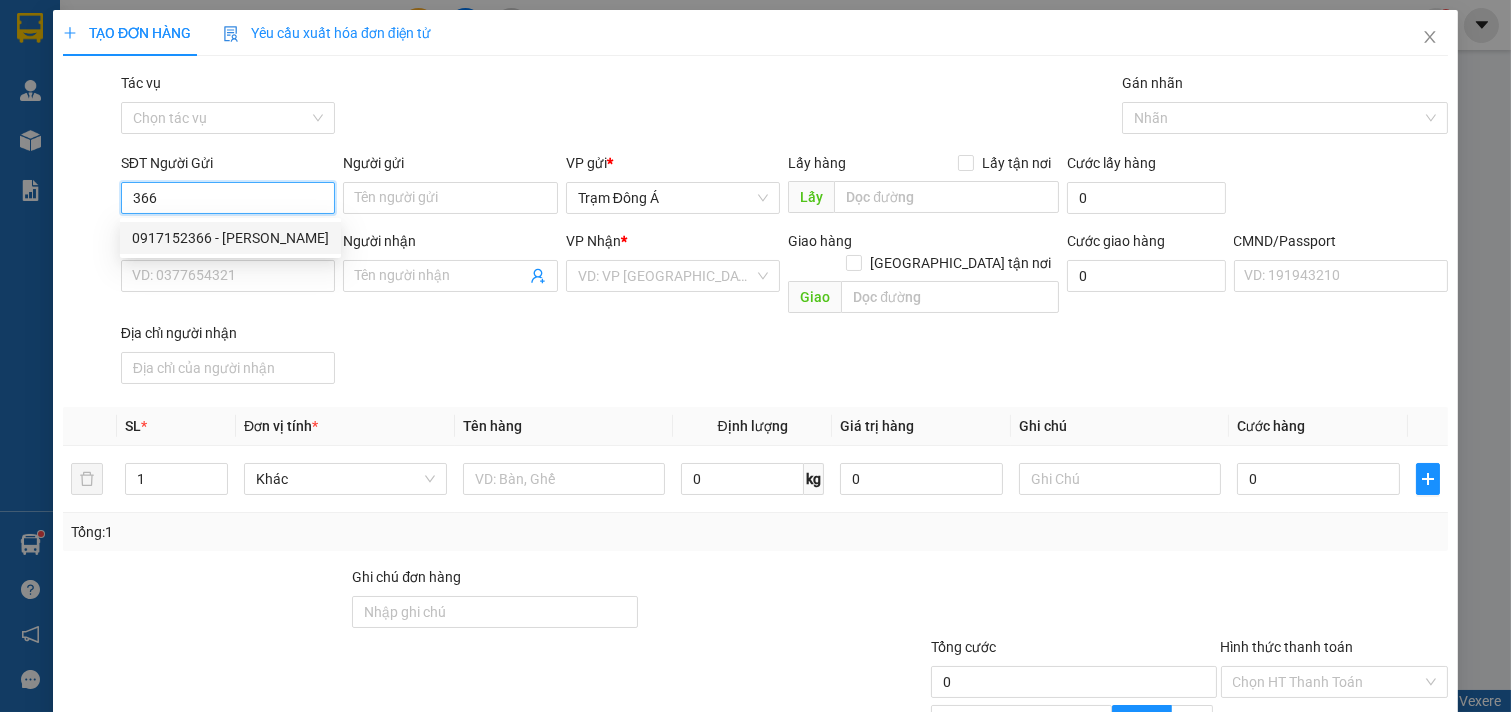 click on "0917152366 - [PERSON_NAME]" at bounding box center (230, 238) 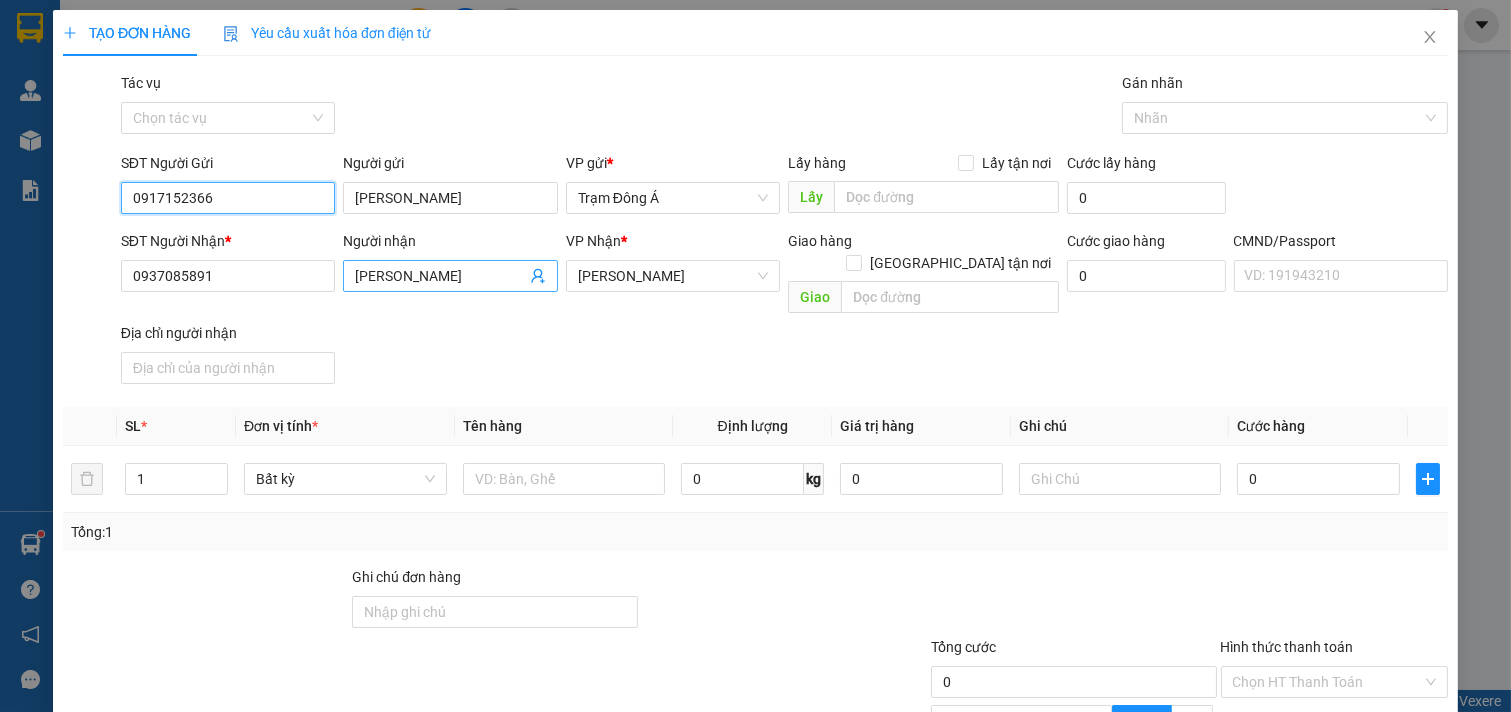 type on "0917152366" 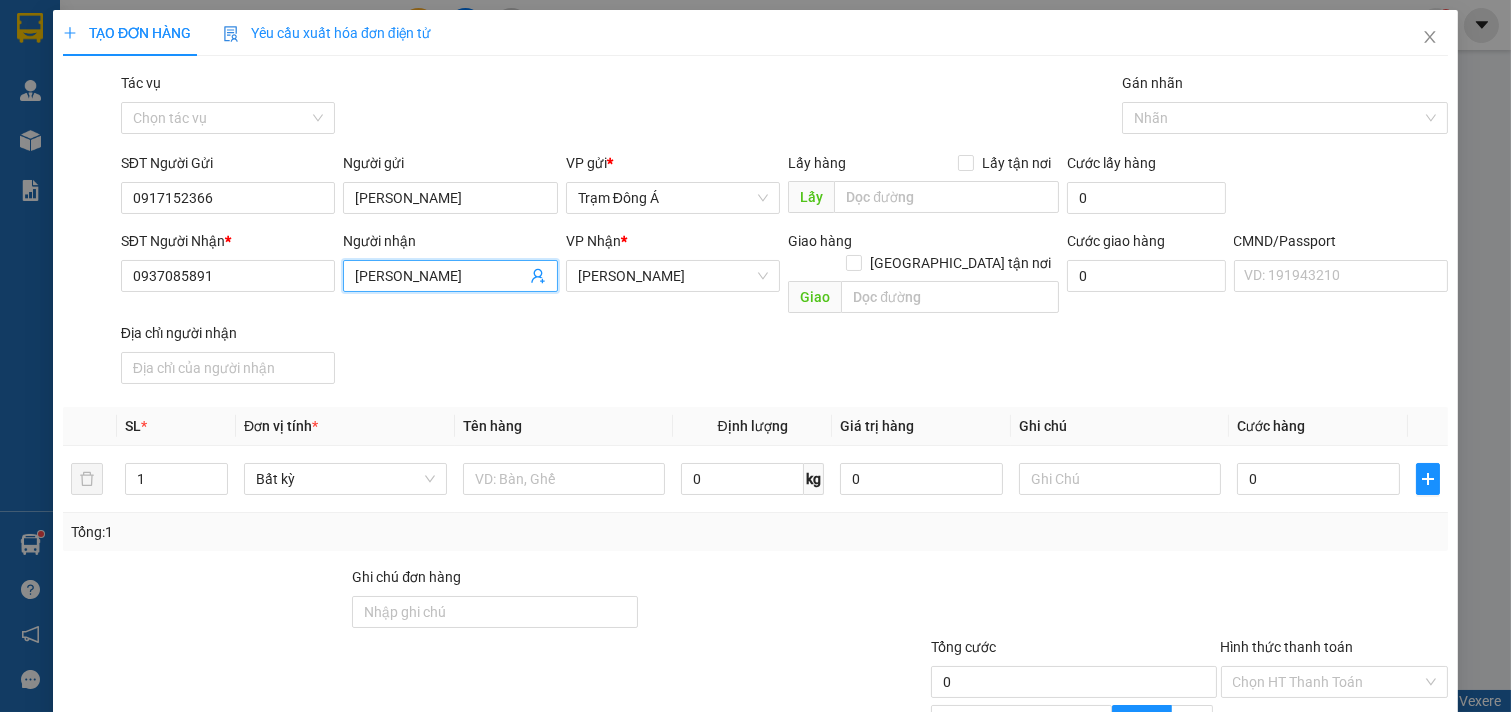 click 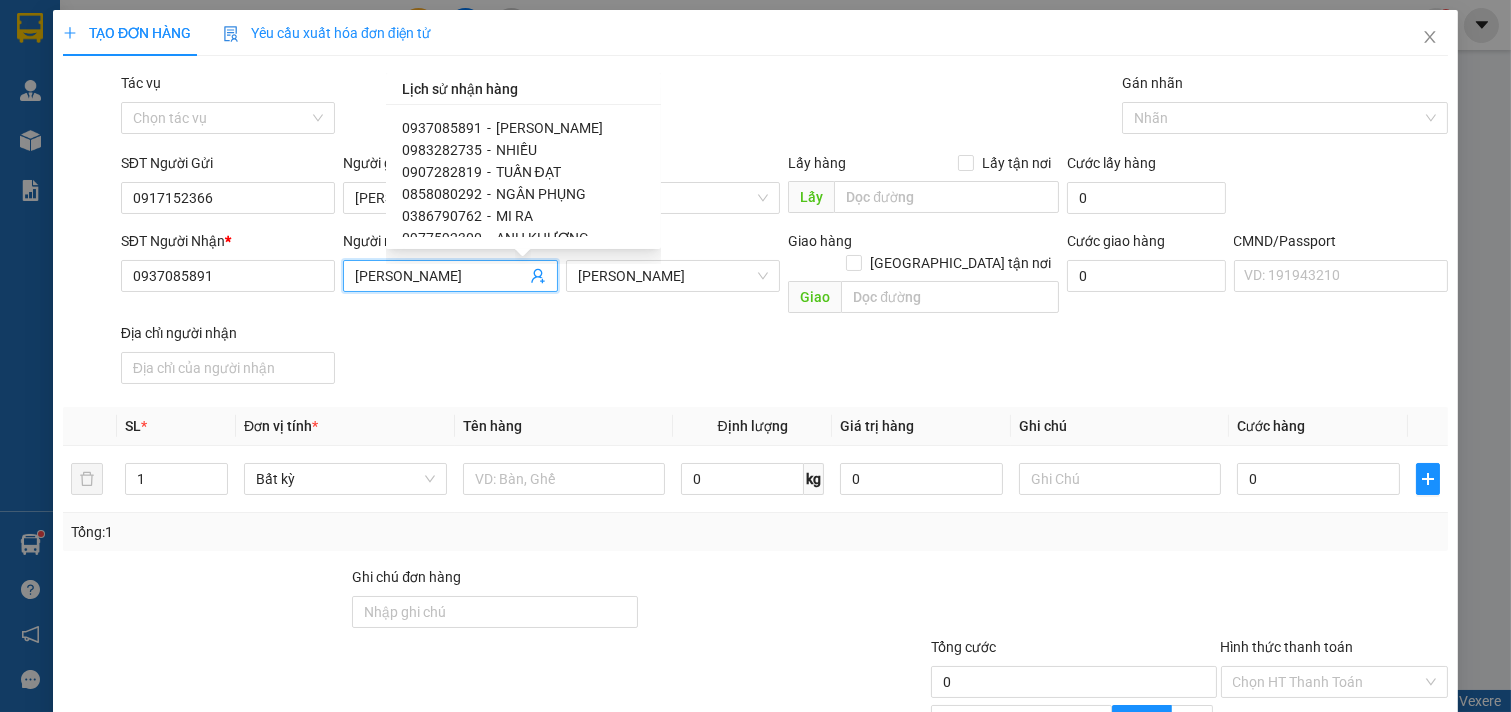 click on "FENIX STUDIO MT" at bounding box center [552, 1536] 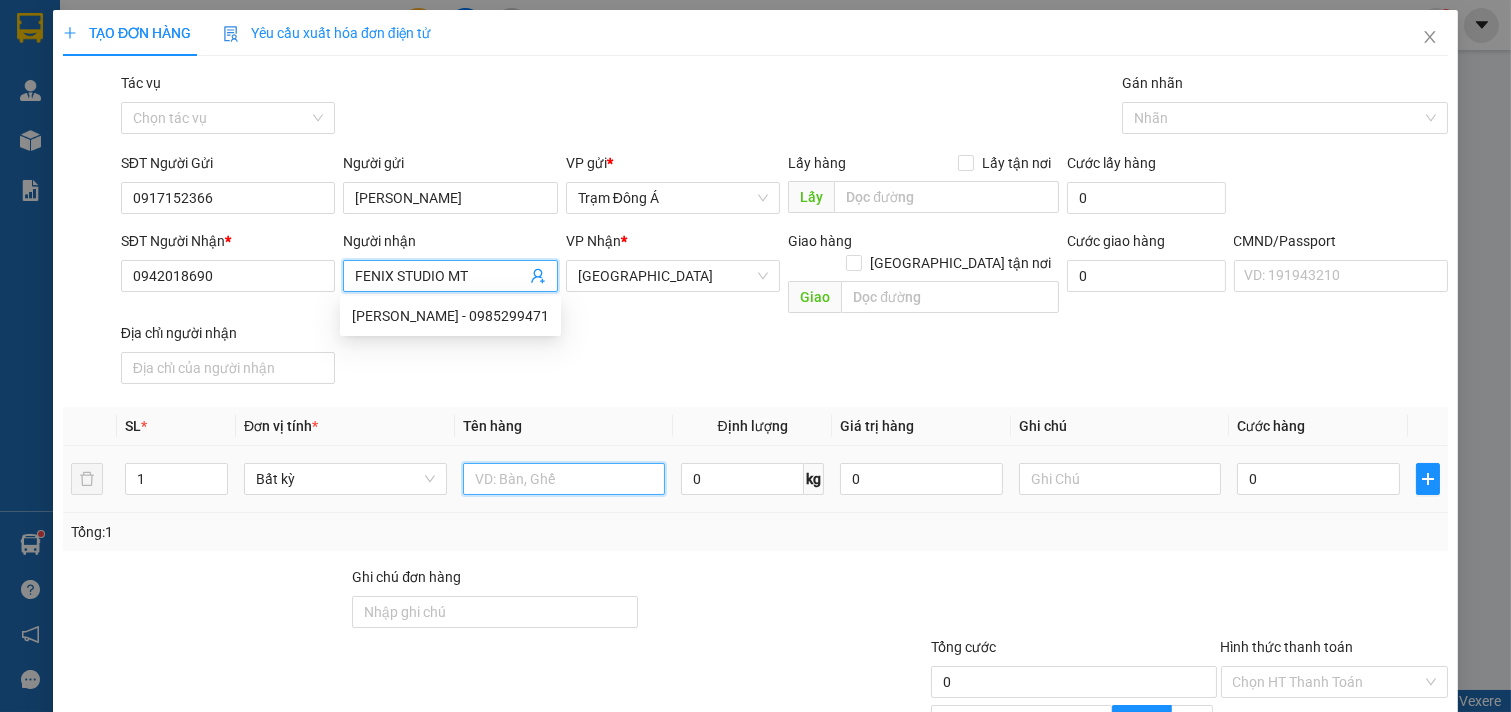 click at bounding box center [564, 479] 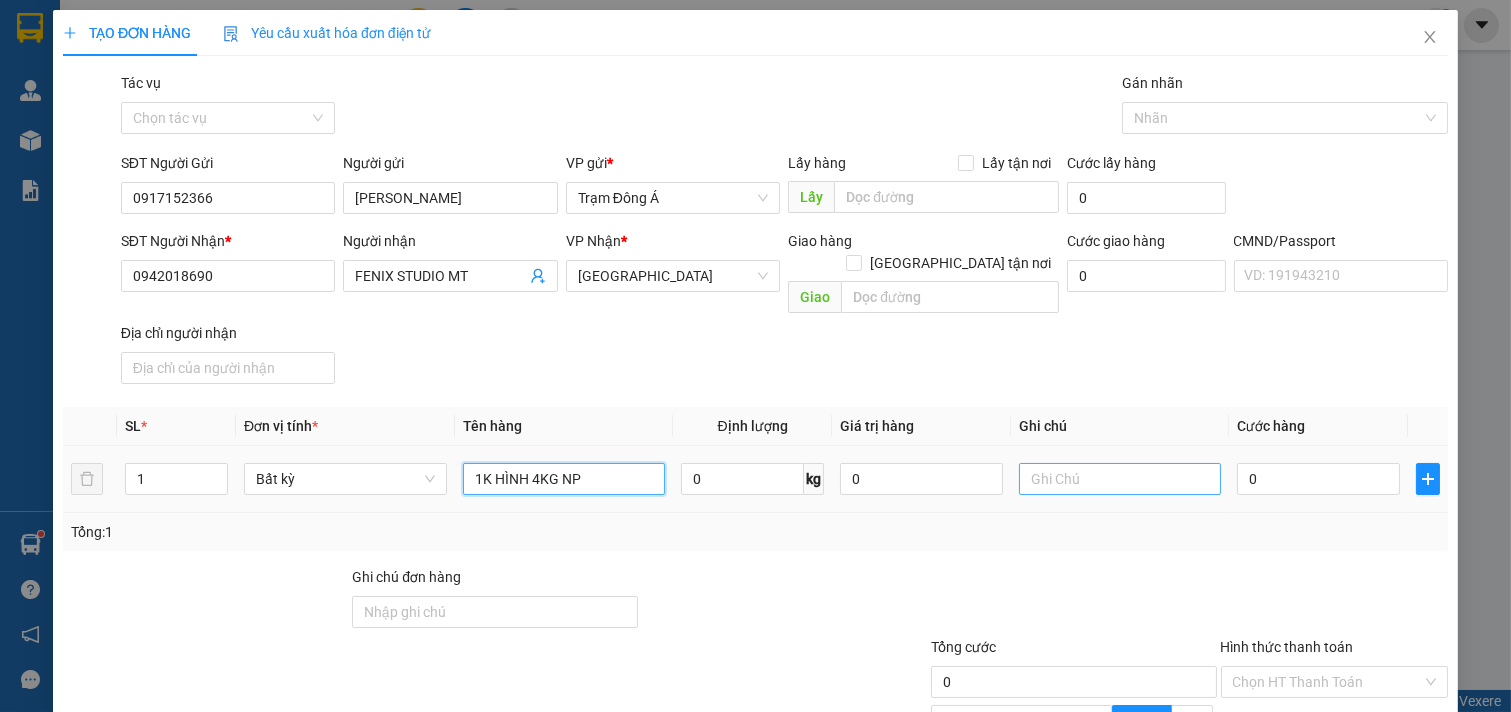 type on "1K HÌNH 4KG NP" 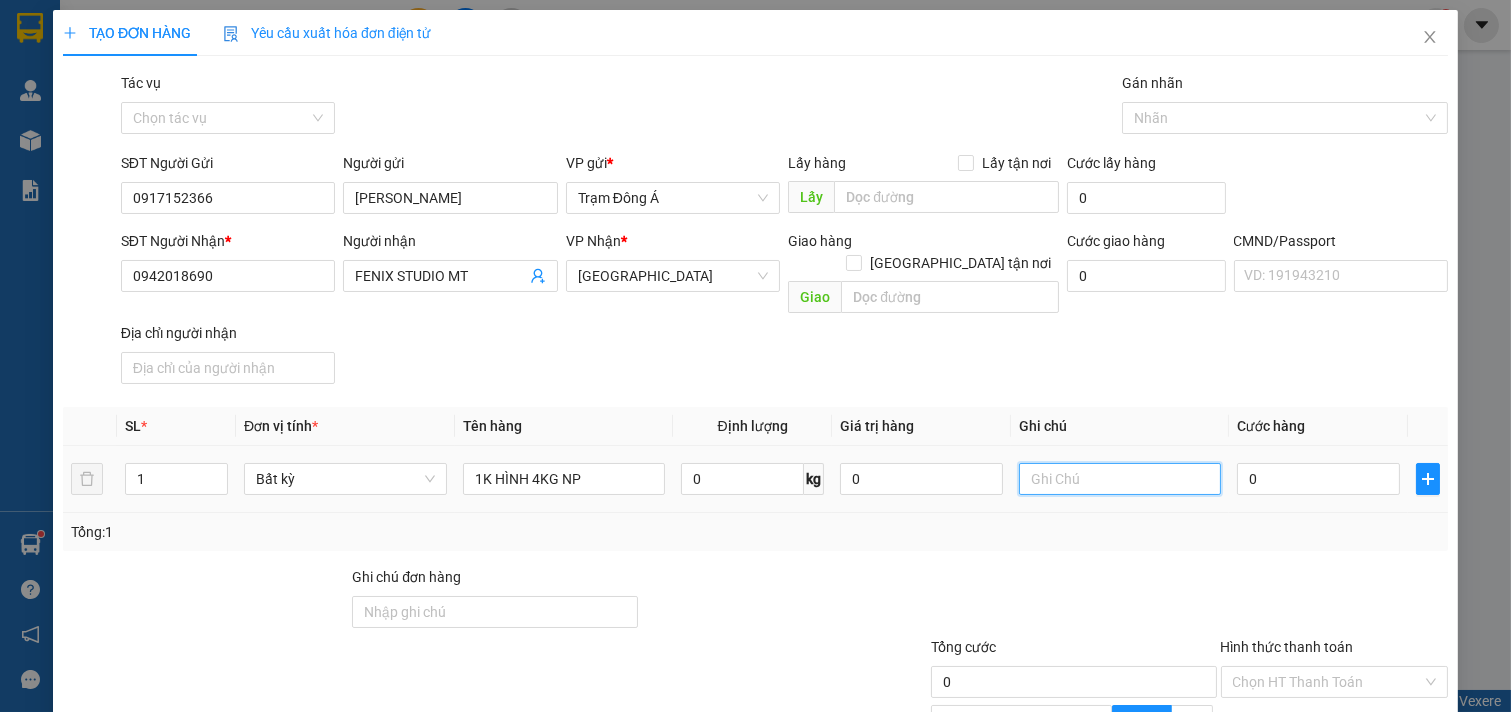 click at bounding box center [1120, 479] 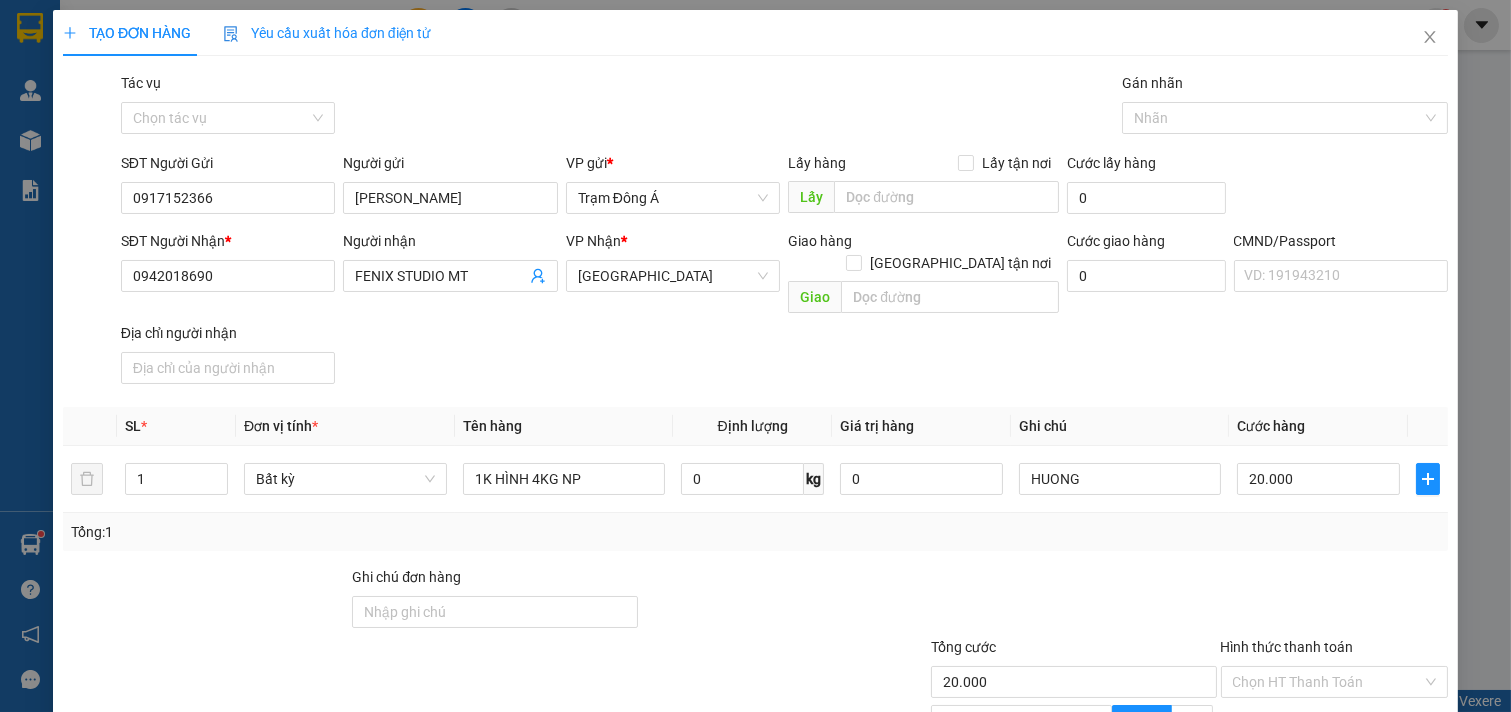 click on "[PERSON_NAME] và In" at bounding box center (1386, 879) 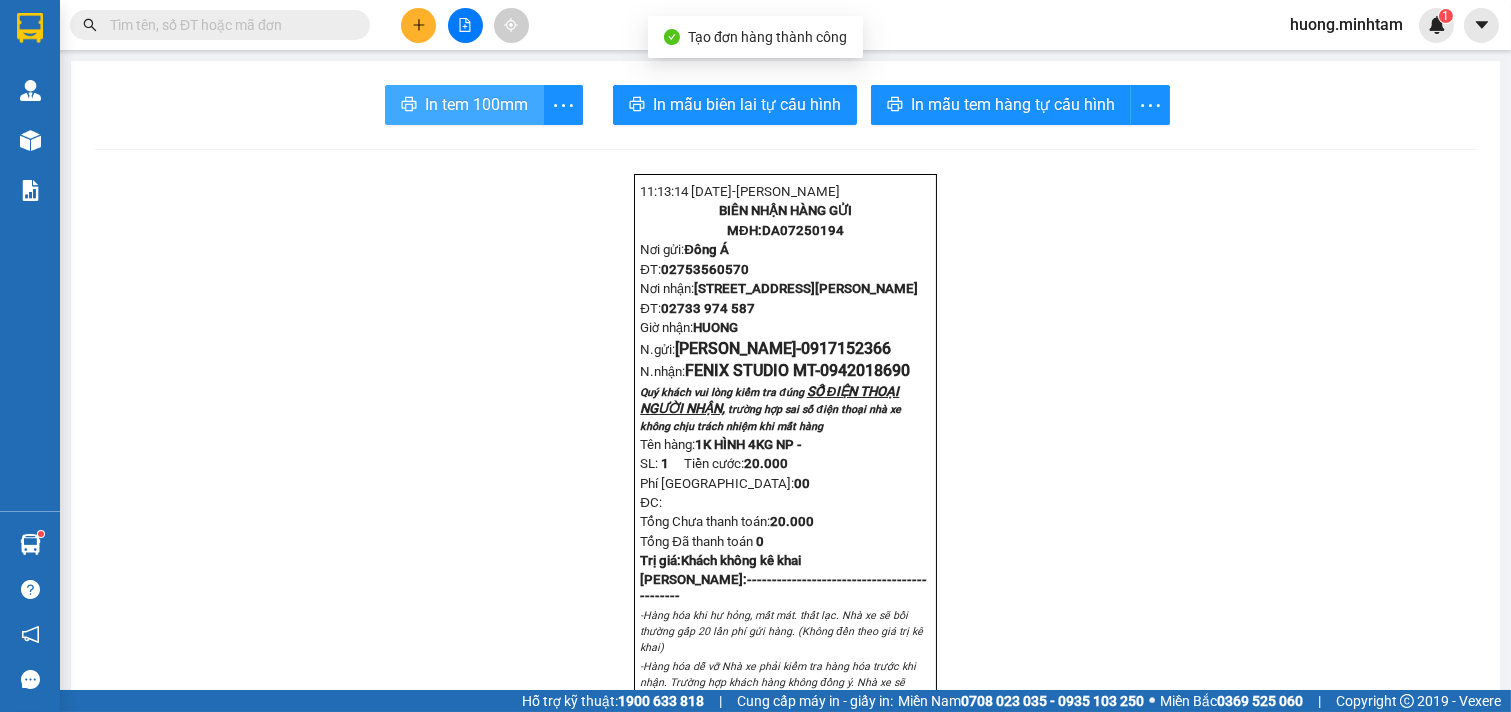 click on "In tem 100mm" at bounding box center [476, 104] 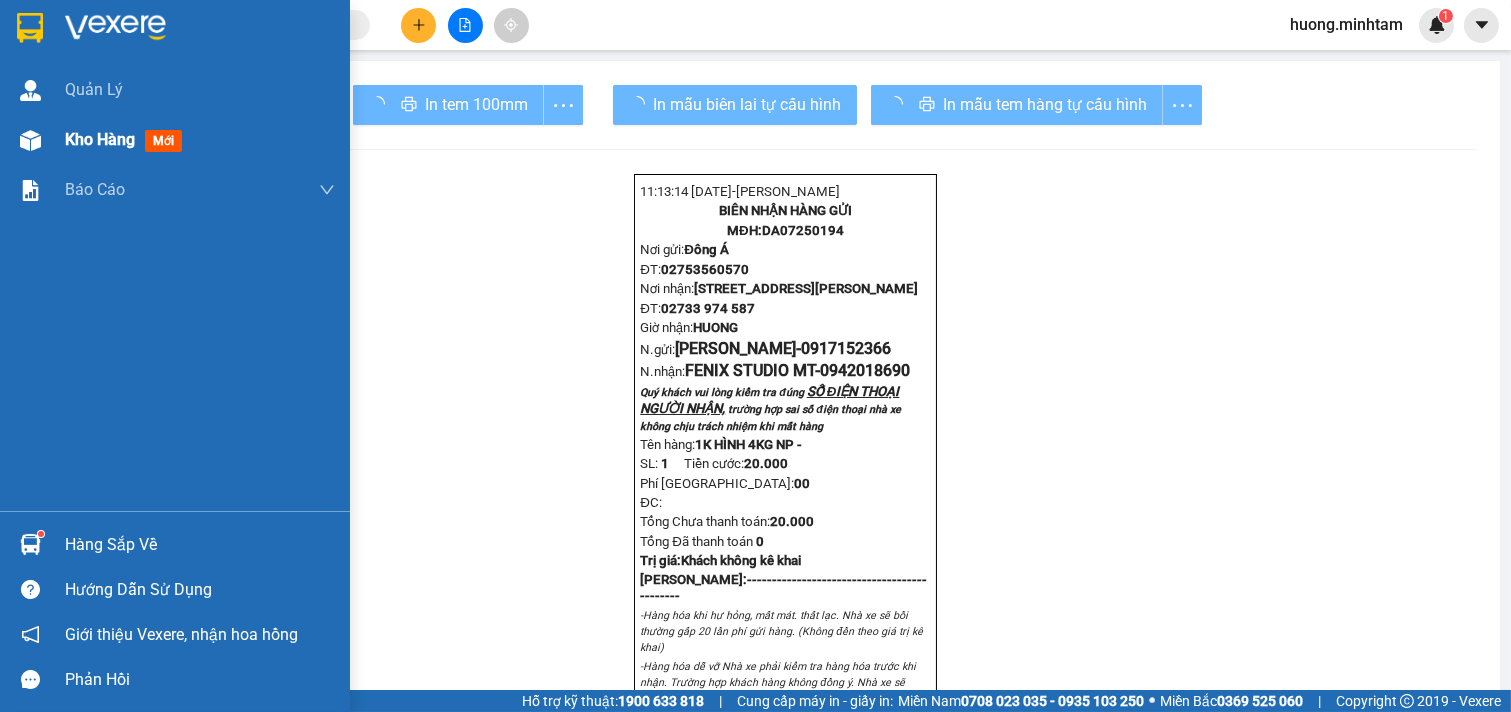 click on "Kho hàng" at bounding box center (100, 139) 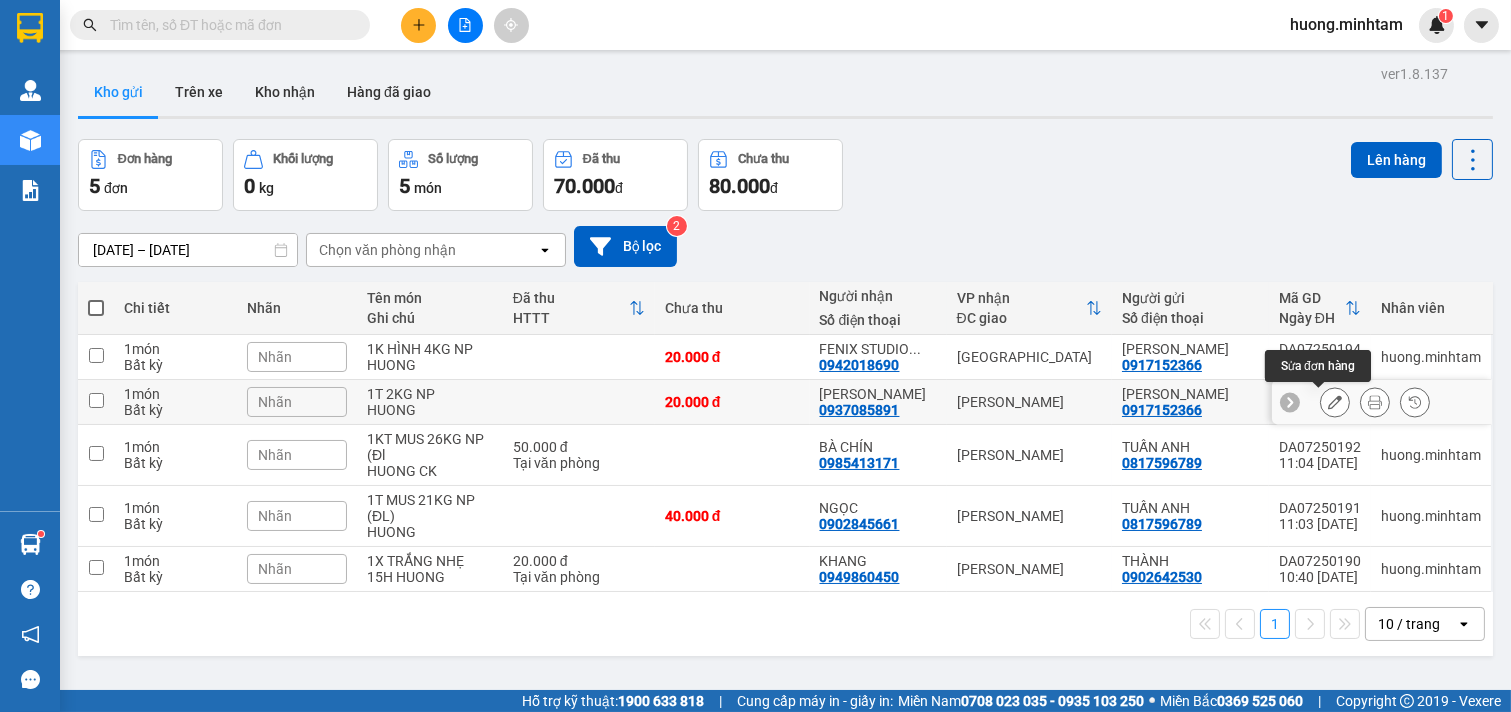 click 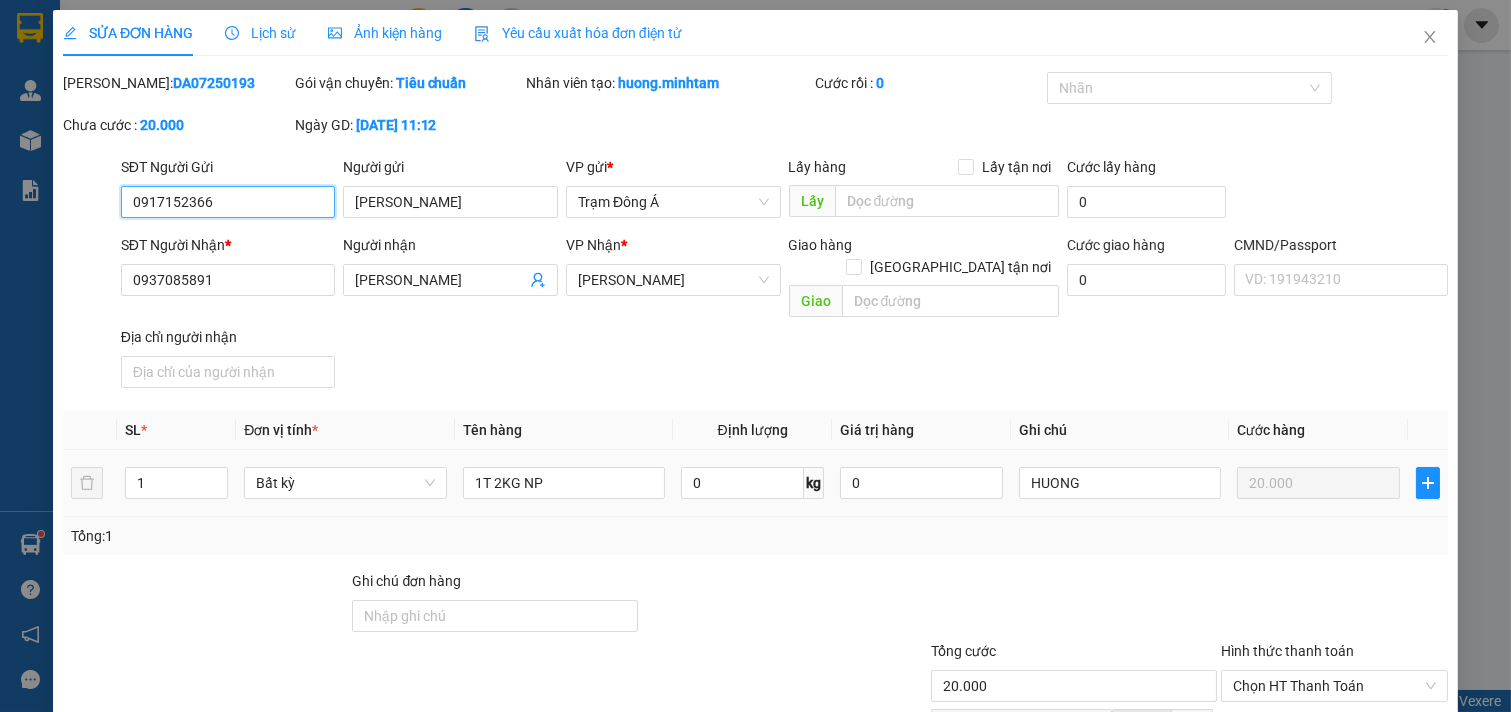 type on "0917152366" 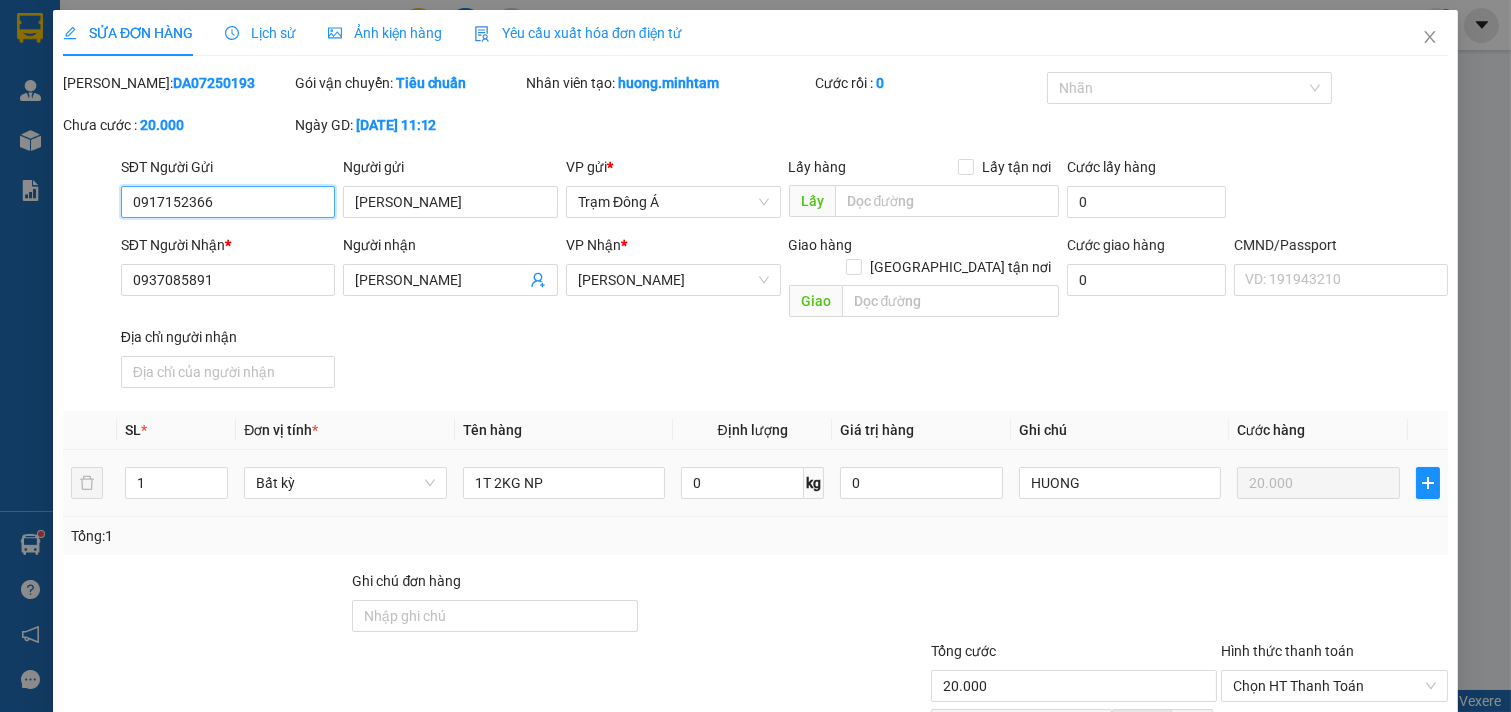 type on "[PERSON_NAME]" 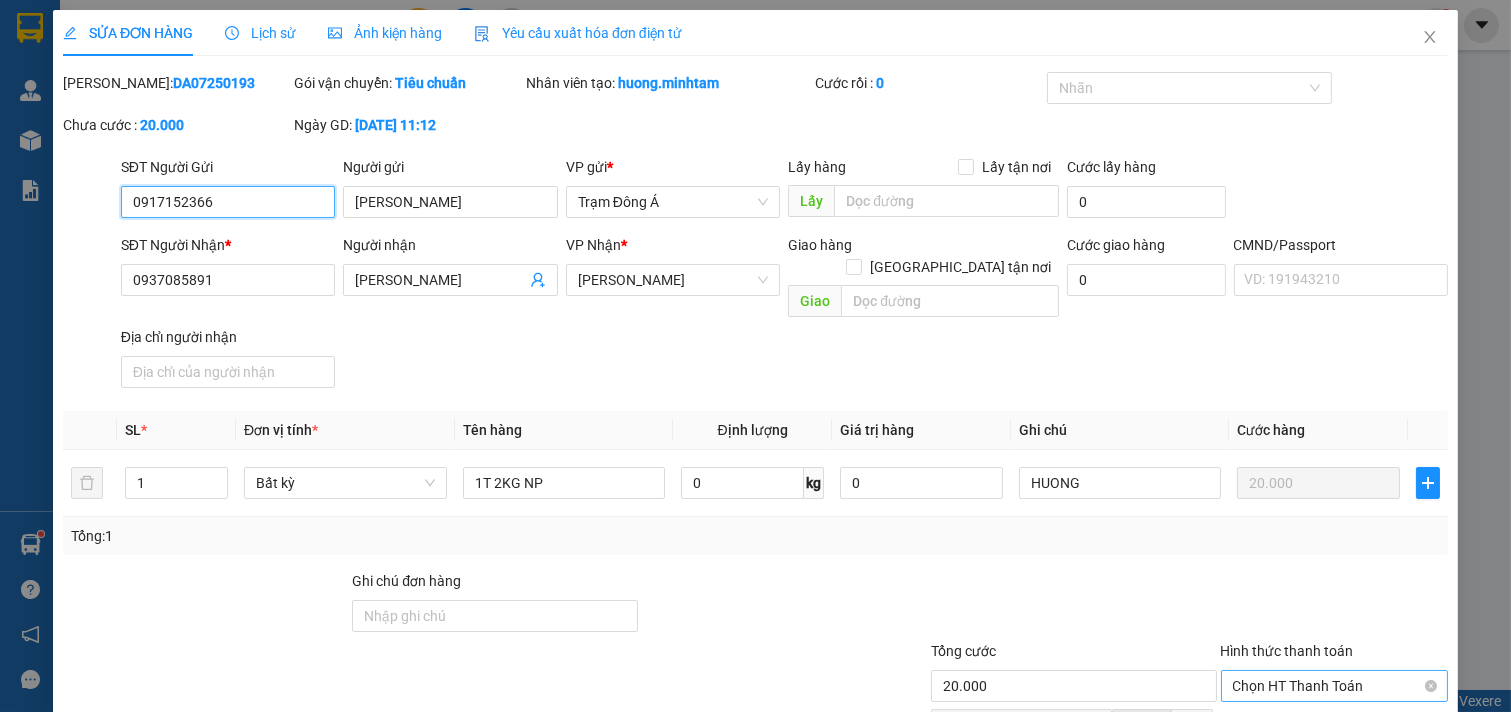 click on "Chọn HT Thanh Toán" at bounding box center (1335, 686) 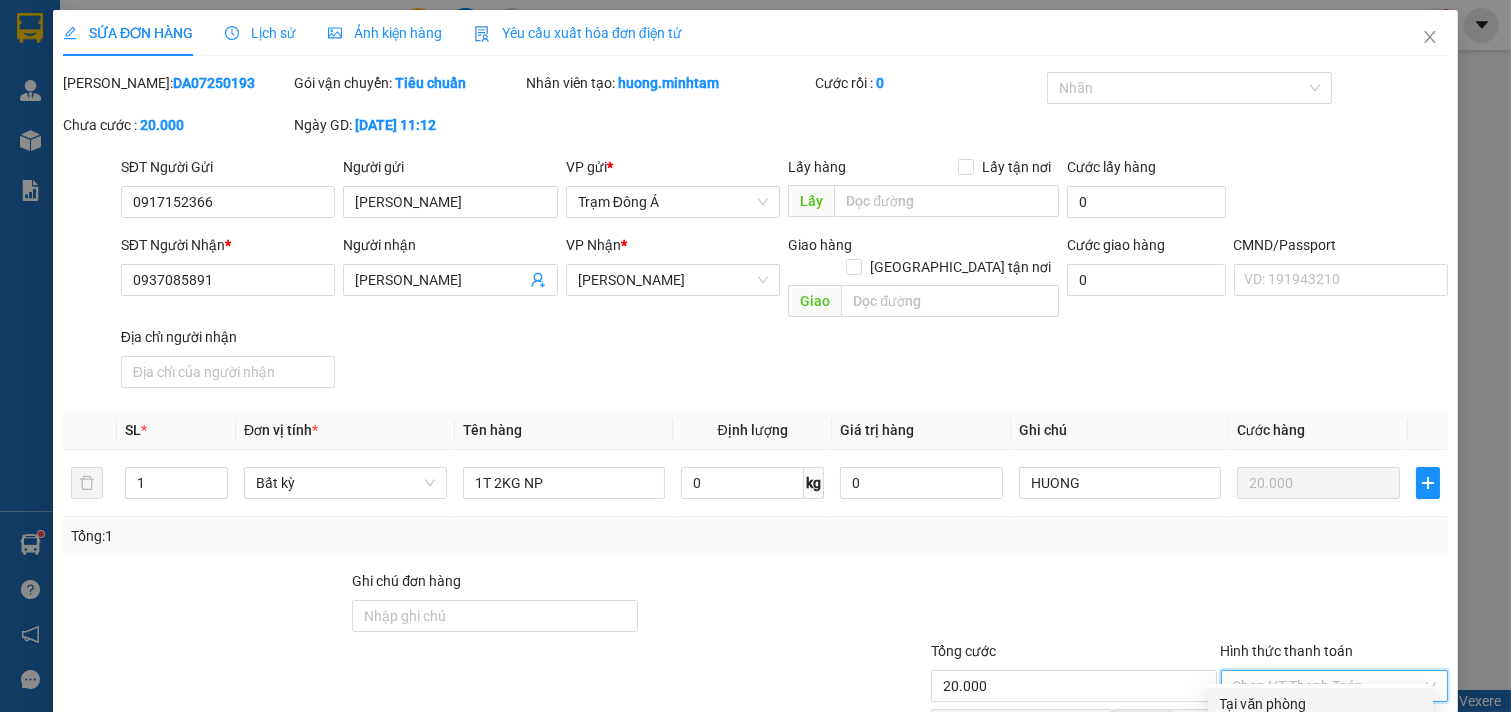click on "Tại văn phòng" at bounding box center [1320, 704] 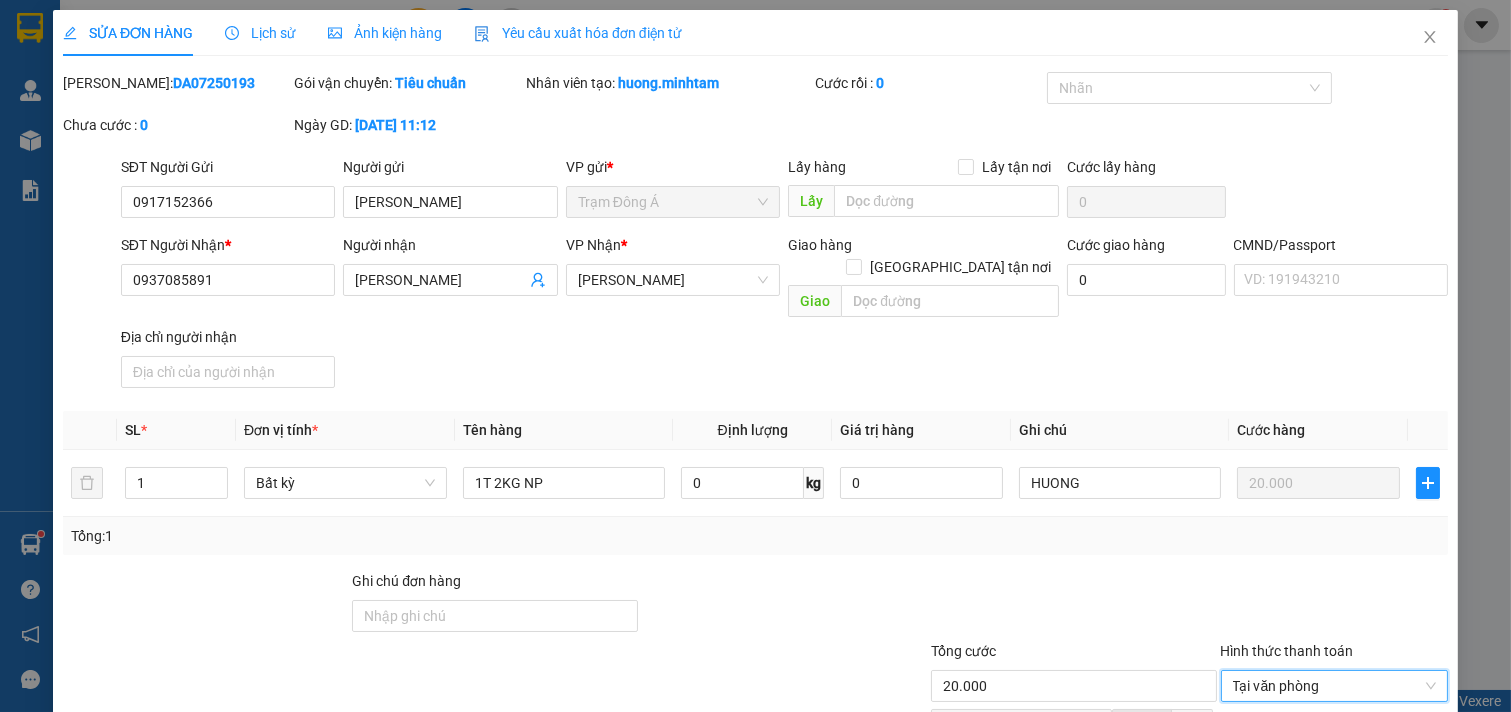 click on "[PERSON_NAME] thay đổi" at bounding box center [1223, 883] 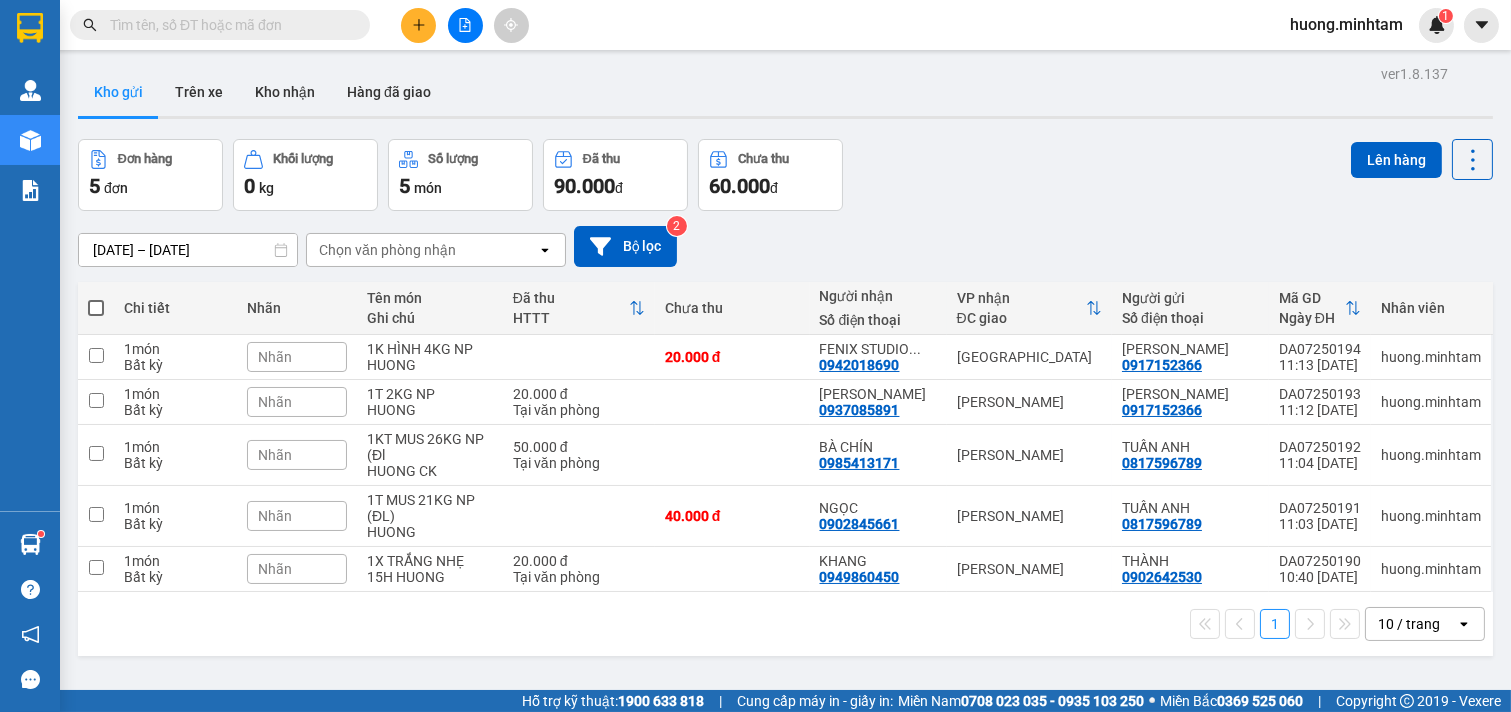 click 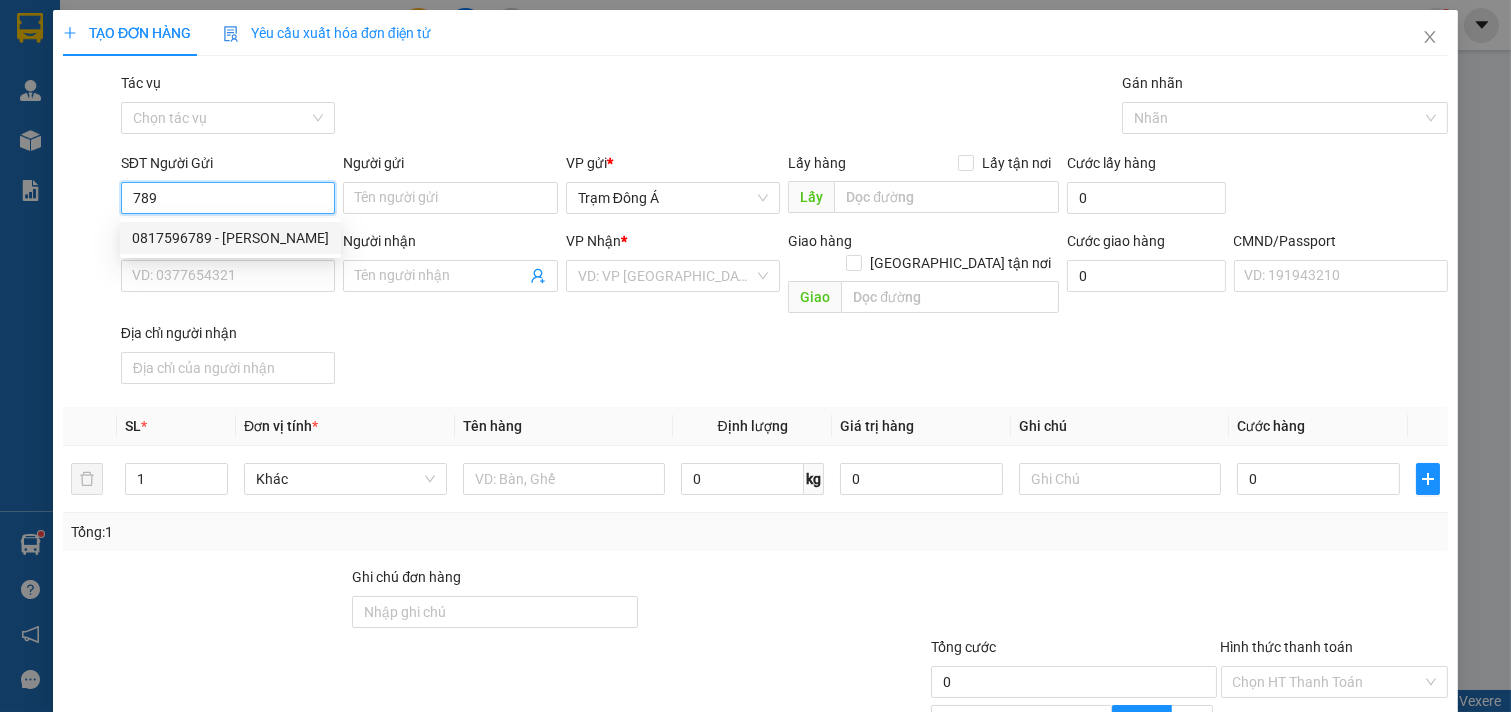 click on "0817596789 - [PERSON_NAME]" at bounding box center (230, 238) 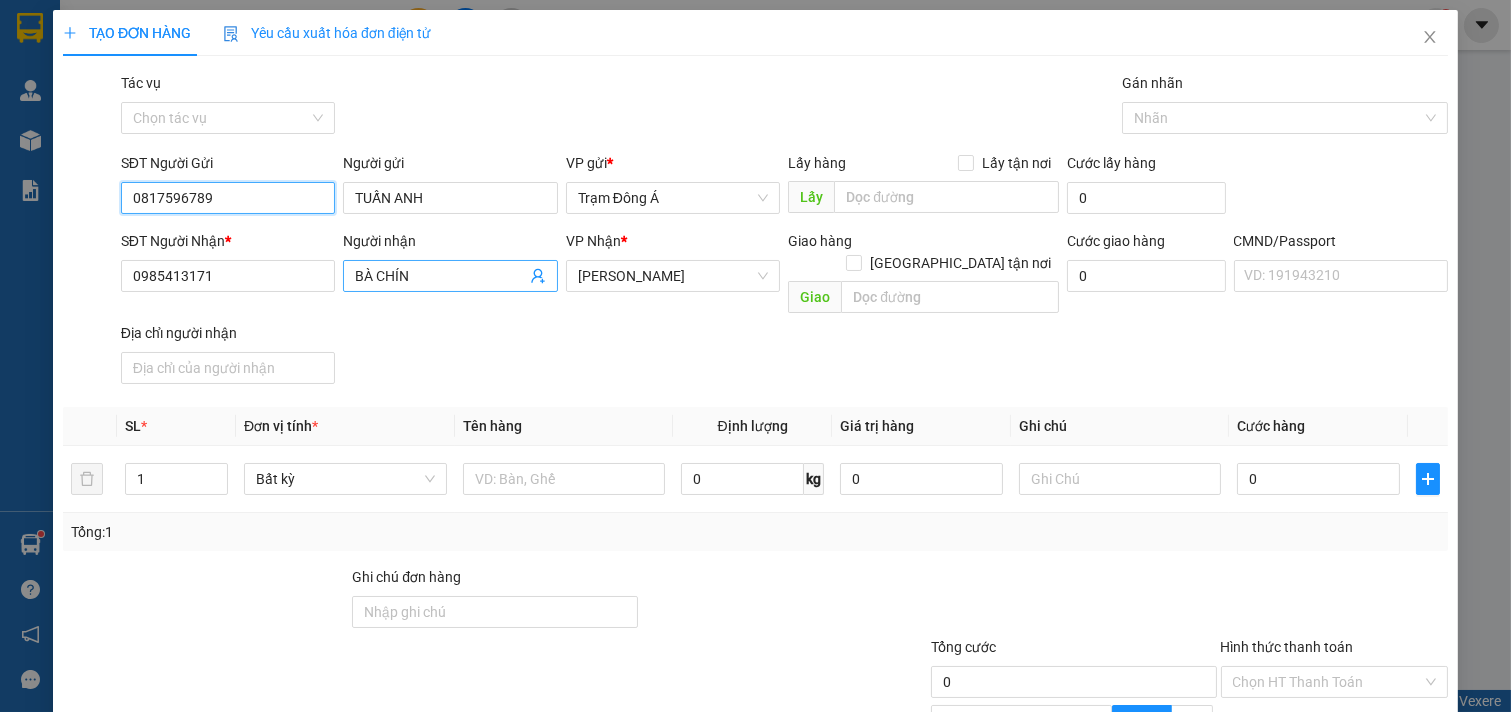 type on "0817596789" 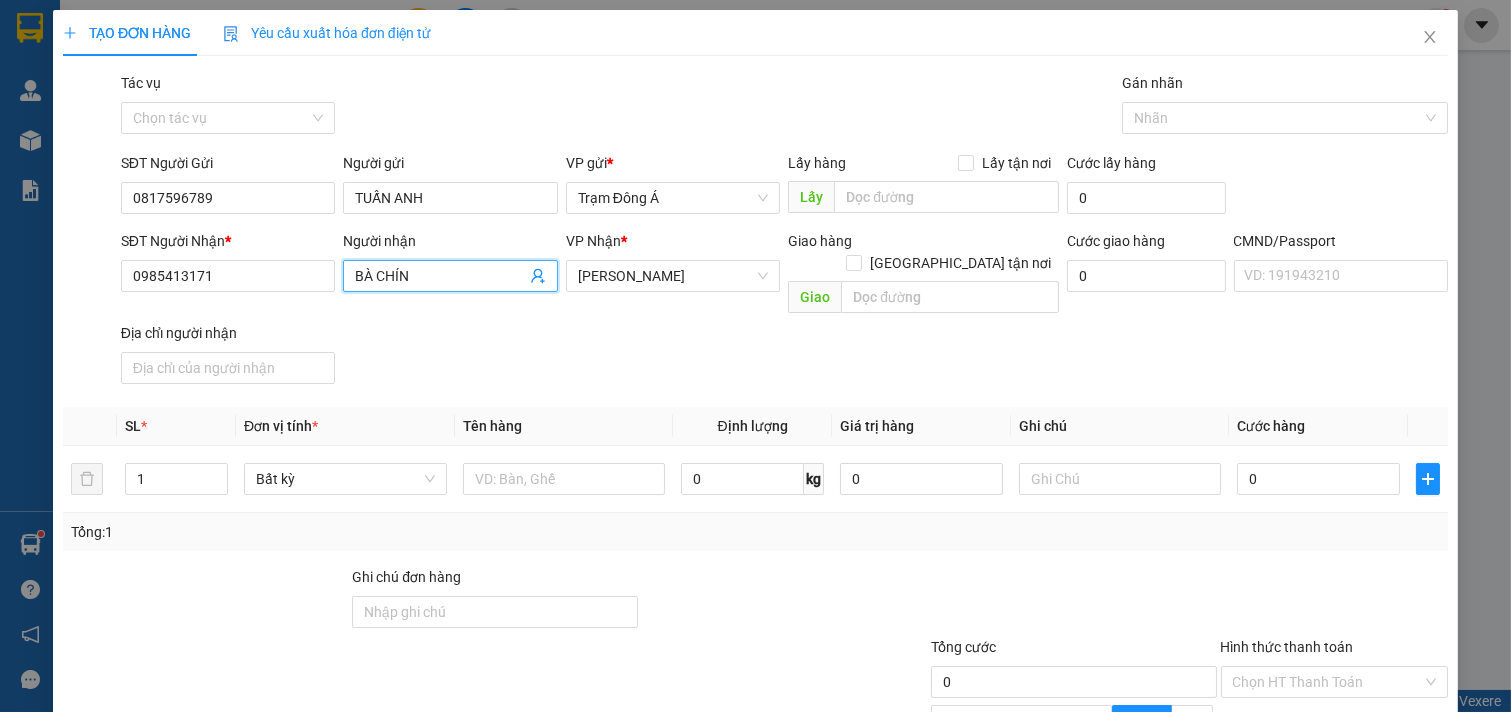 click 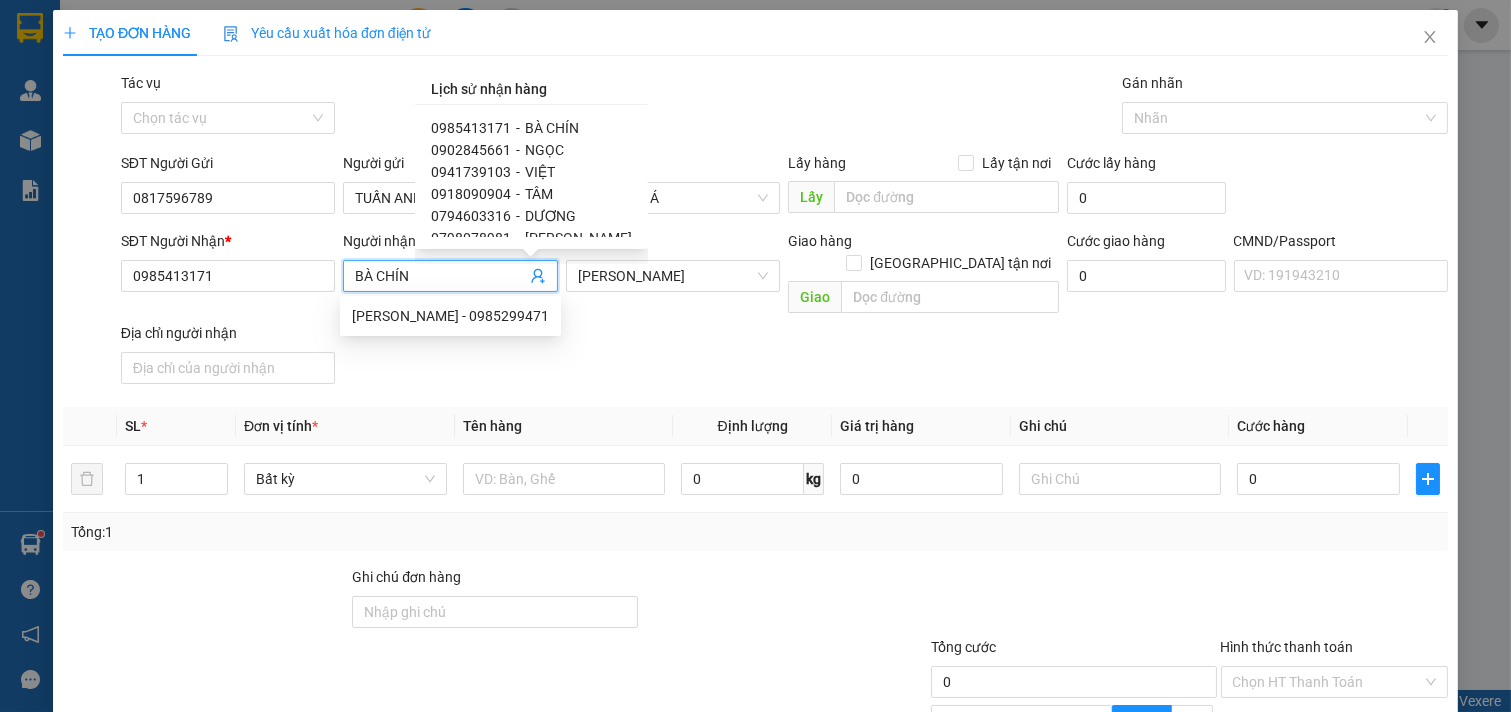 click on "0902845661" at bounding box center [471, 150] 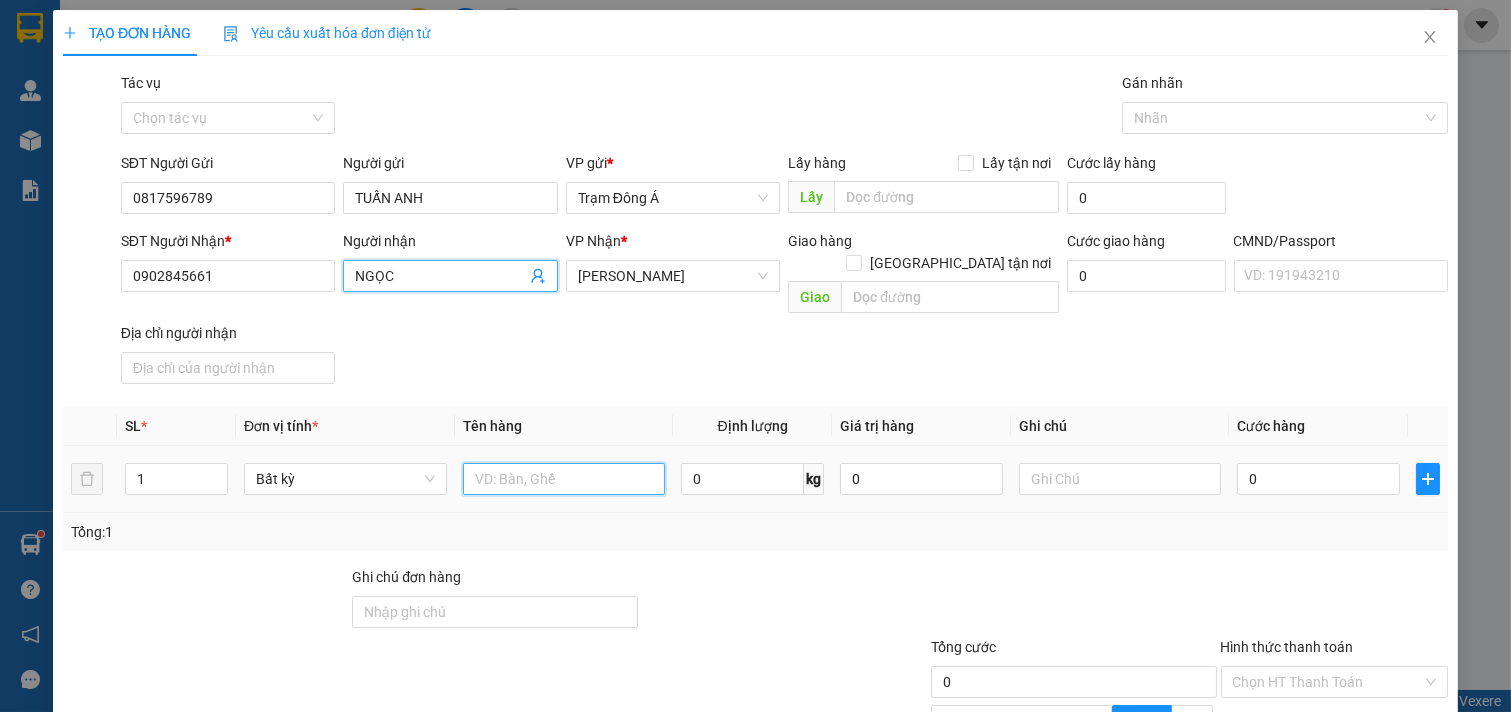 click at bounding box center (564, 479) 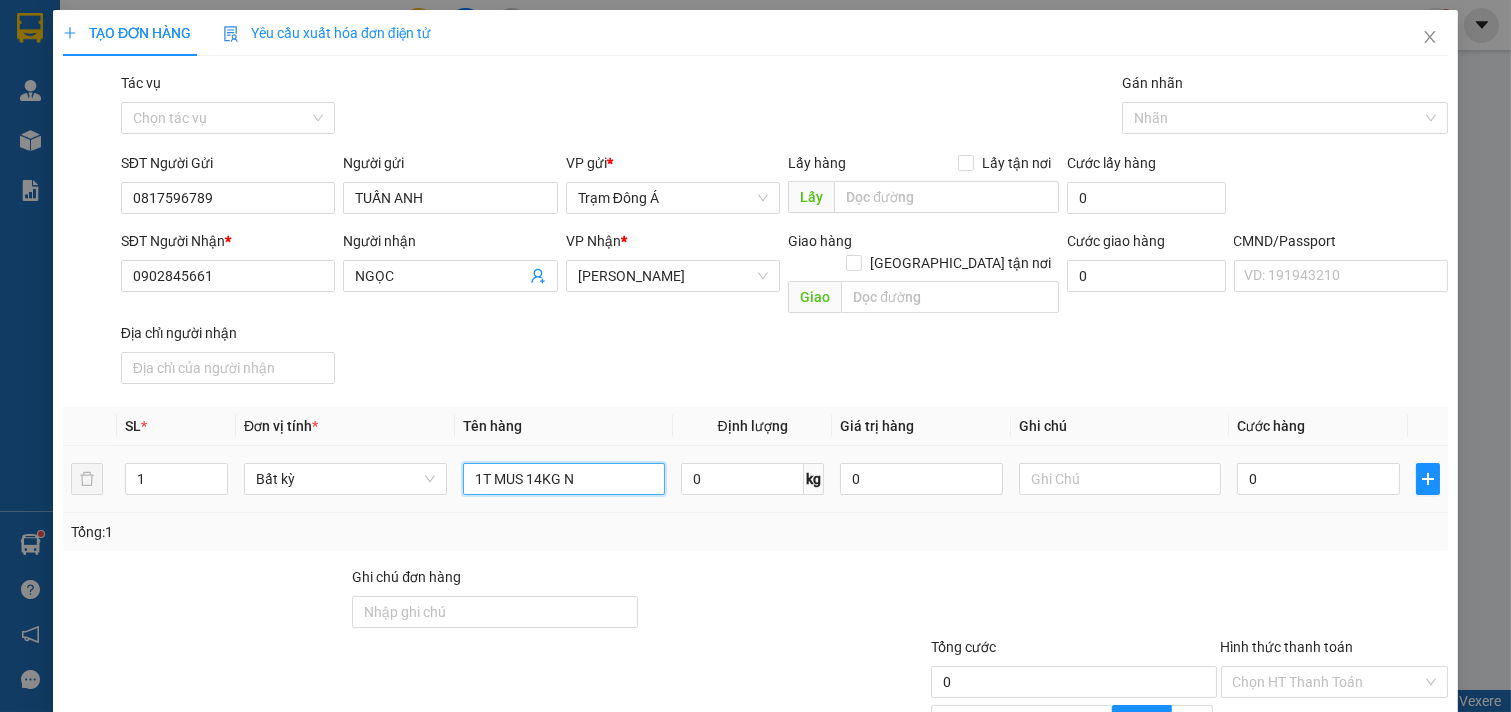 type on "1T MUS 14KG NP" 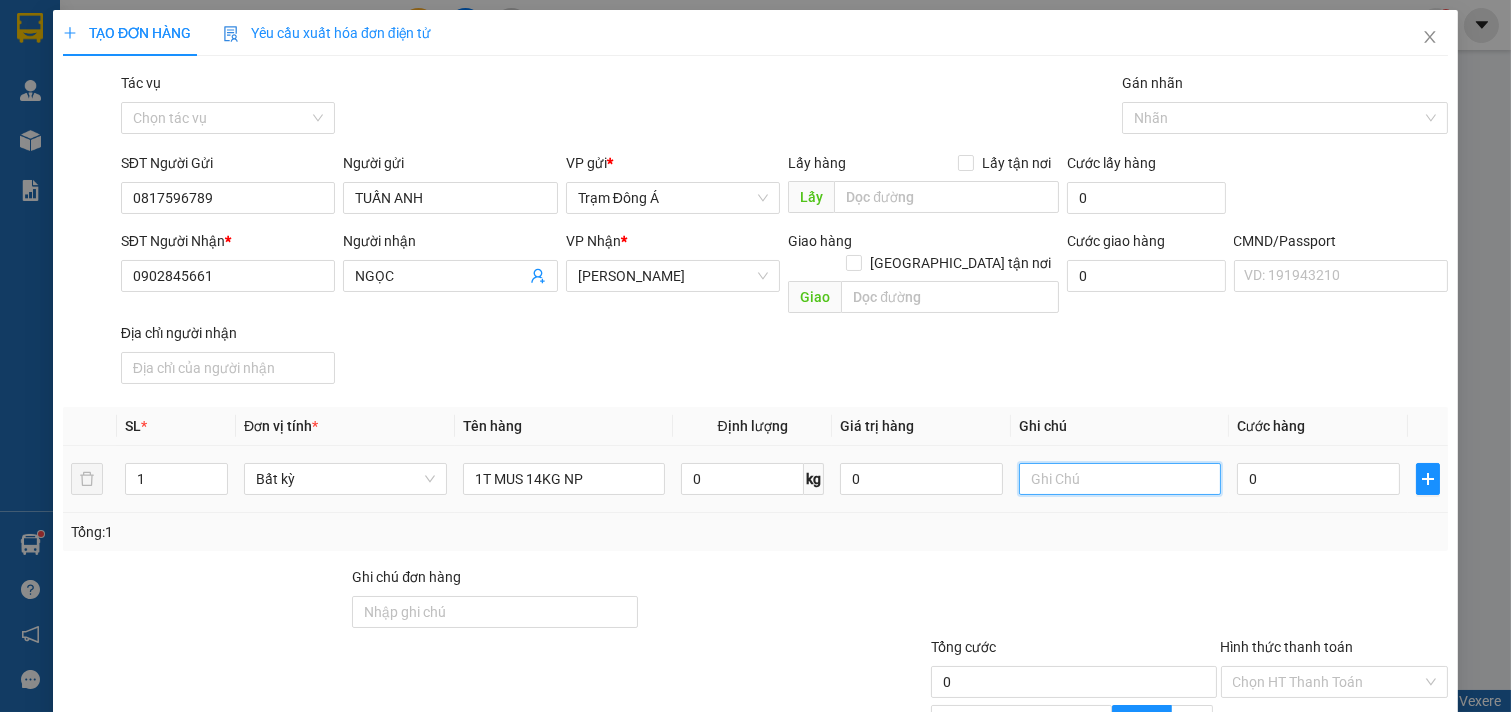 click at bounding box center [1120, 479] 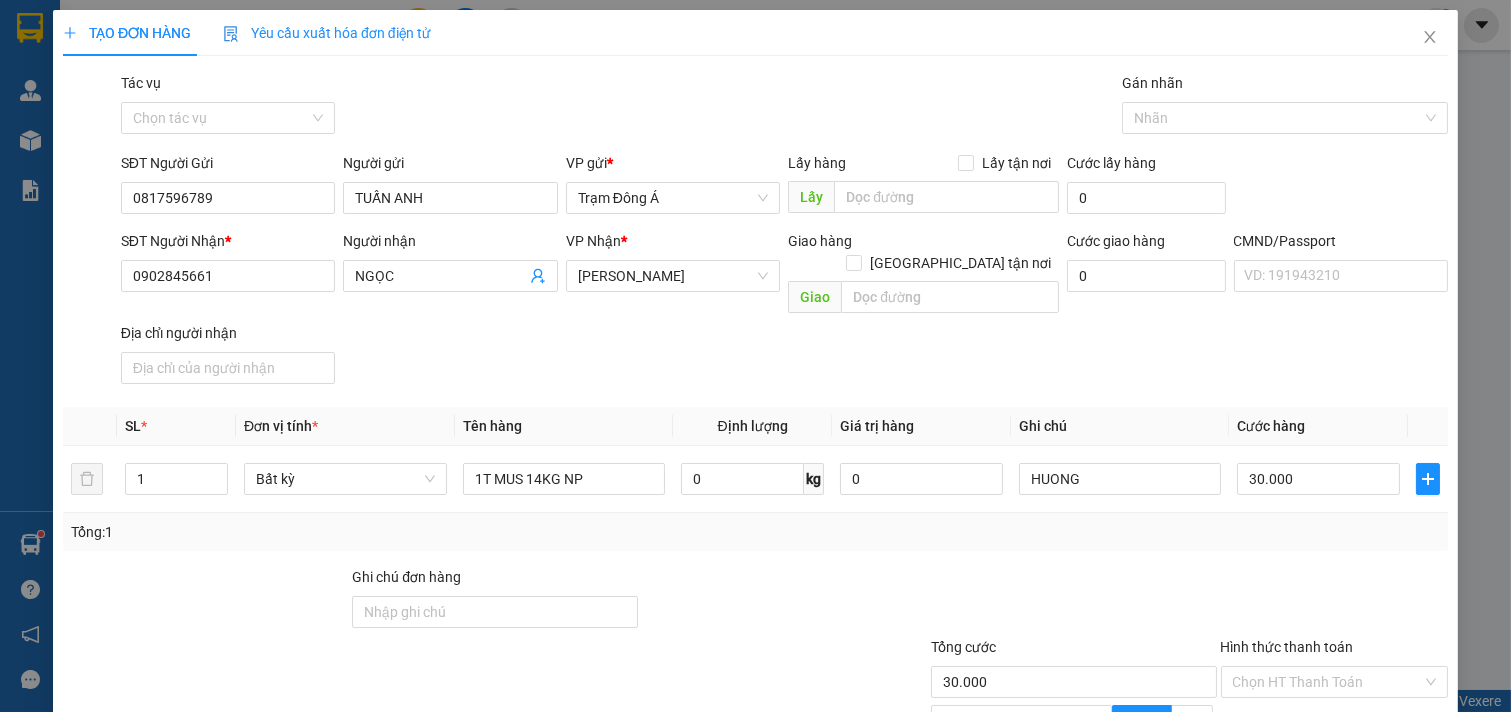 click on "[PERSON_NAME] và In" at bounding box center (1386, 879) 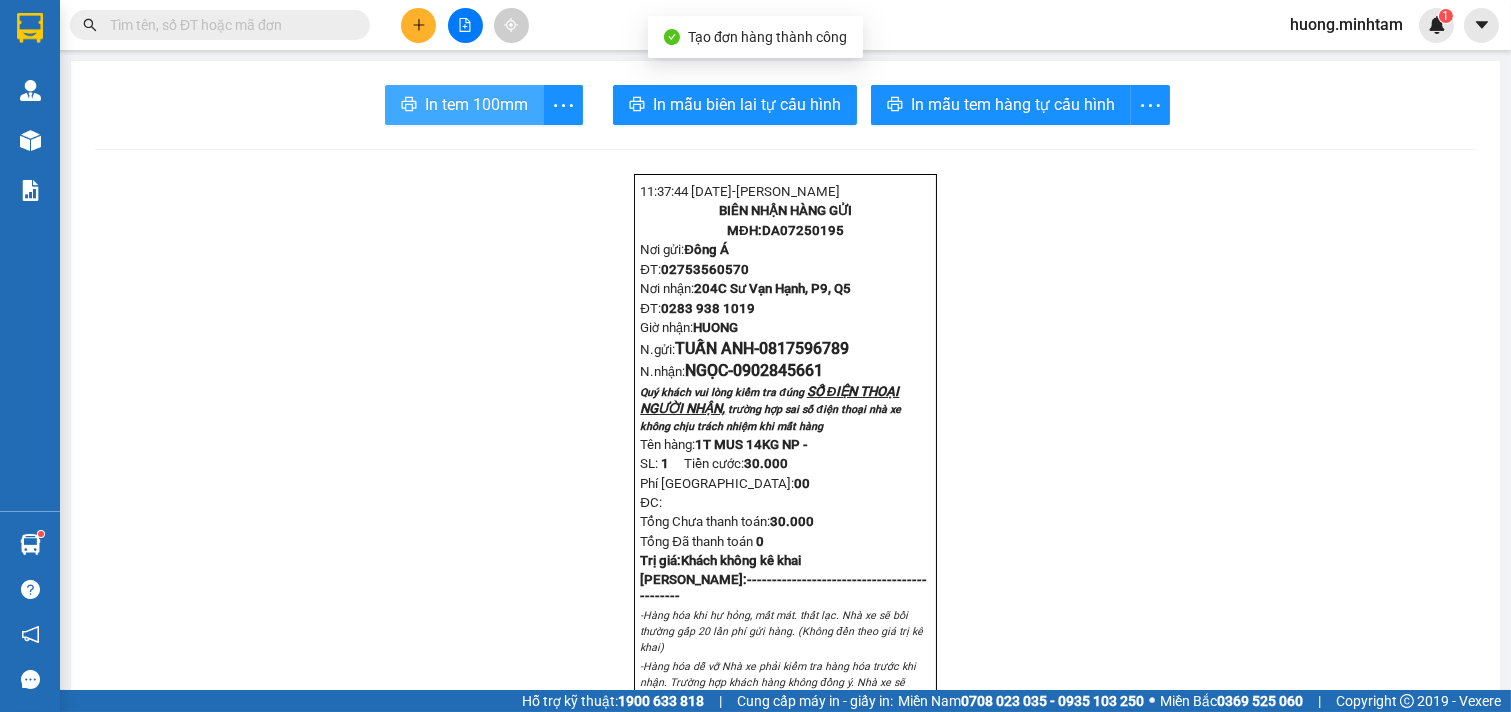 click on "In tem 100mm" at bounding box center [476, 104] 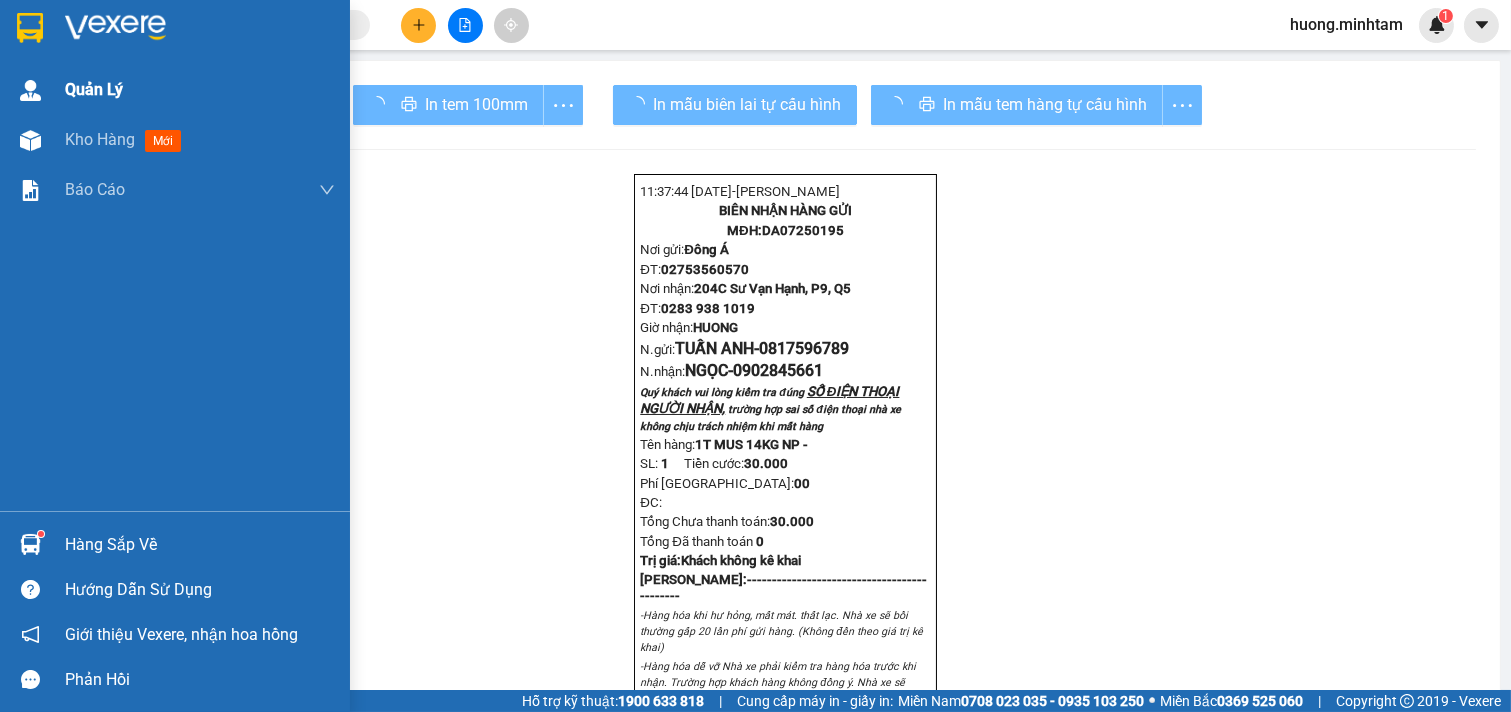 click on "Kho hàng" at bounding box center [100, 139] 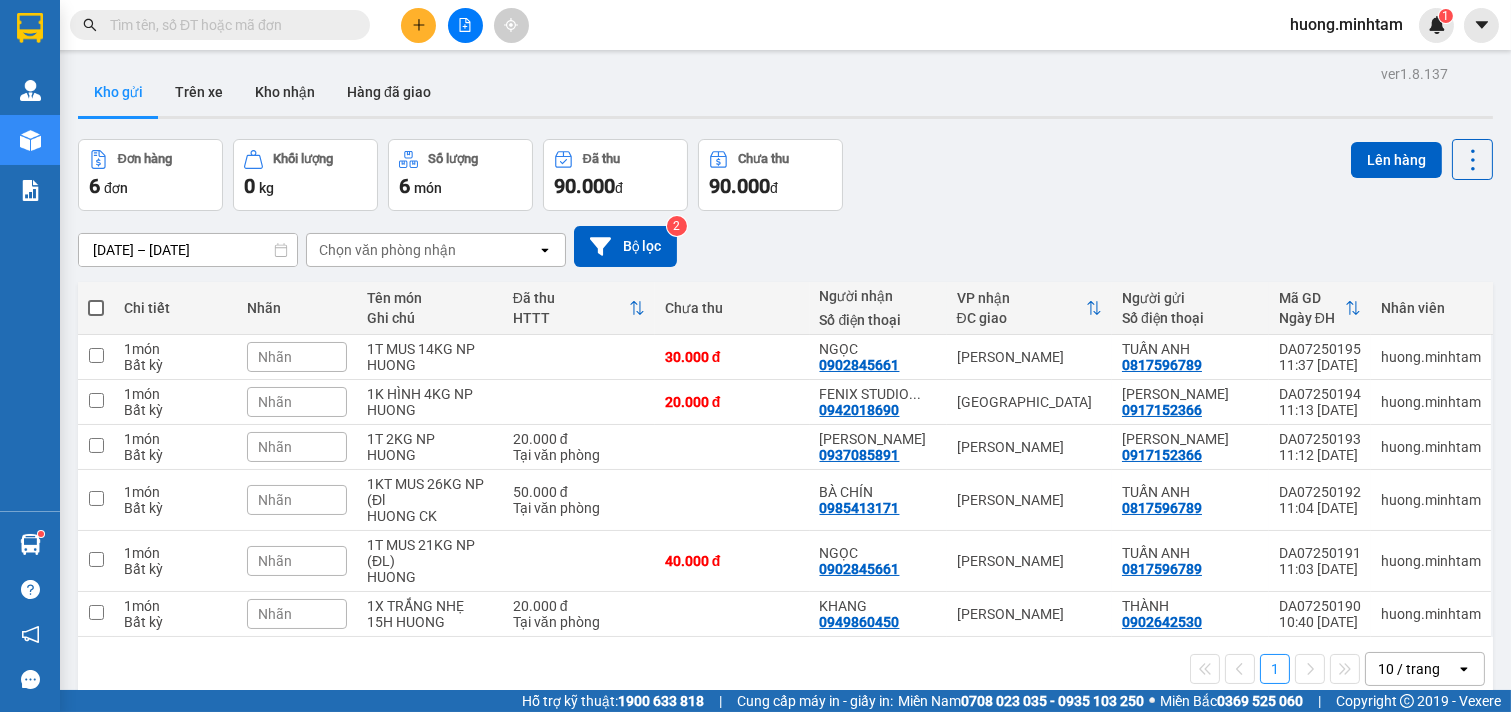 click at bounding box center [96, 308] 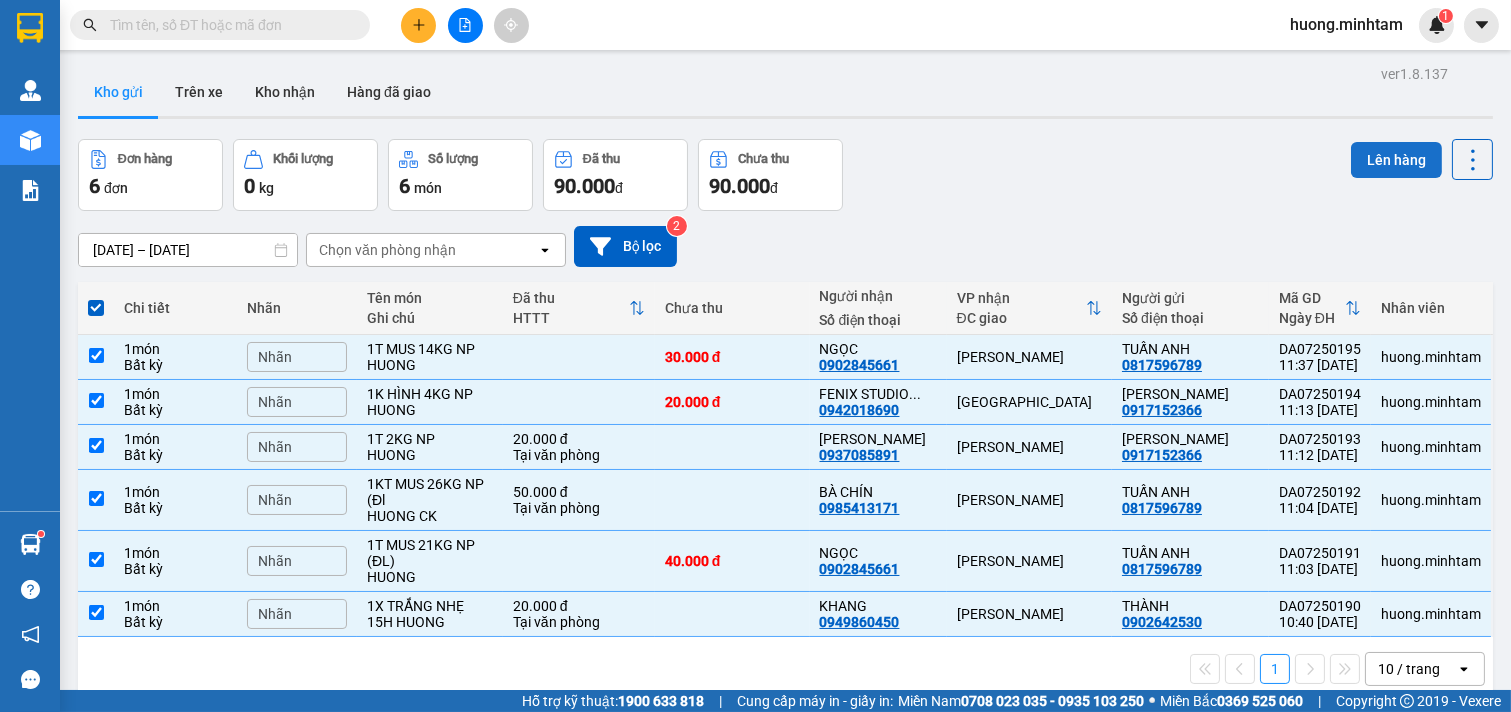 click on "Lên hàng" at bounding box center [1396, 160] 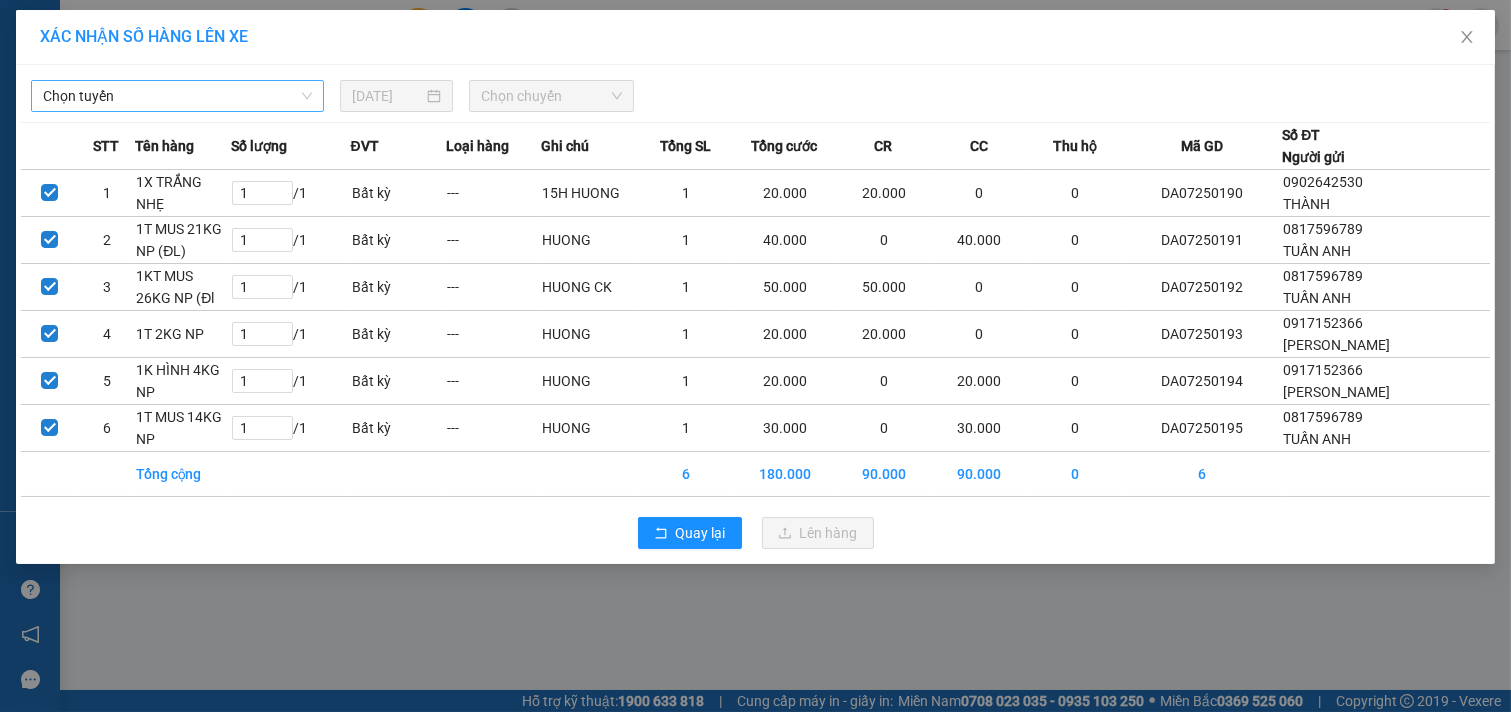 click on "Chọn tuyến" at bounding box center (177, 96) 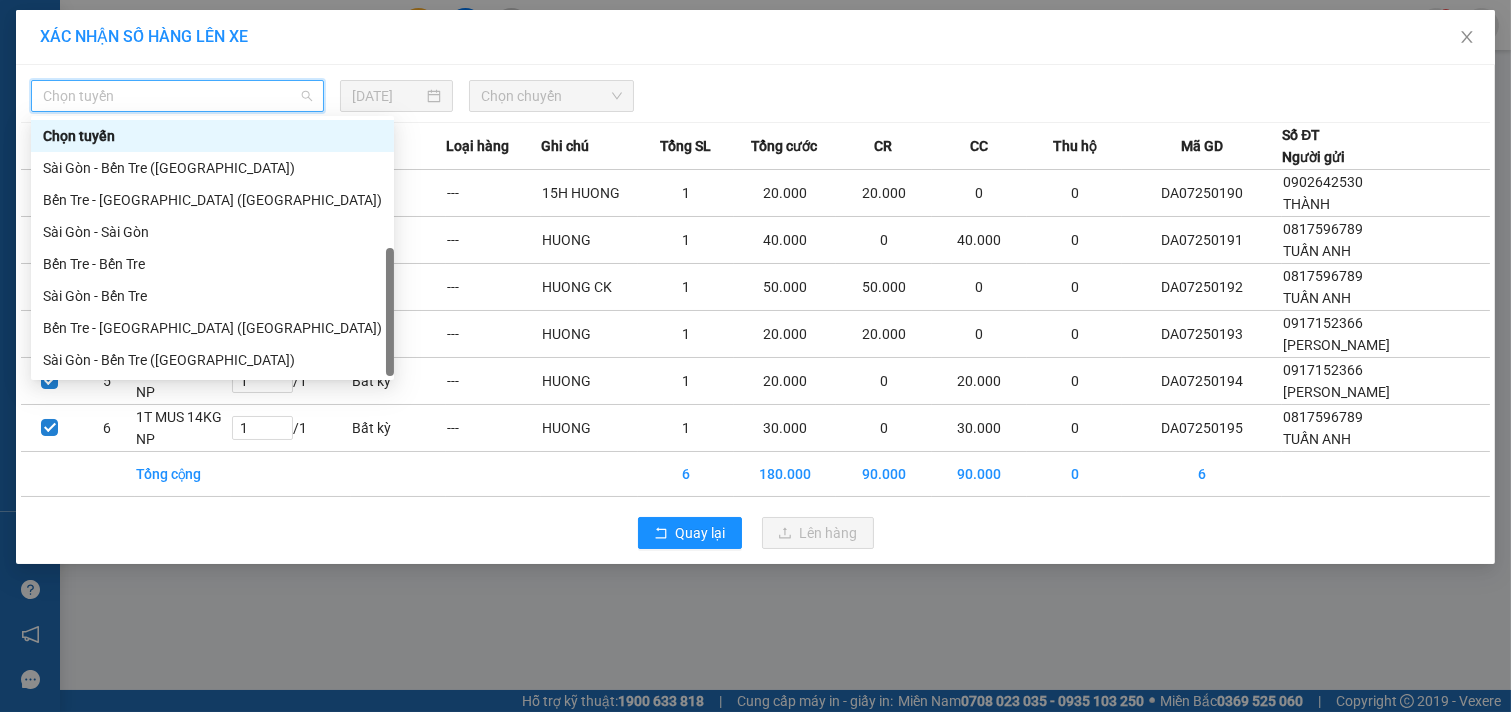 click on "Bến Tre - [GEOGRAPHIC_DATA]" at bounding box center (212, 392) 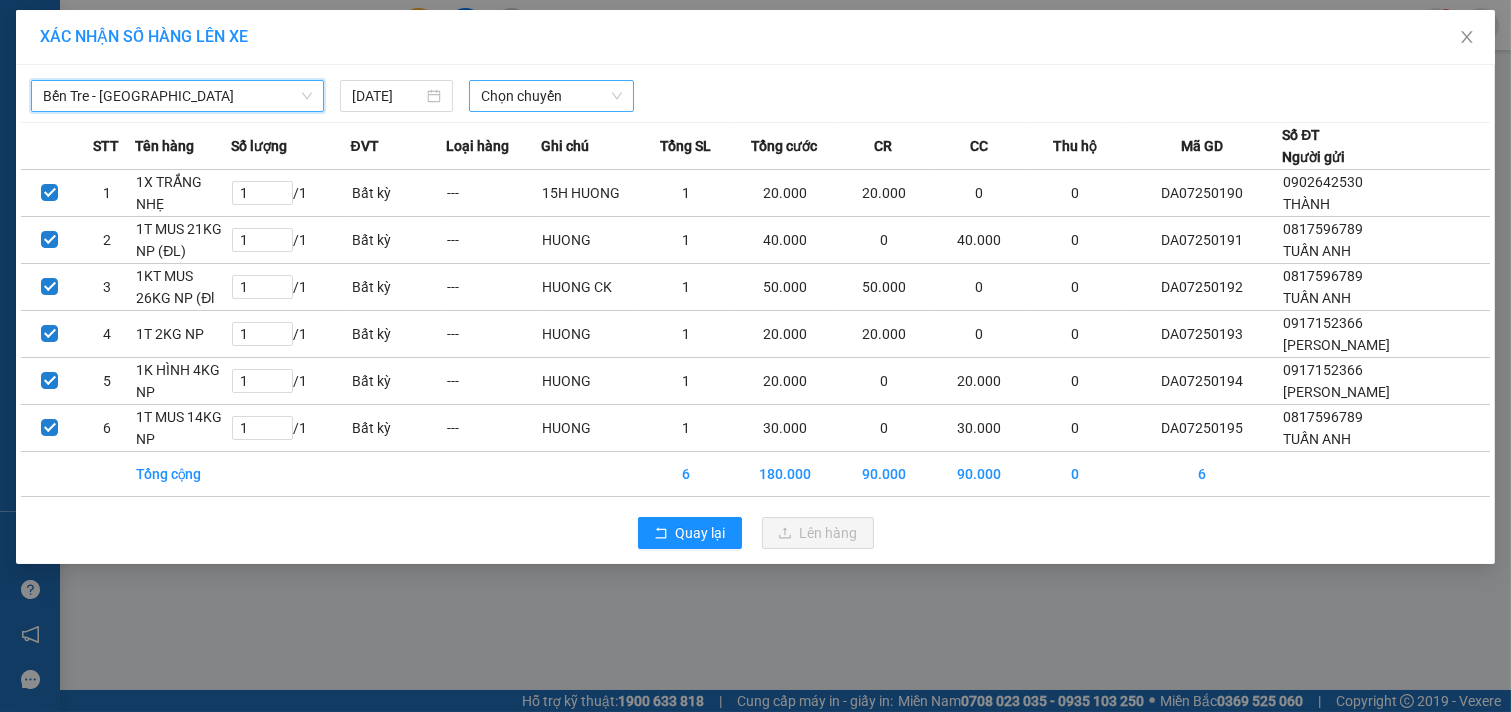 click on "Chọn chuyến" at bounding box center [551, 96] 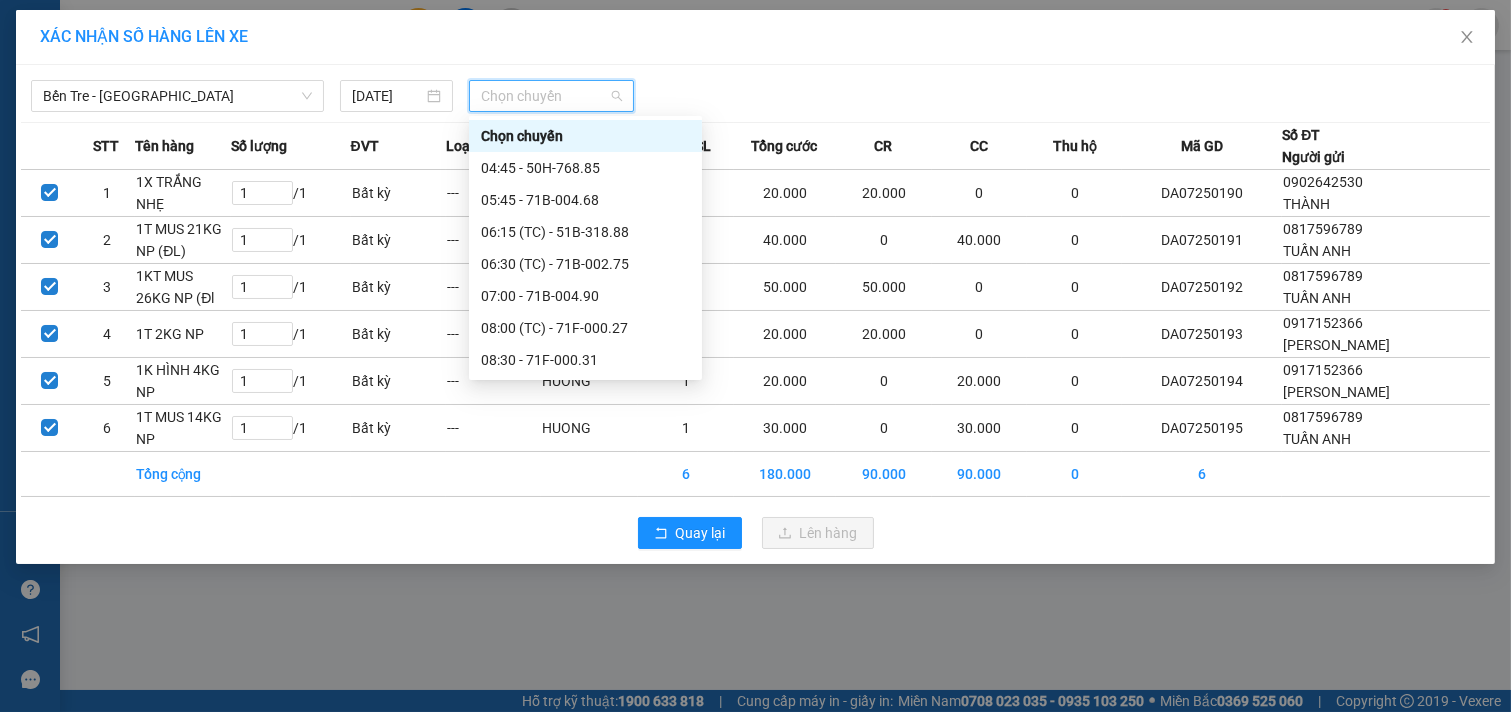 click on "11:45     - 51B-289.44" at bounding box center [585, 552] 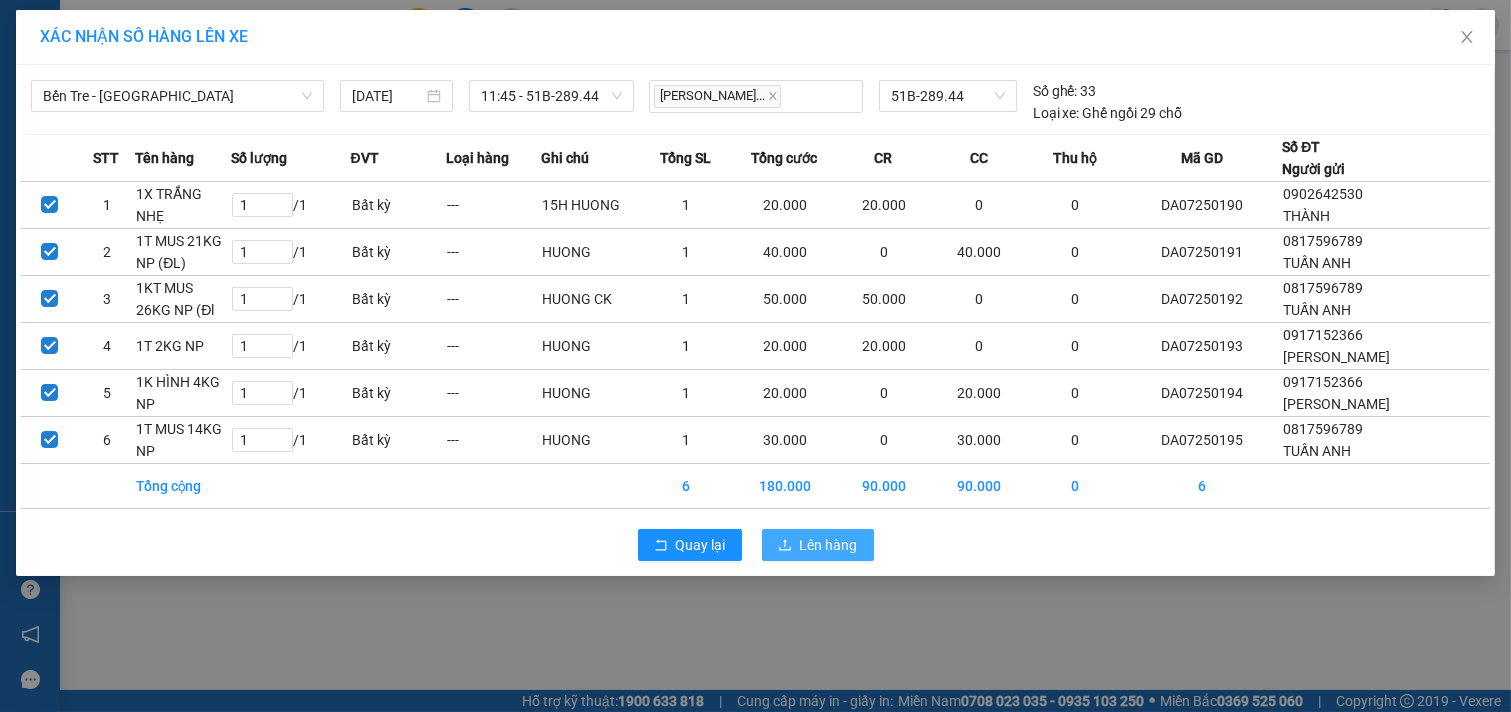 click on "Lên hàng" at bounding box center (818, 545) 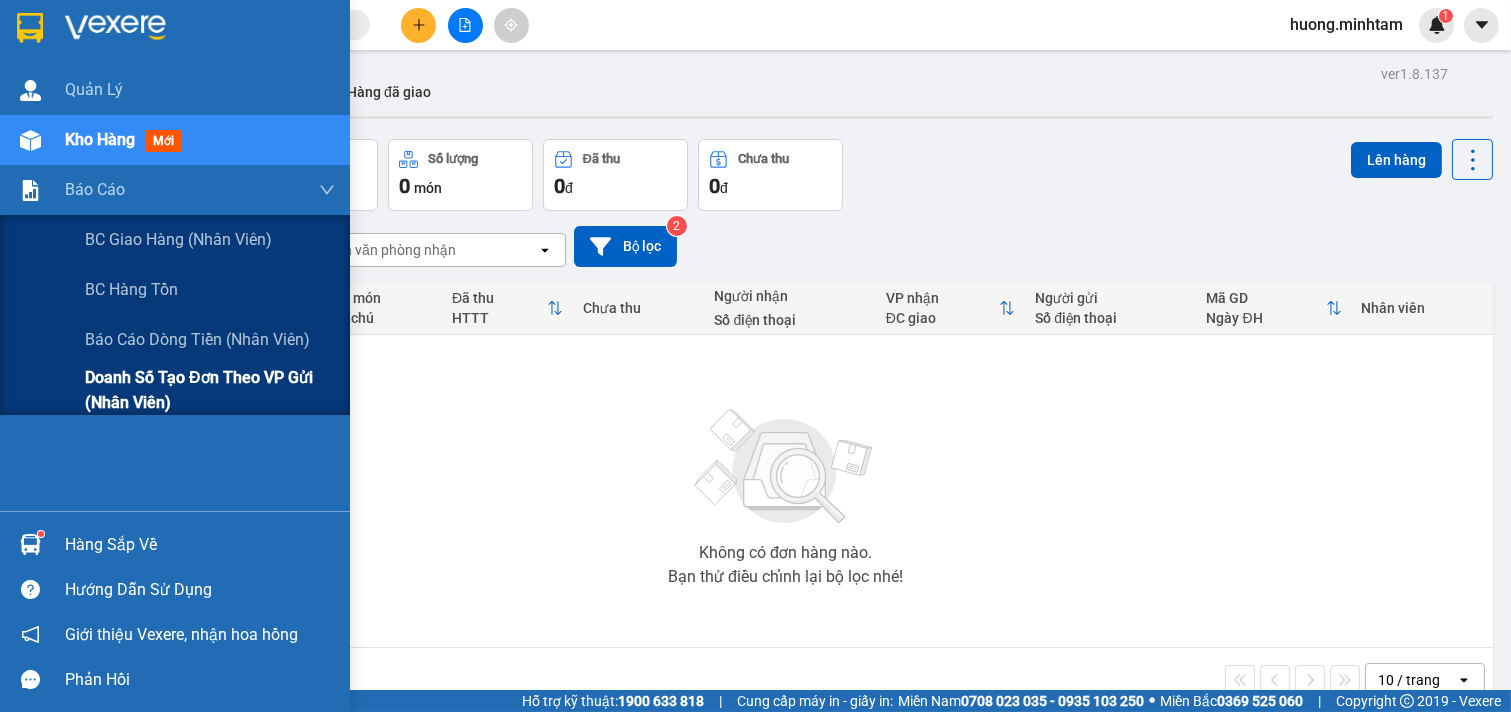 click on "Doanh số tạo đơn theo VP gửi (nhân viên)" at bounding box center (210, 390) 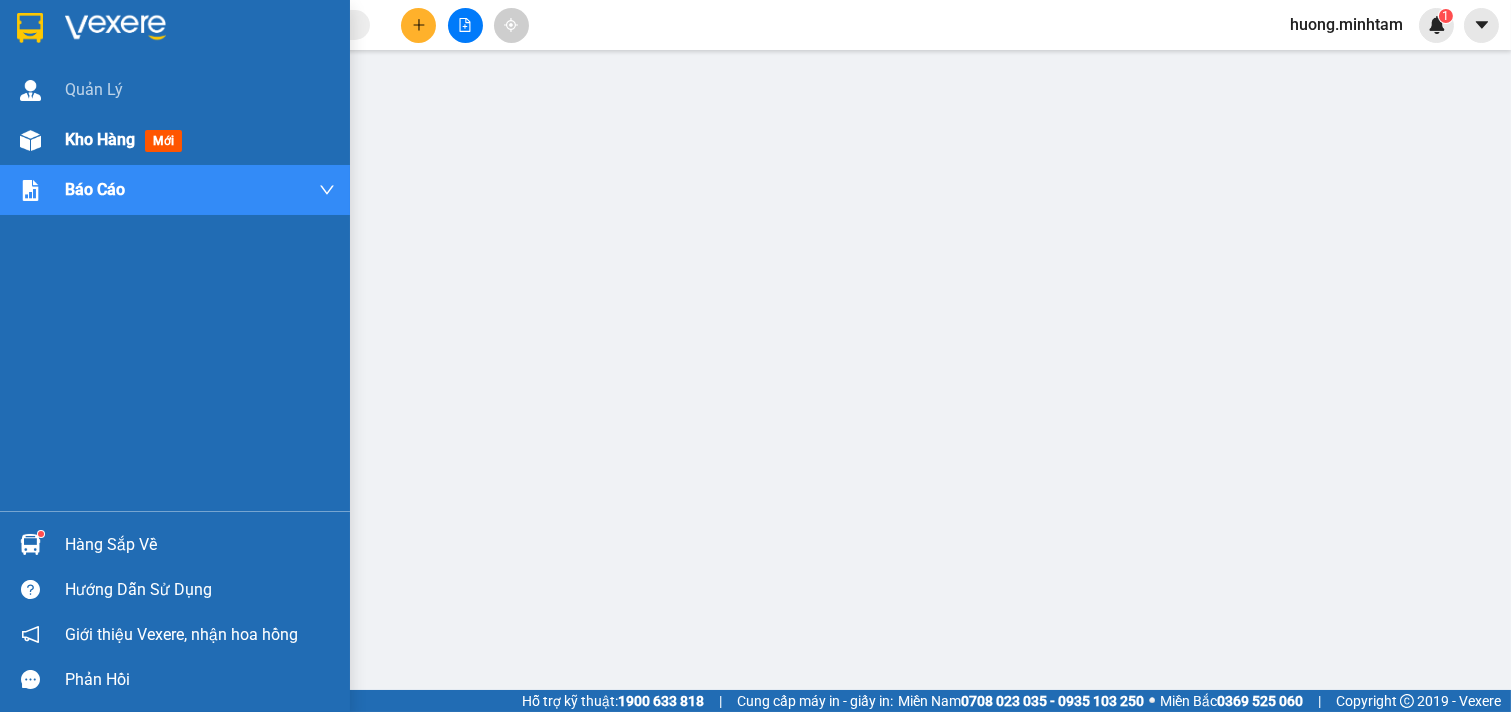 click on "Kho hàng" at bounding box center (100, 139) 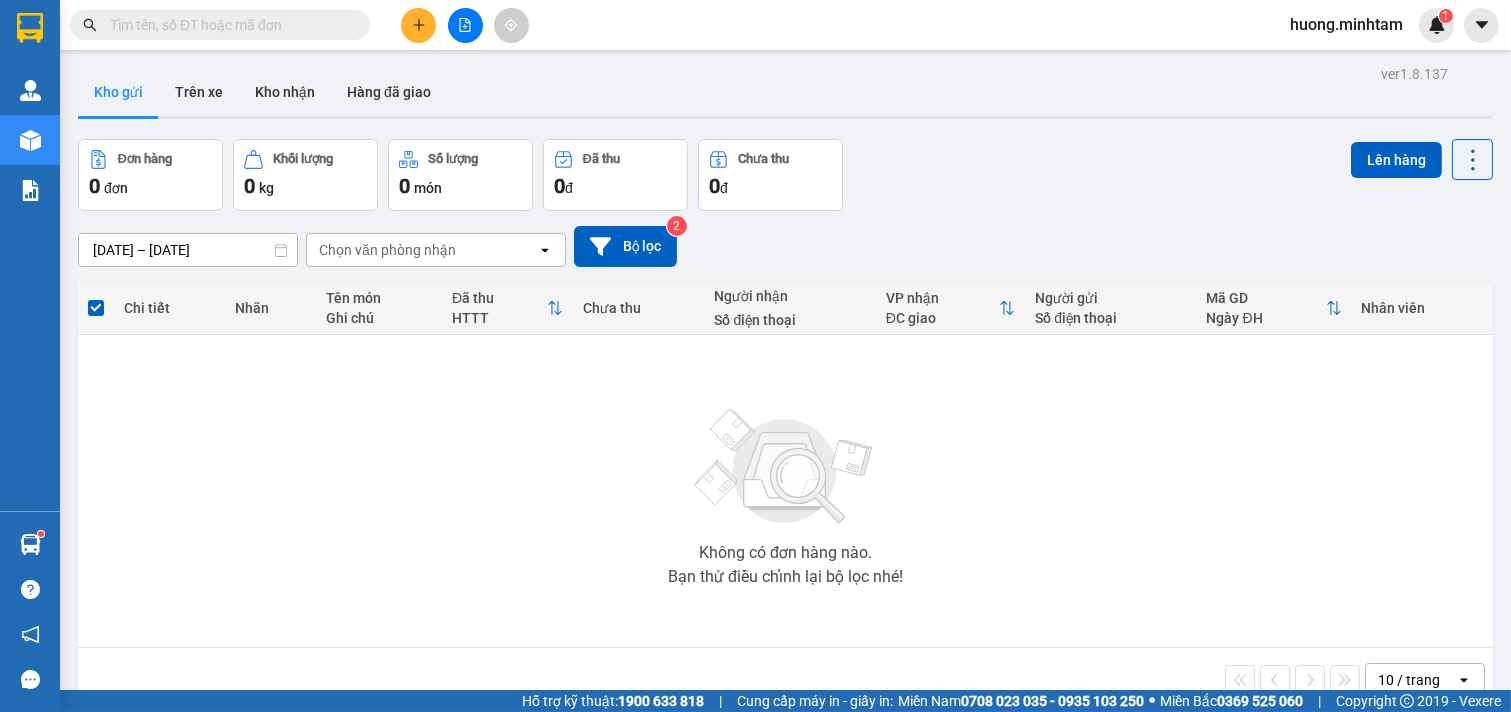 drag, startPoint x: 1015, startPoint y: 487, endPoint x: 982, endPoint y: 477, distance: 34.48188 